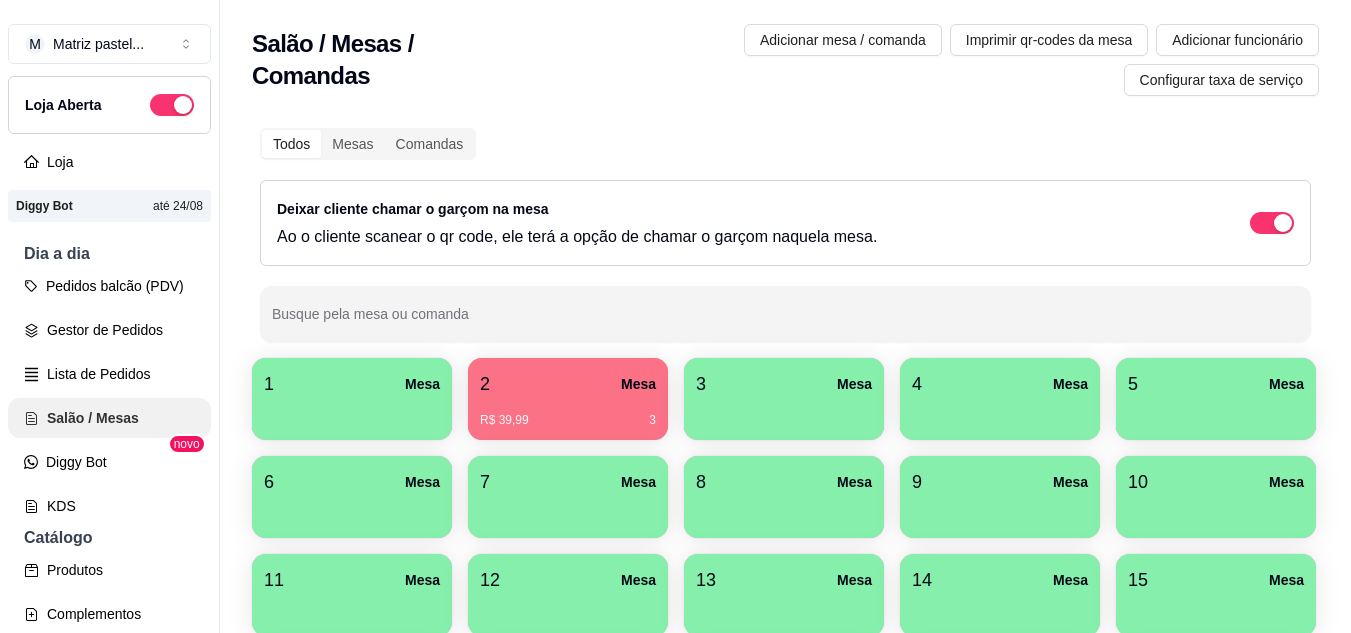 scroll, scrollTop: 0, scrollLeft: 0, axis: both 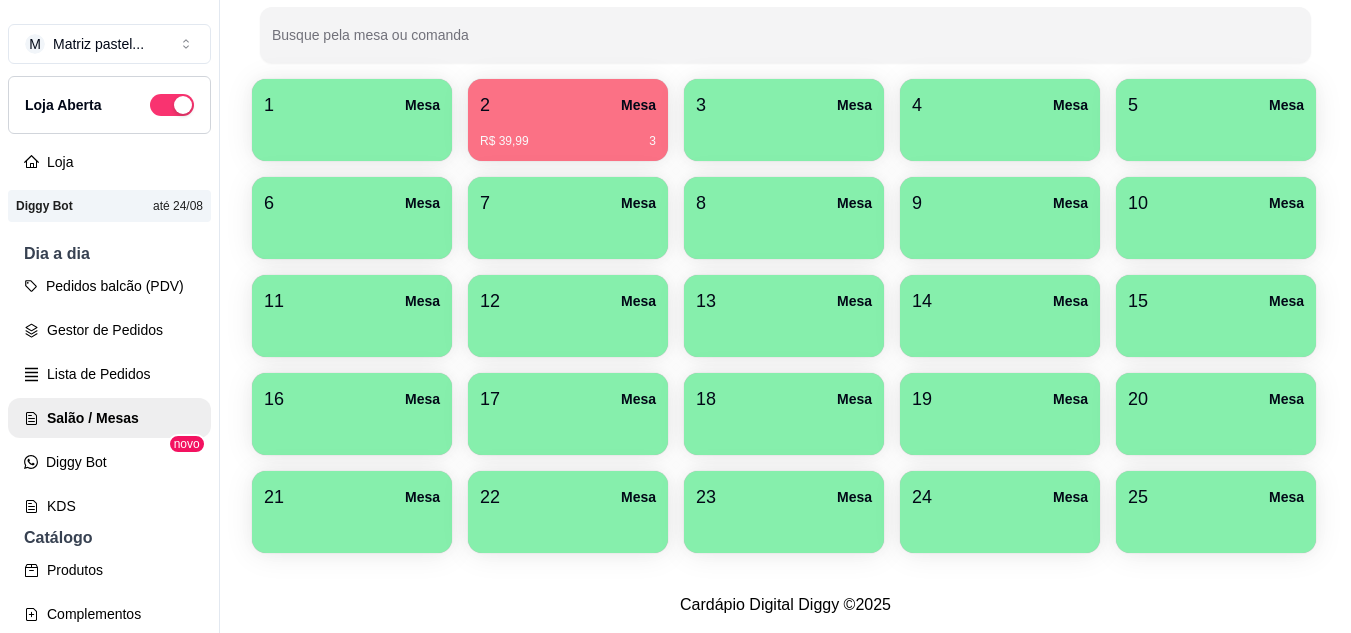 click on "25 Mesa" at bounding box center (1216, 497) 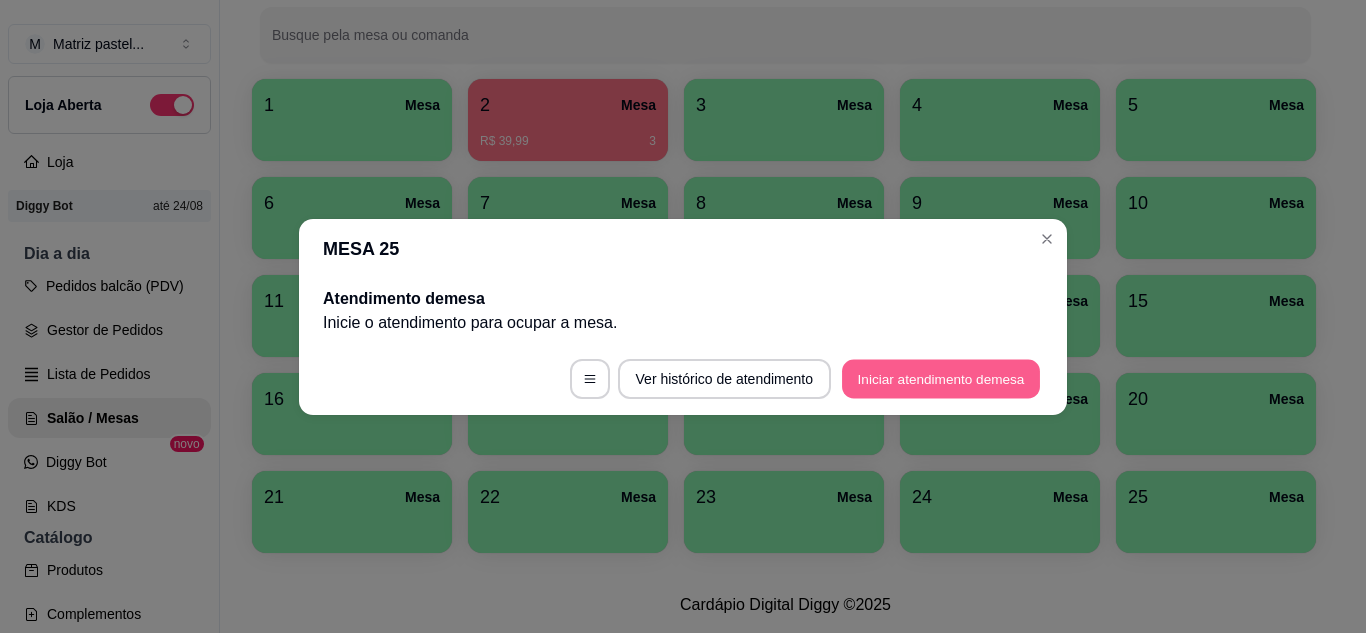 click on "Iniciar atendimento de  mesa" at bounding box center [941, 378] 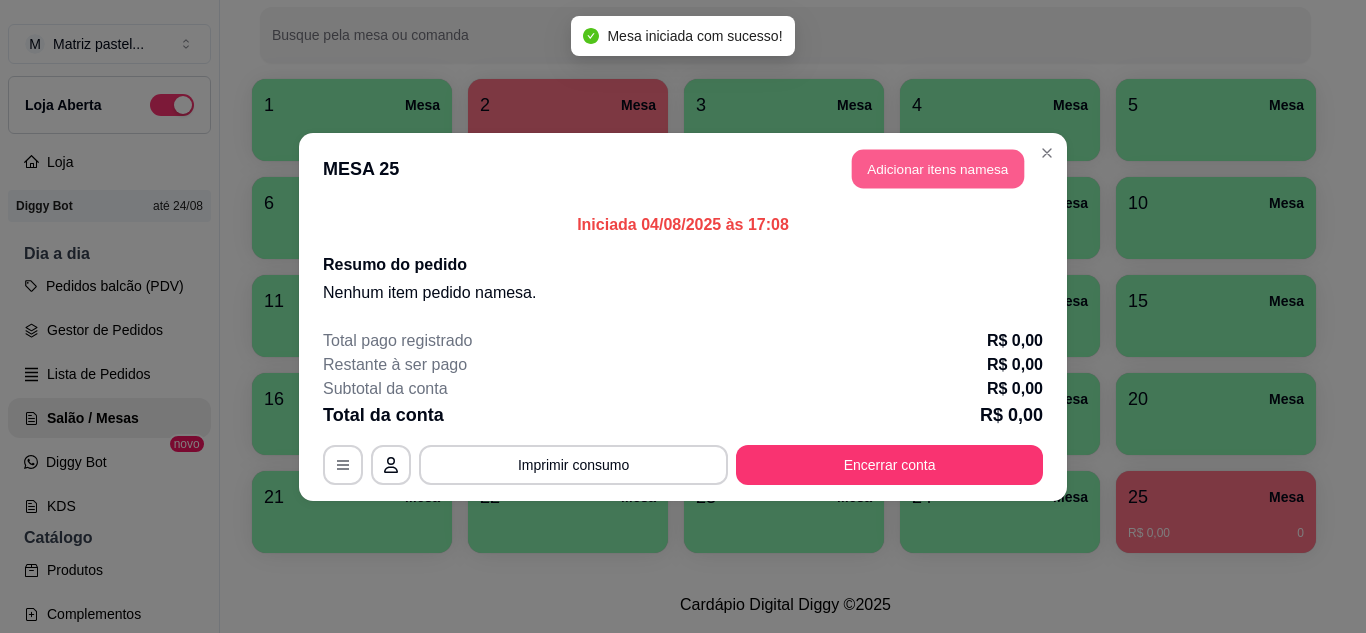 click on "Adicionar itens na  mesa" at bounding box center (938, 168) 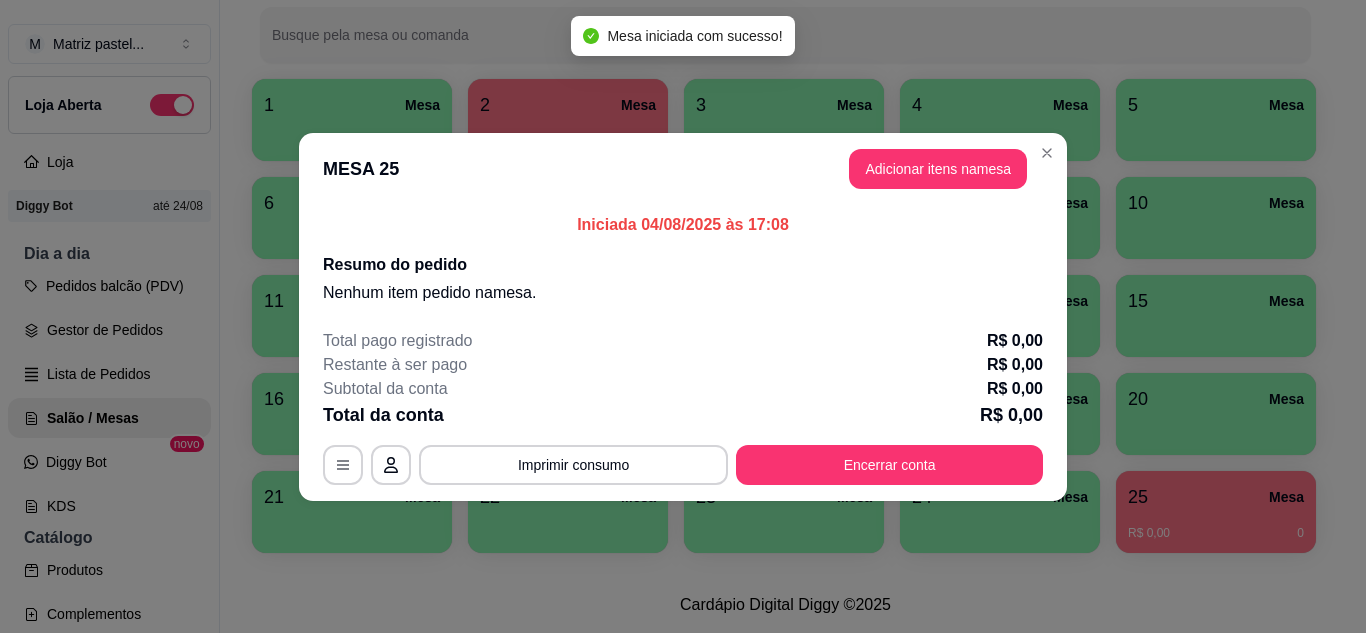 click on "Pesquisa" at bounding box center [472, 129] 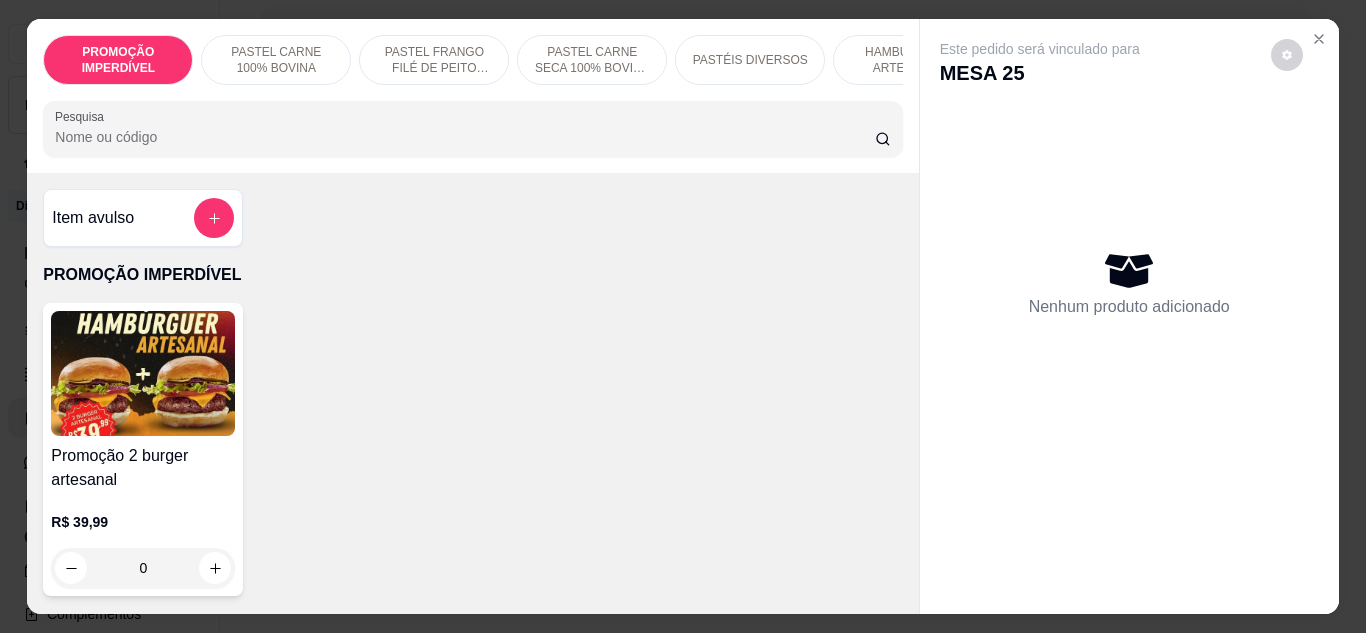 click on "Pesquisa" at bounding box center [465, 137] 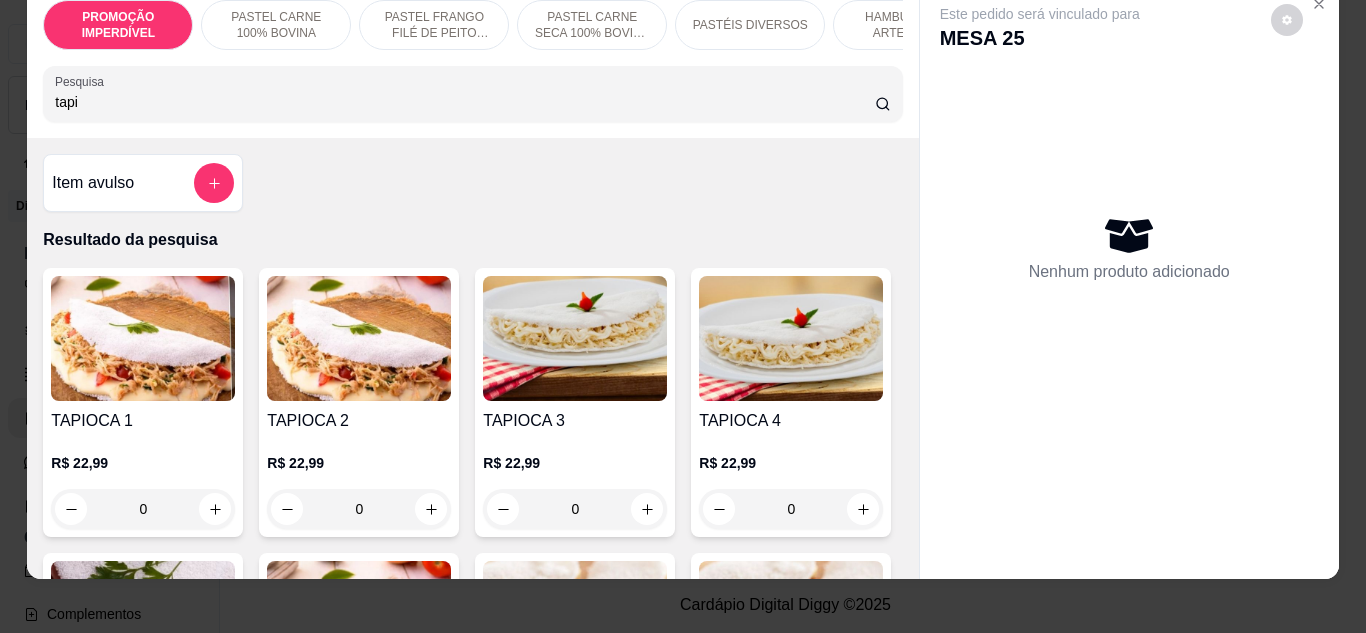 scroll, scrollTop: 53, scrollLeft: 0, axis: vertical 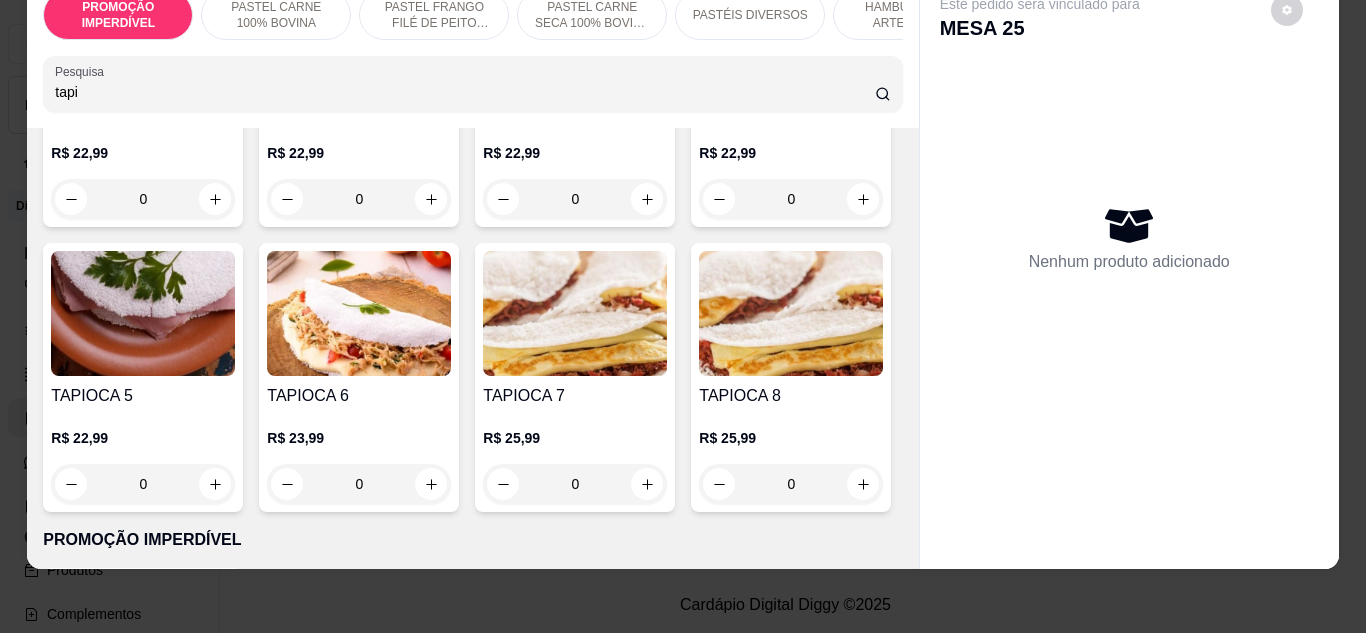 type on "tapi" 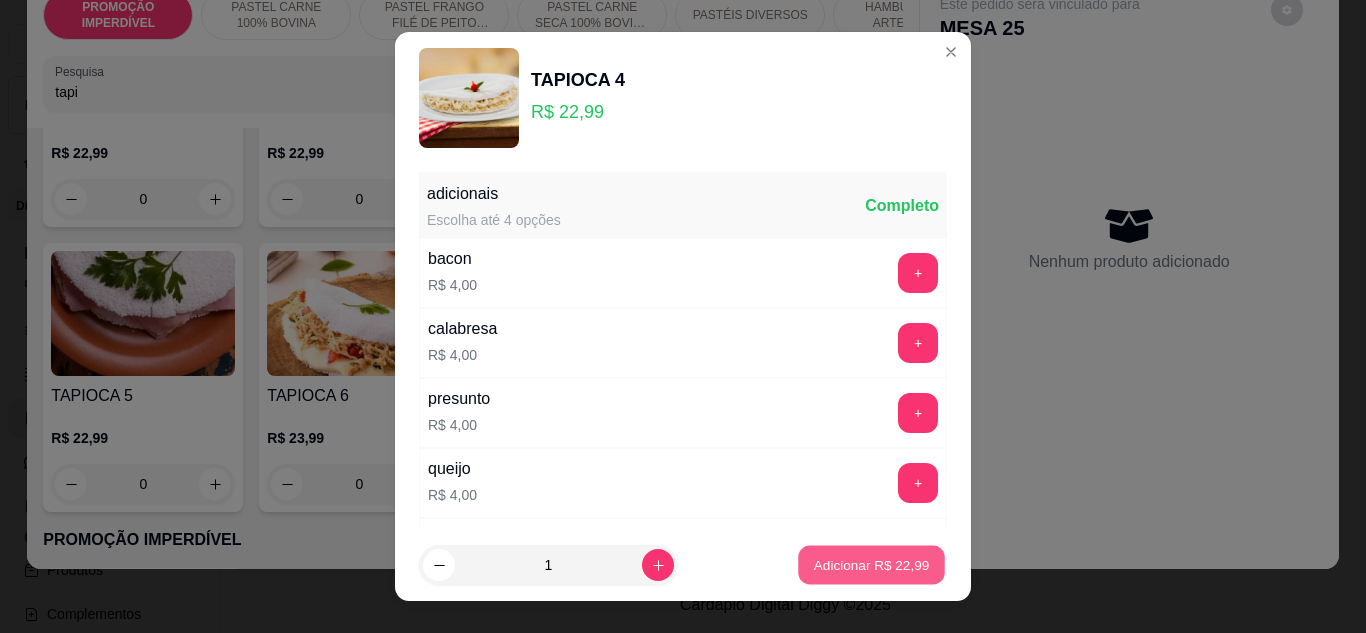 click on "Adicionar   R$ 22,99" at bounding box center (872, 565) 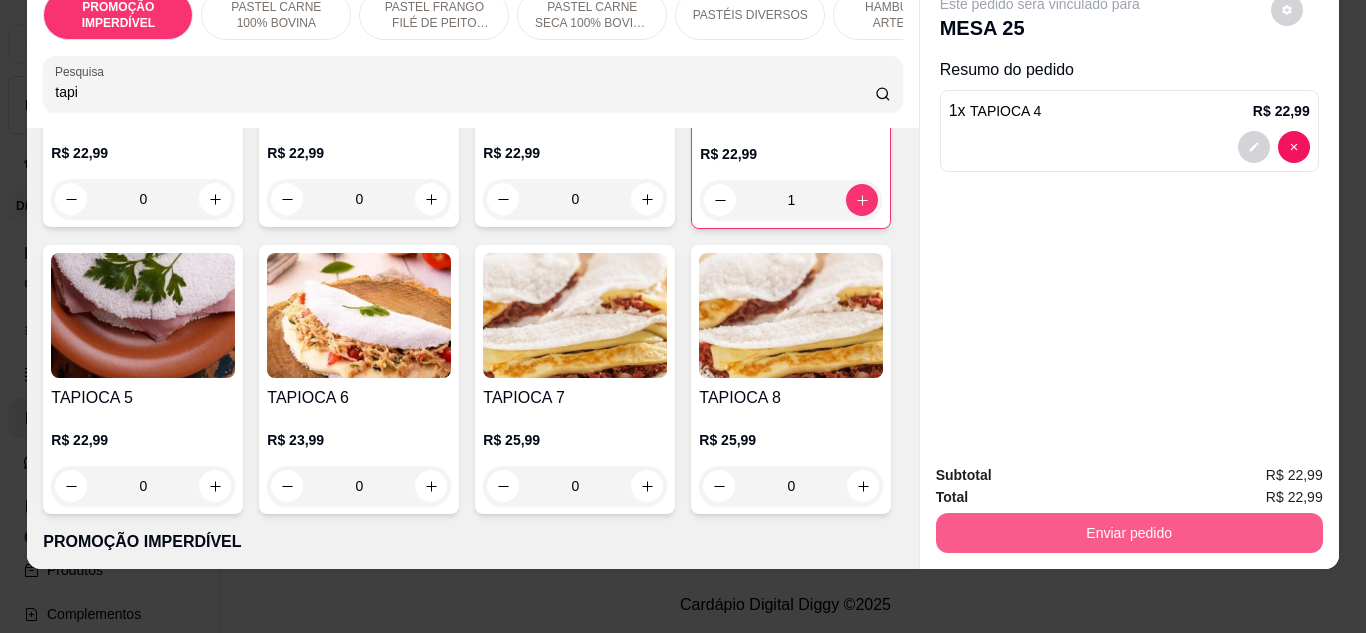 click on "Enviar pedido" at bounding box center [1129, 533] 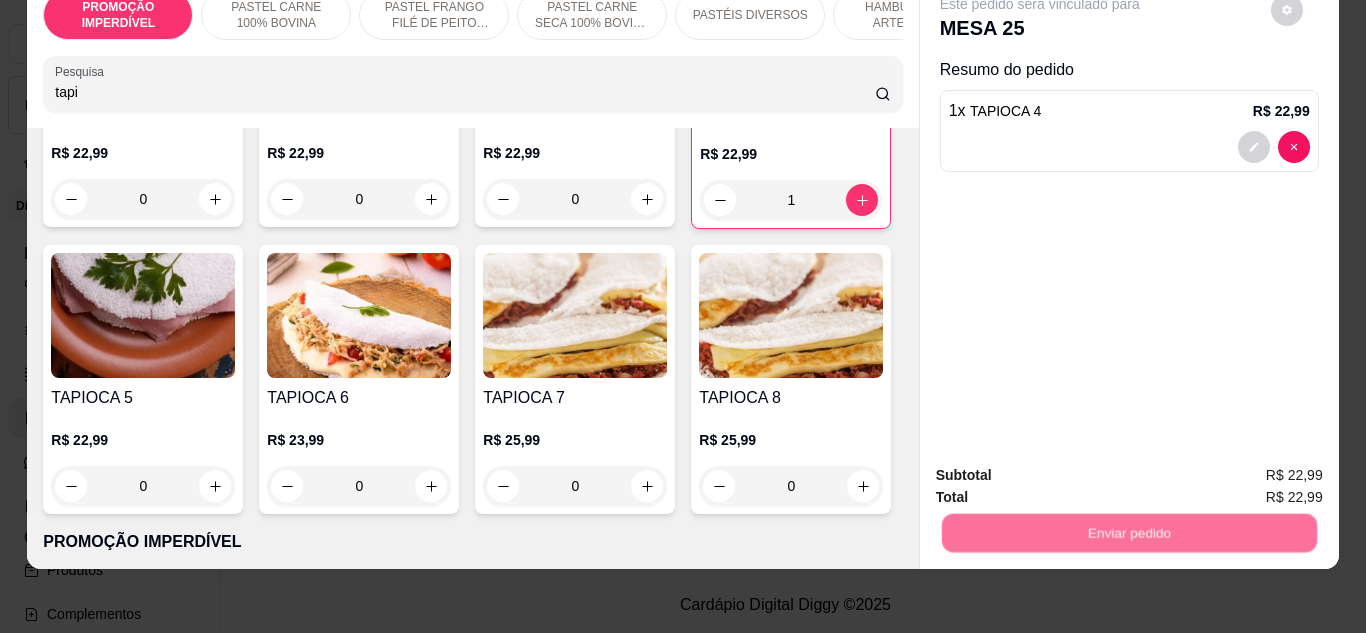 click on "Não registrar e enviar pedido" at bounding box center (1063, 468) 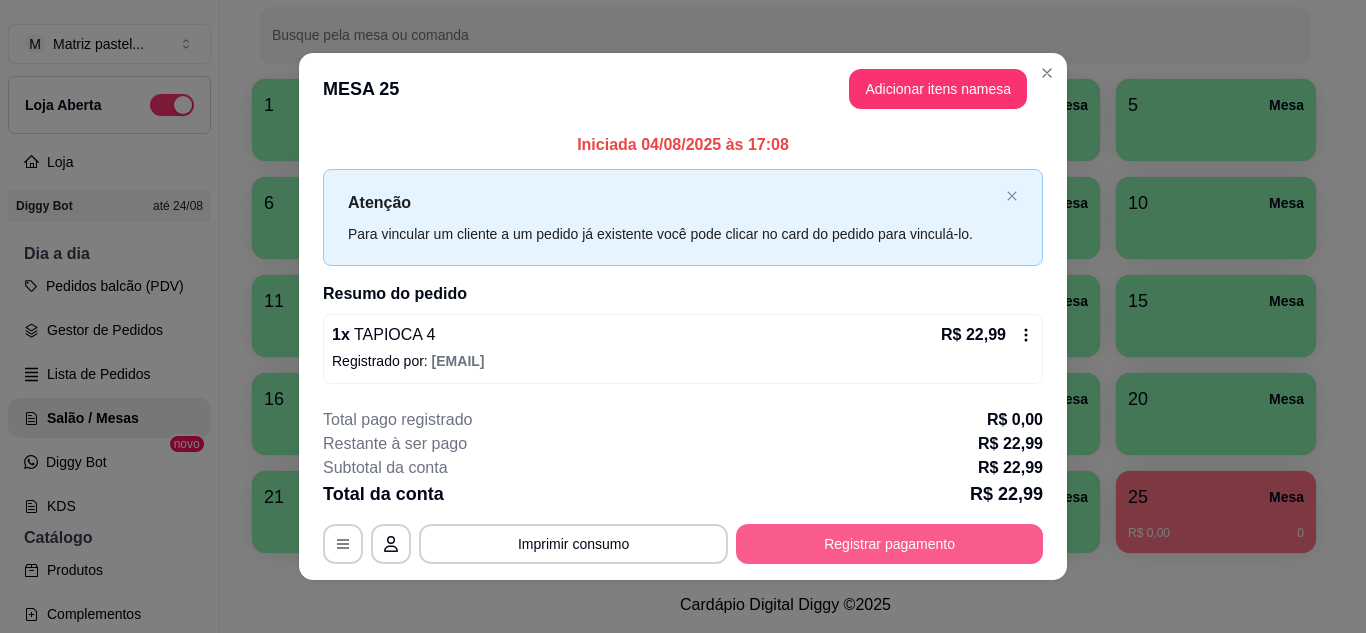 click on "Registrar pagamento" at bounding box center [889, 544] 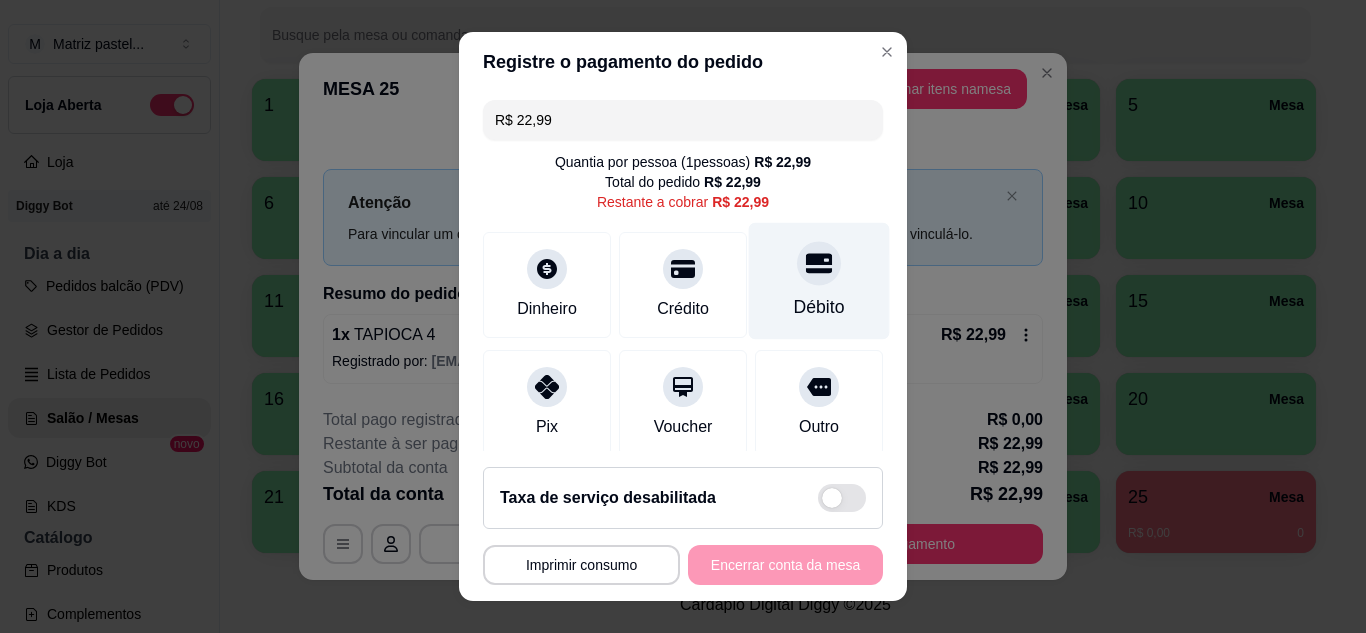 click 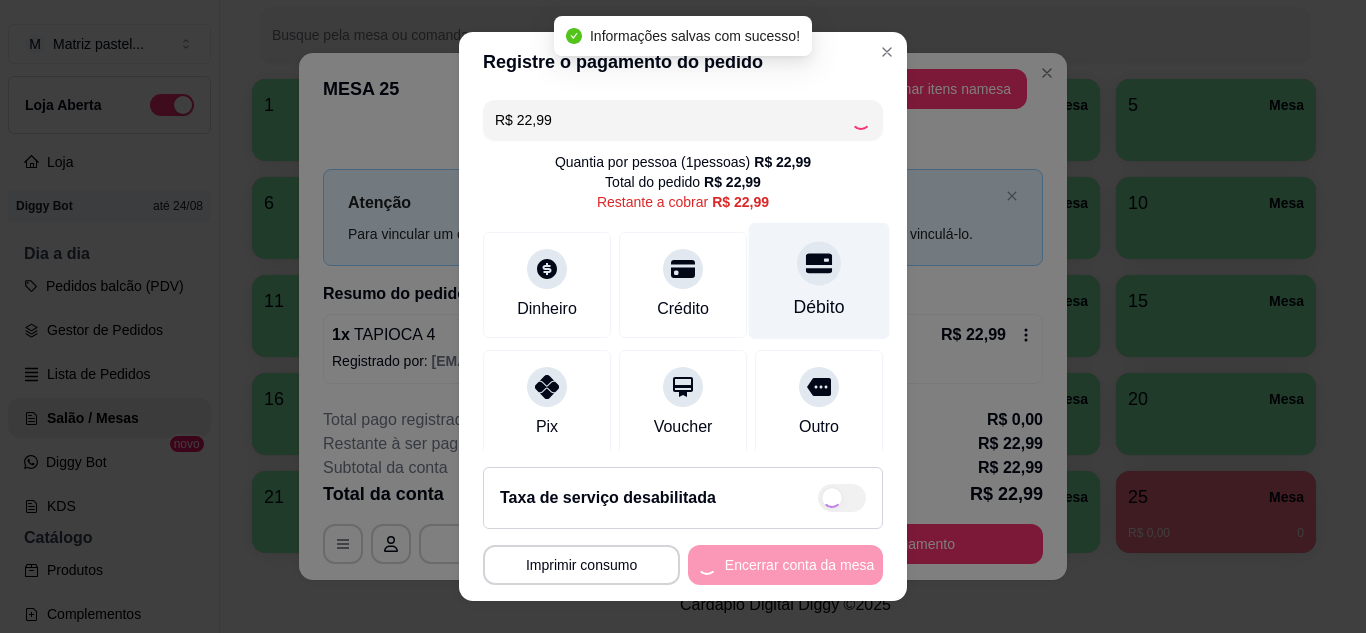 type on "R$ 0,00" 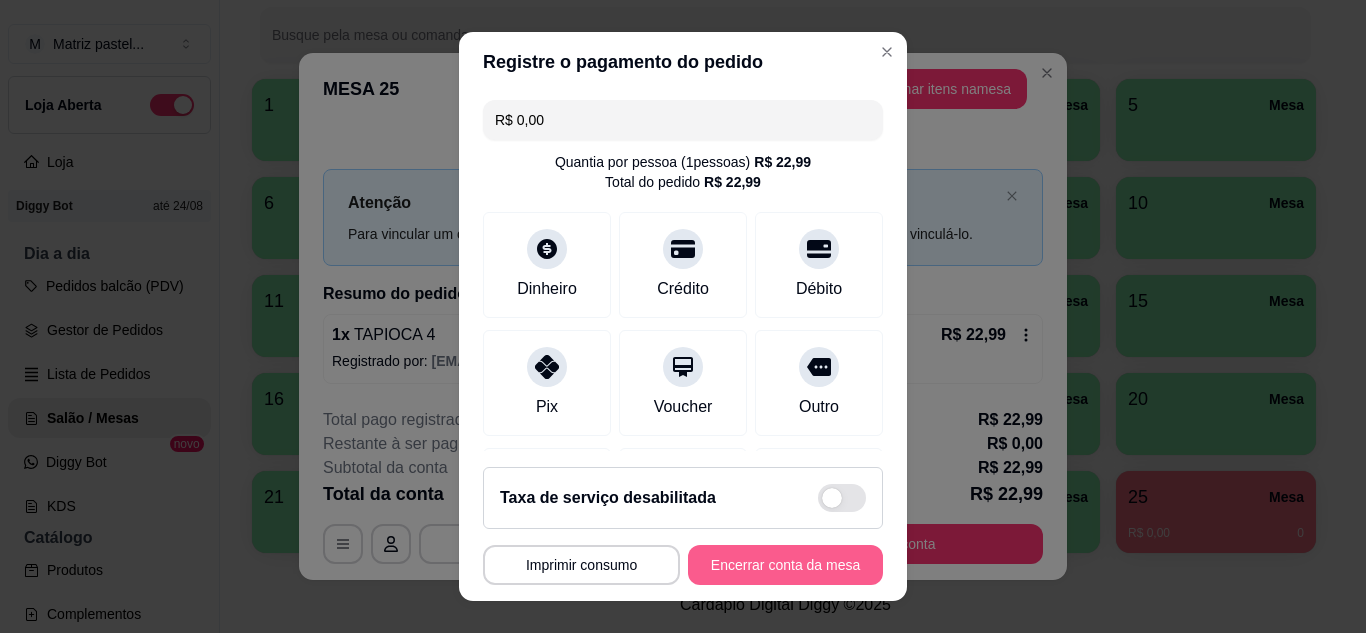 click on "Encerrar conta da mesa" at bounding box center (785, 565) 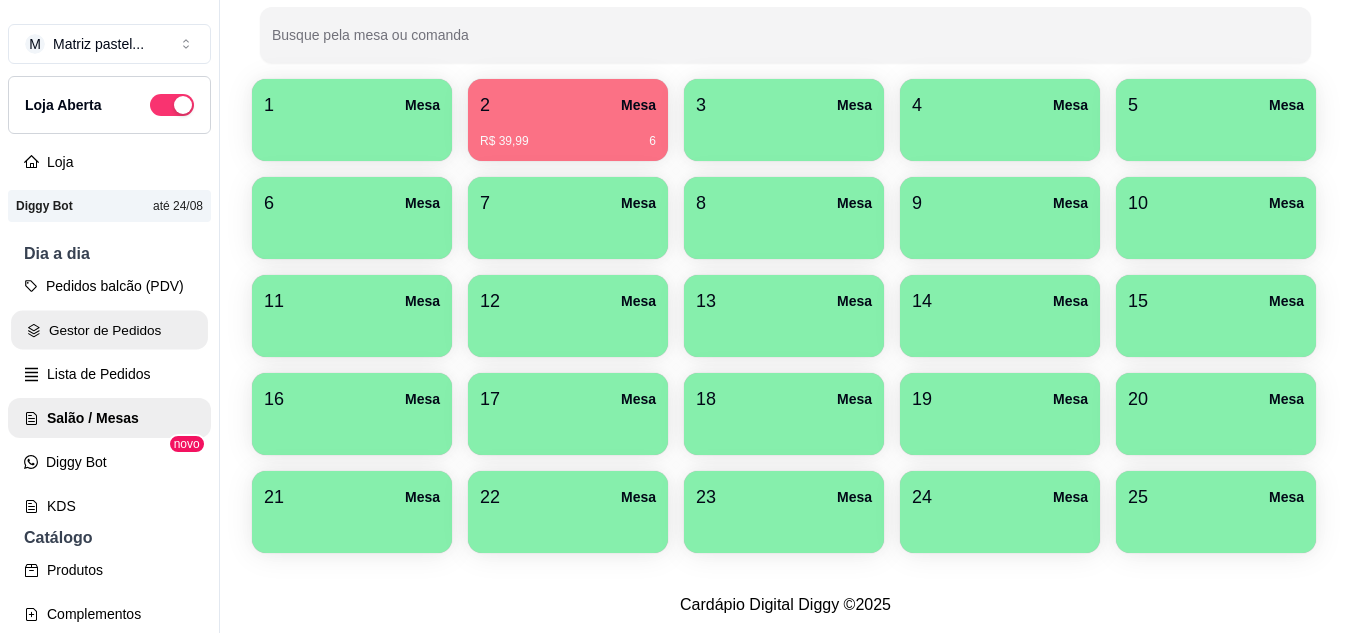 click on "Gestor de Pedidos" at bounding box center (109, 330) 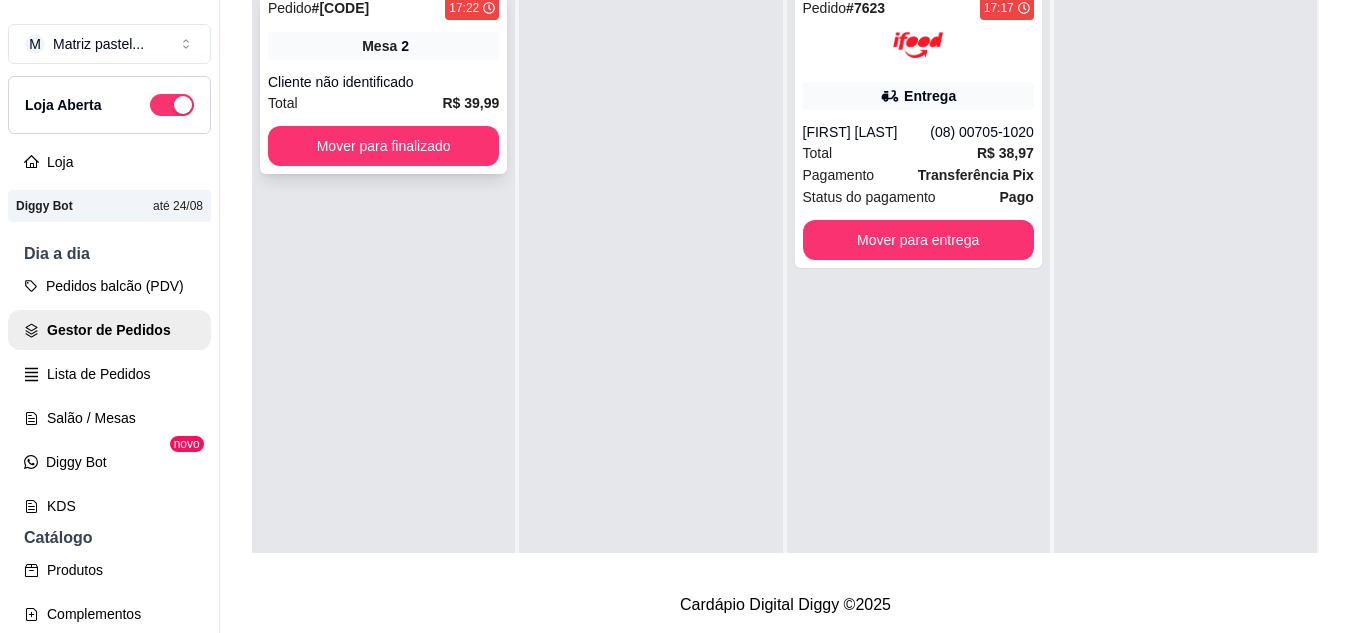 scroll, scrollTop: 0, scrollLeft: 0, axis: both 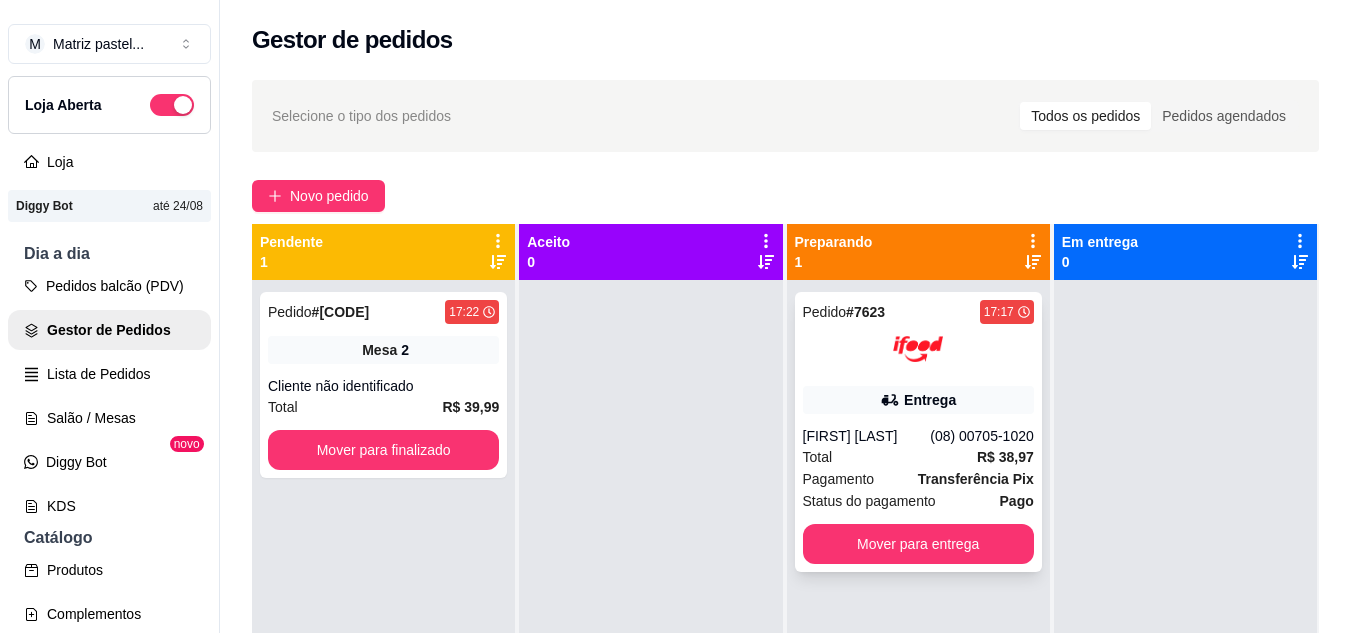 click on "Entrega" at bounding box center [918, 400] 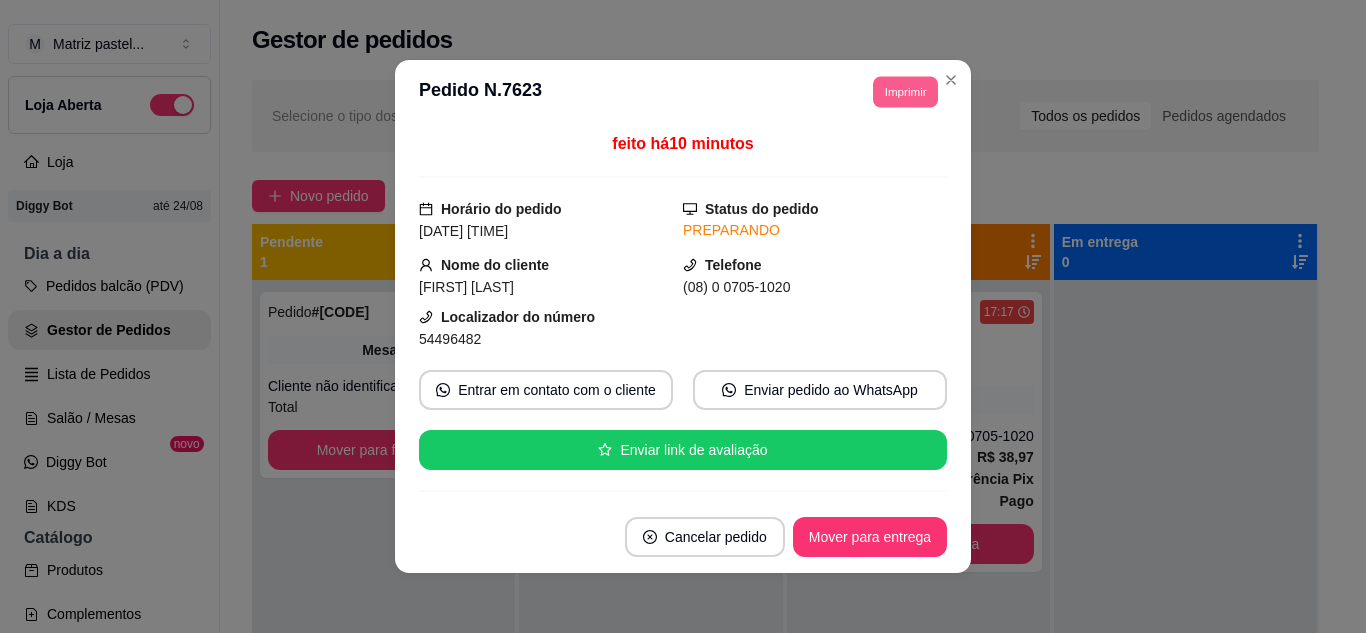 click on "Imprimir" at bounding box center (905, 91) 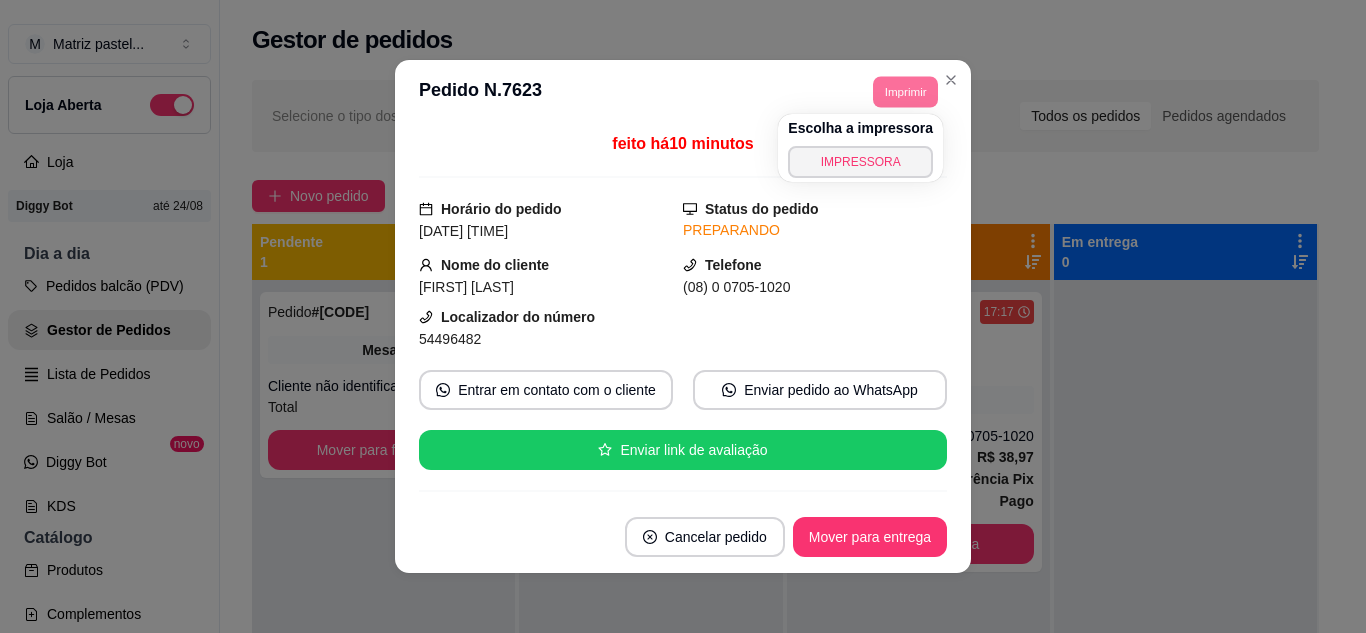 click on "IMPRESSORA" at bounding box center (860, 162) 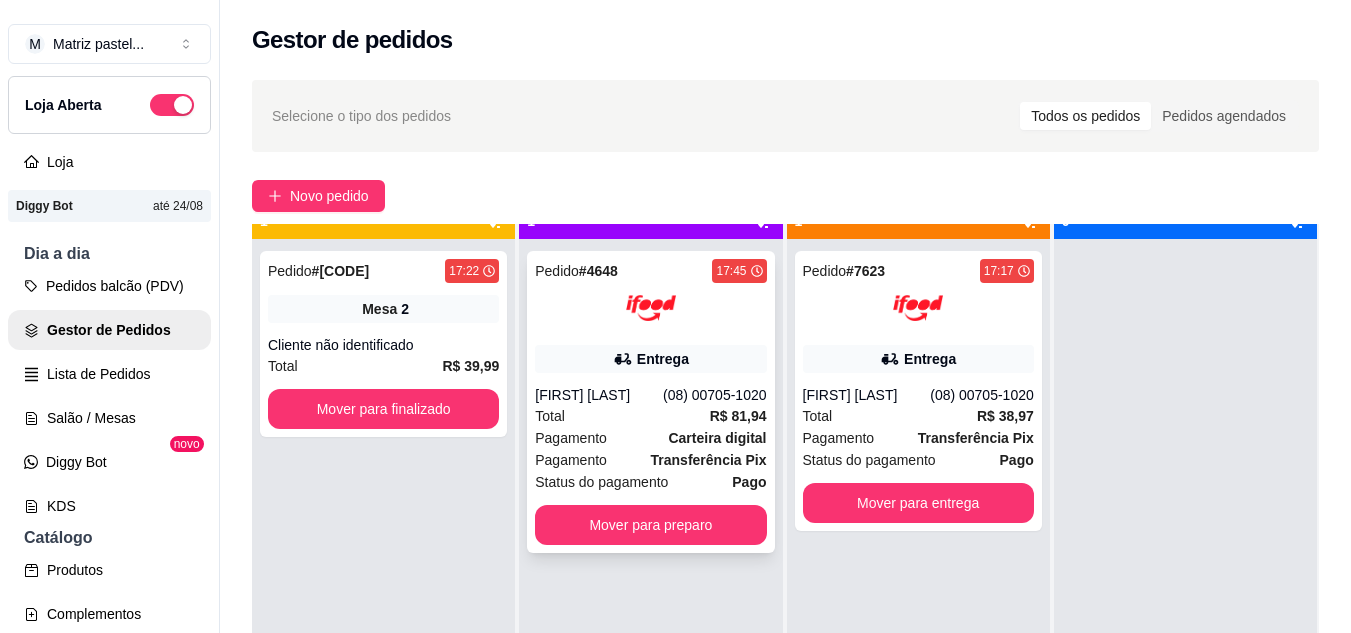 scroll, scrollTop: 56, scrollLeft: 0, axis: vertical 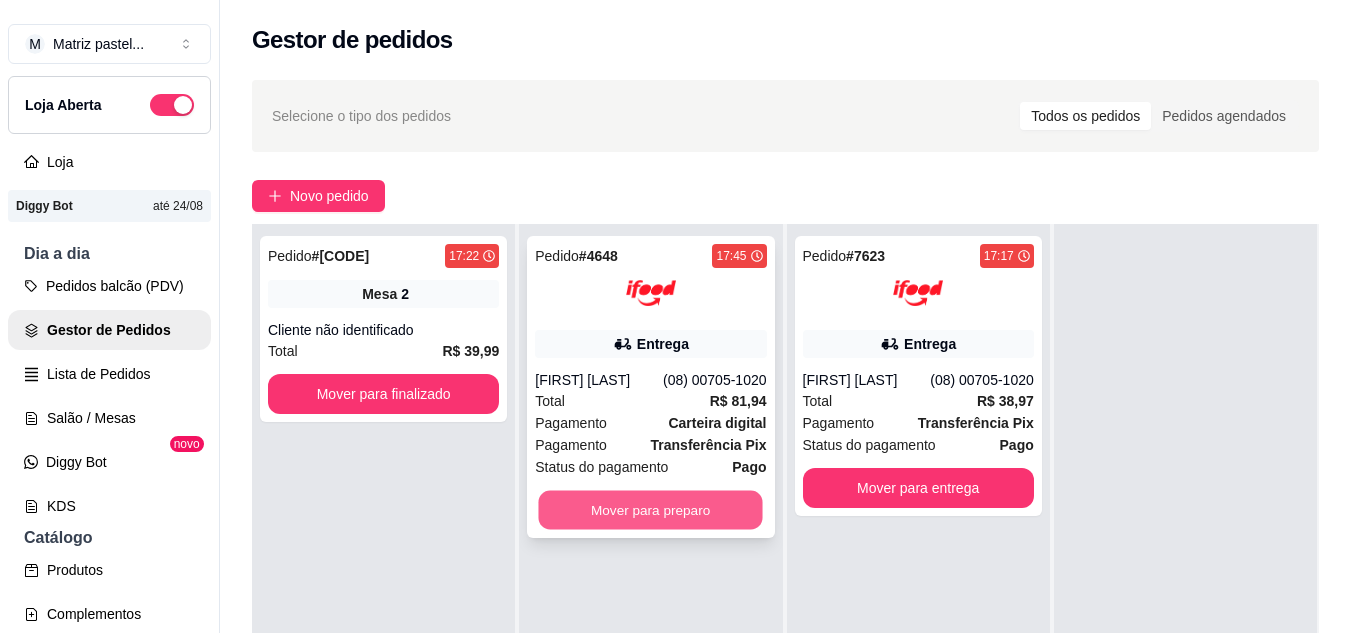 click on "Mover para preparo" at bounding box center (651, 510) 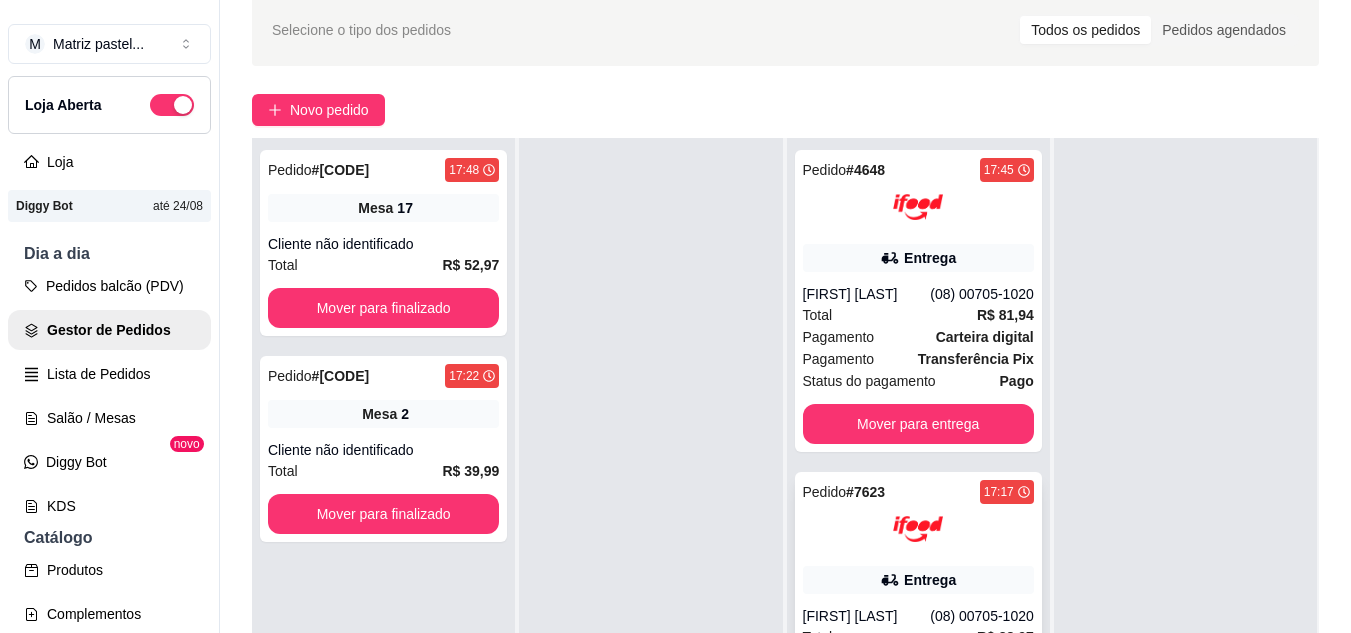 scroll, scrollTop: 200, scrollLeft: 0, axis: vertical 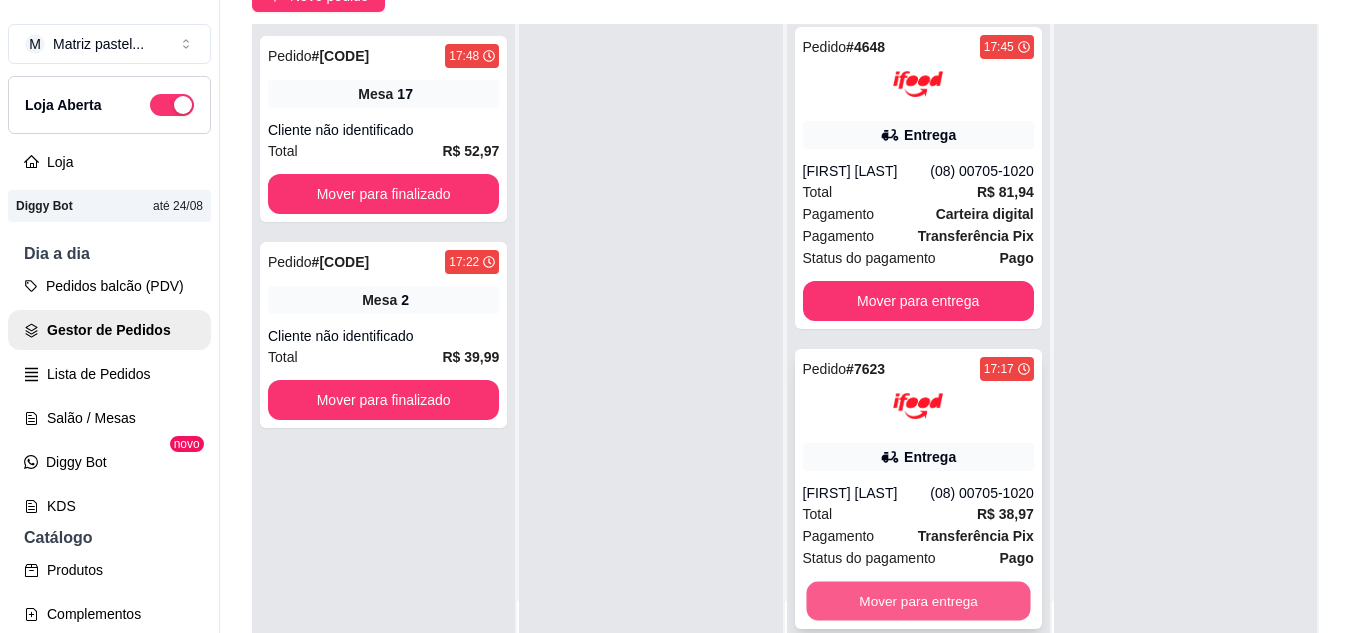 click on "Mover para entrega" at bounding box center (918, 601) 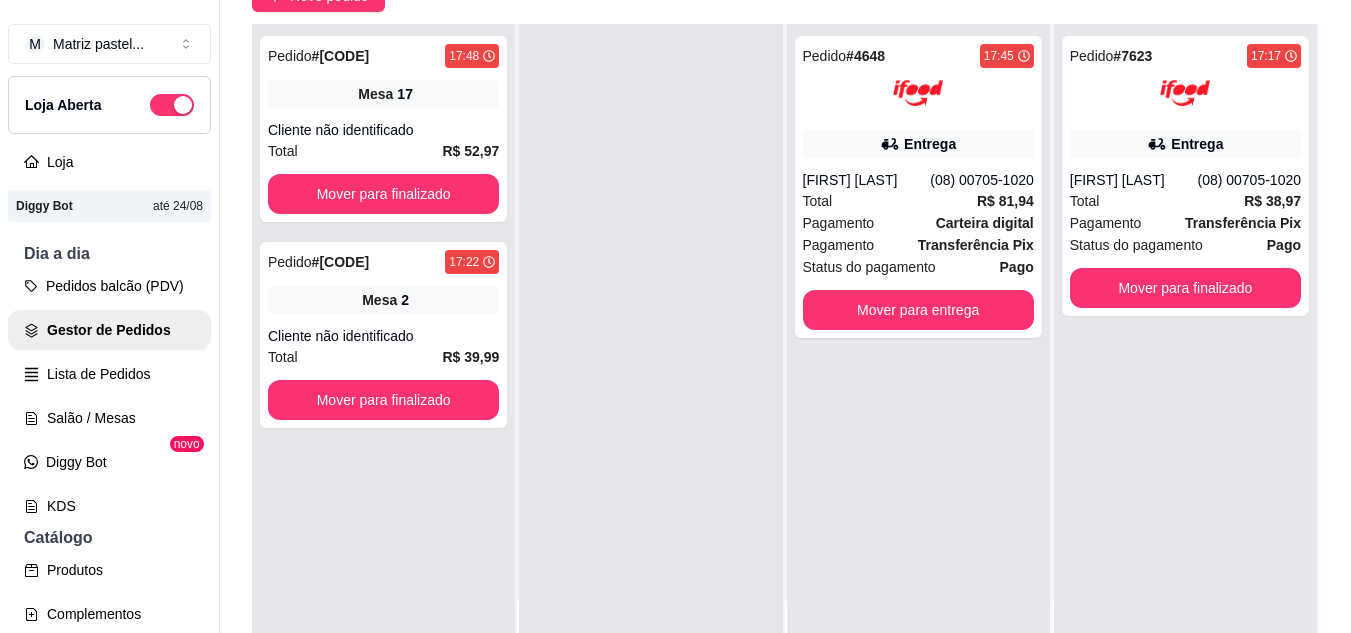 scroll, scrollTop: 0, scrollLeft: 0, axis: both 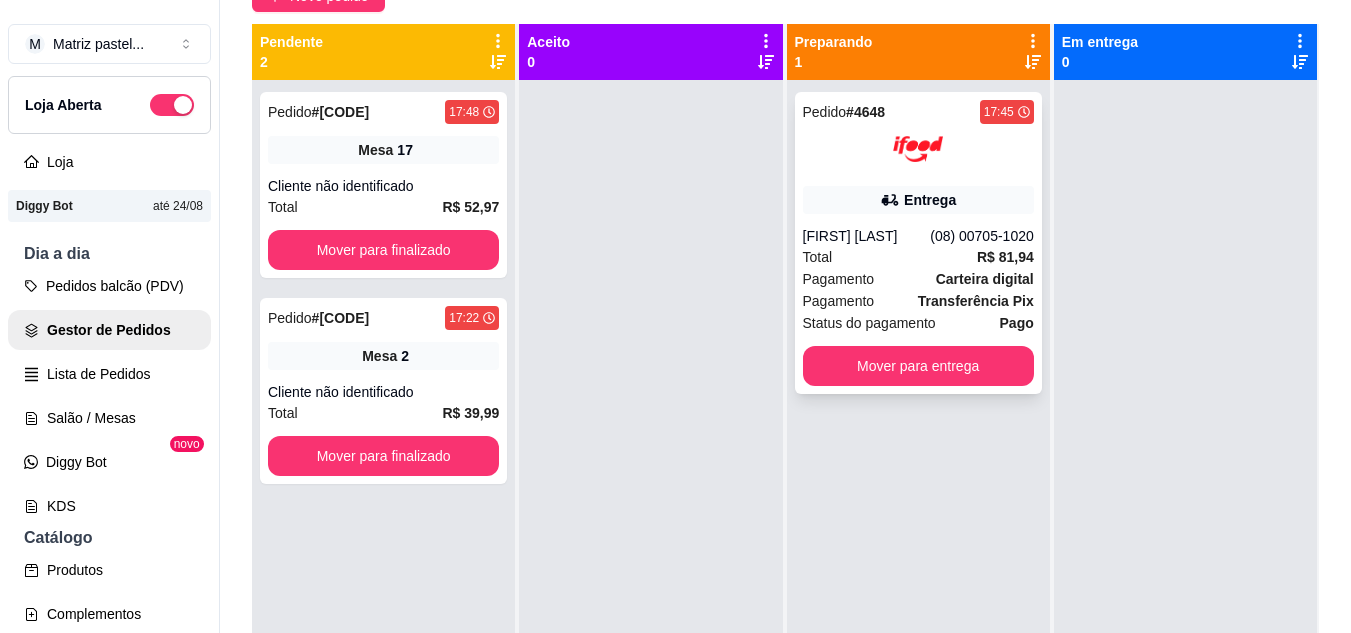 click on "Entrega" at bounding box center (918, 200) 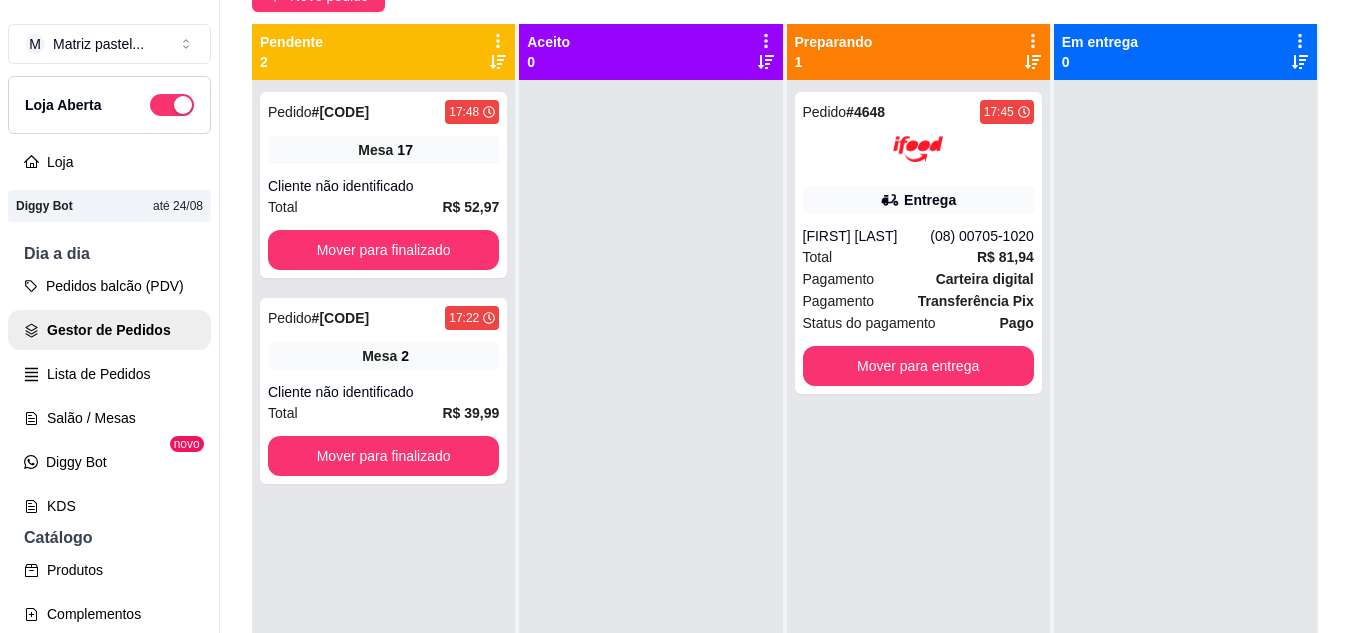 click on "Imprimir" at bounding box center (905, 92) 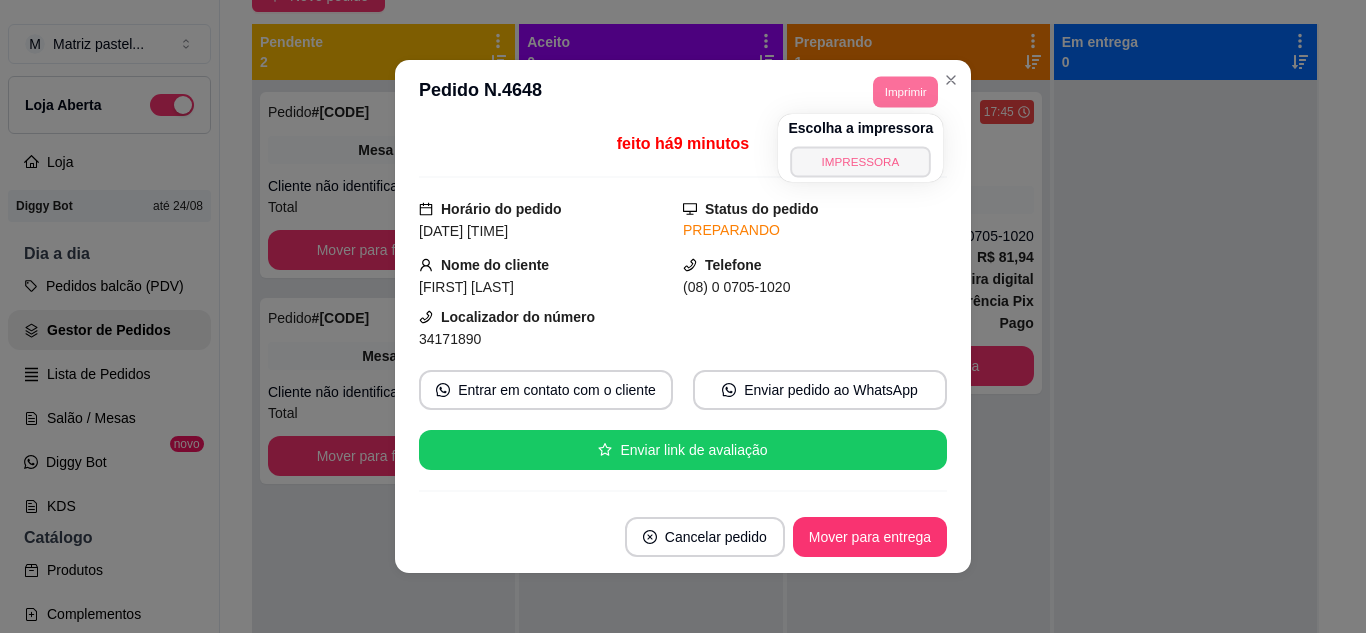 click on "IMPRESSORA" at bounding box center [861, 161] 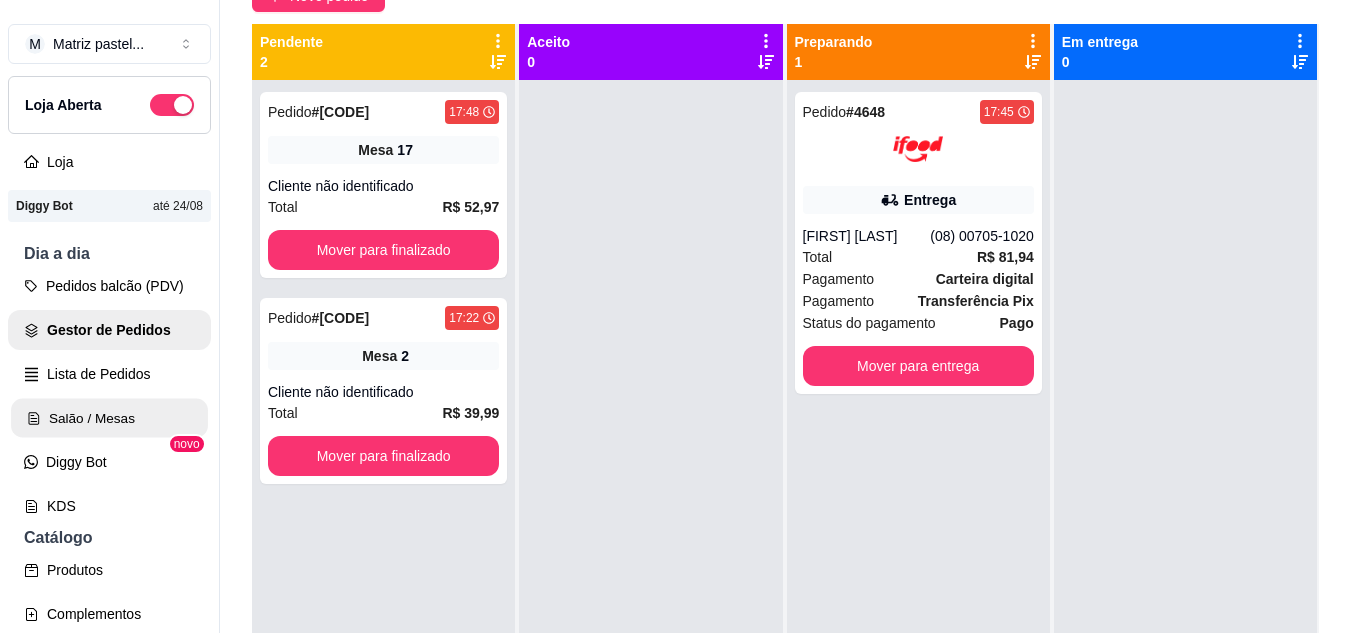 click on "Salão / Mesas" at bounding box center (109, 418) 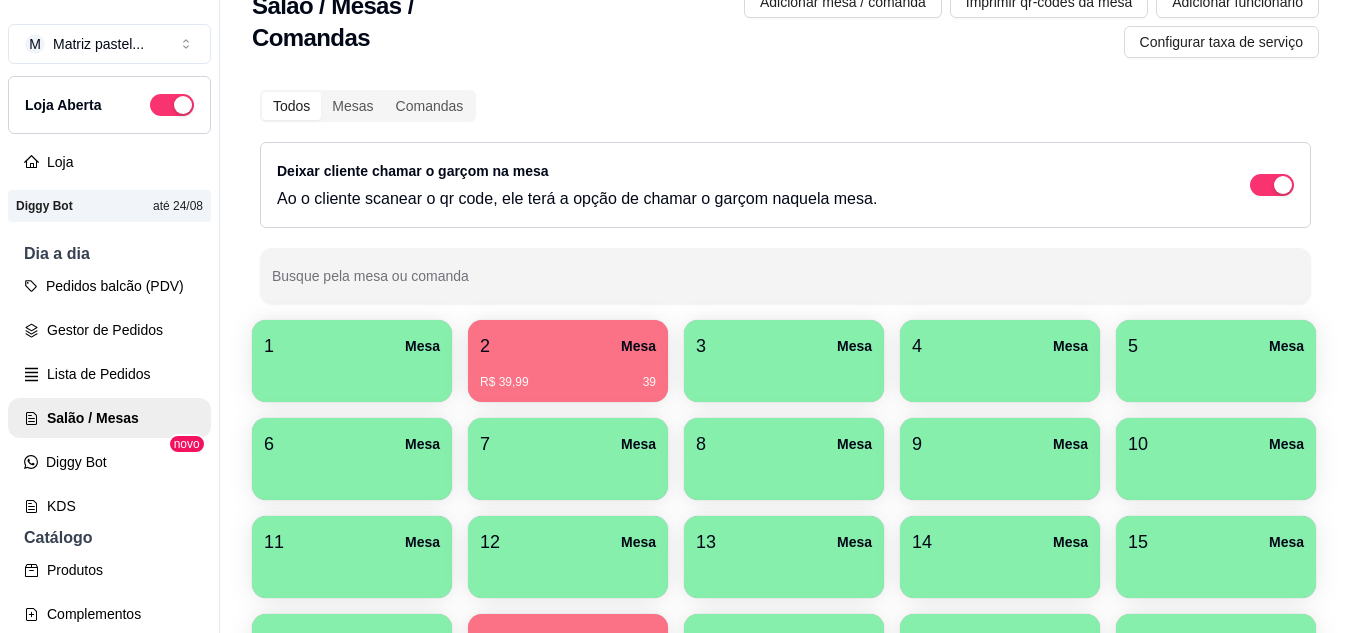 scroll, scrollTop: 100, scrollLeft: 0, axis: vertical 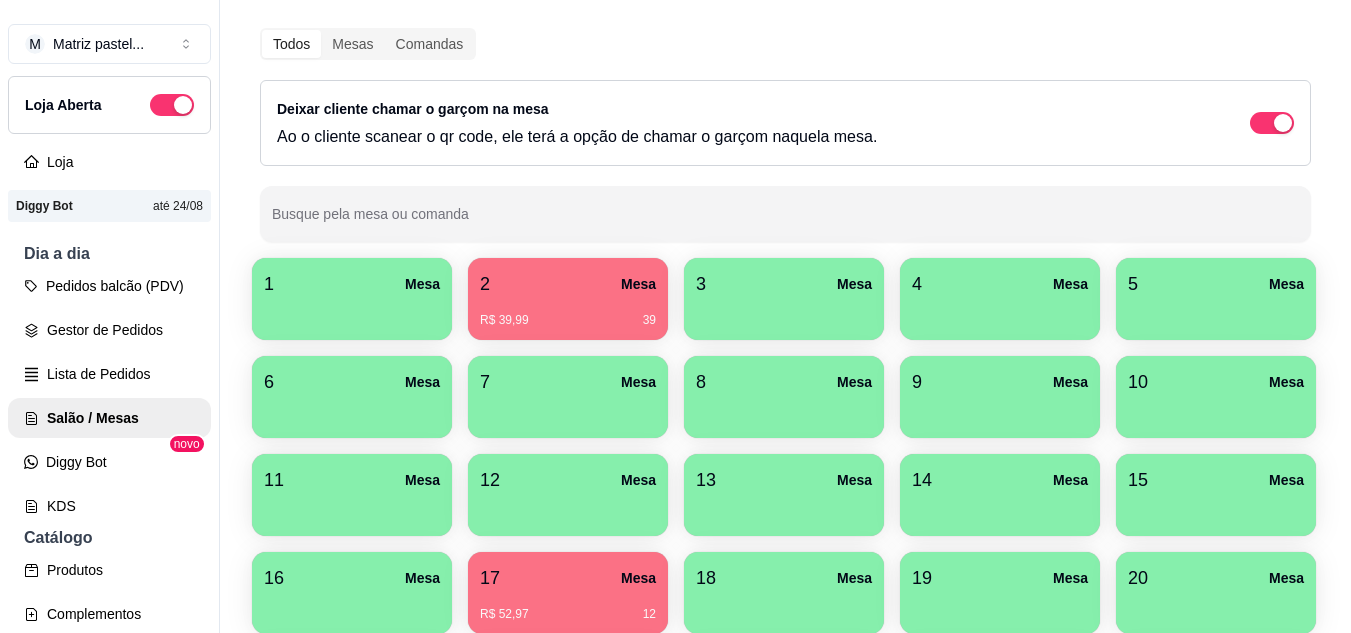 click on "2 Mesa" at bounding box center (568, 284) 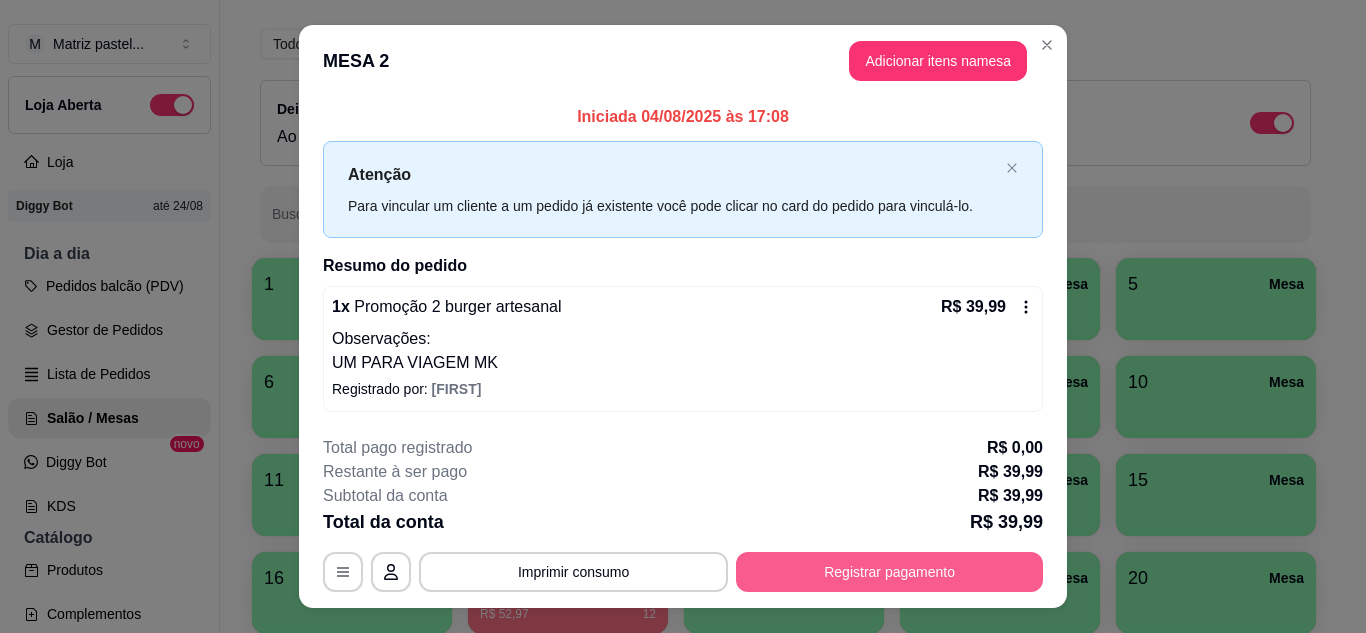 click on "Registrar pagamento" at bounding box center (889, 572) 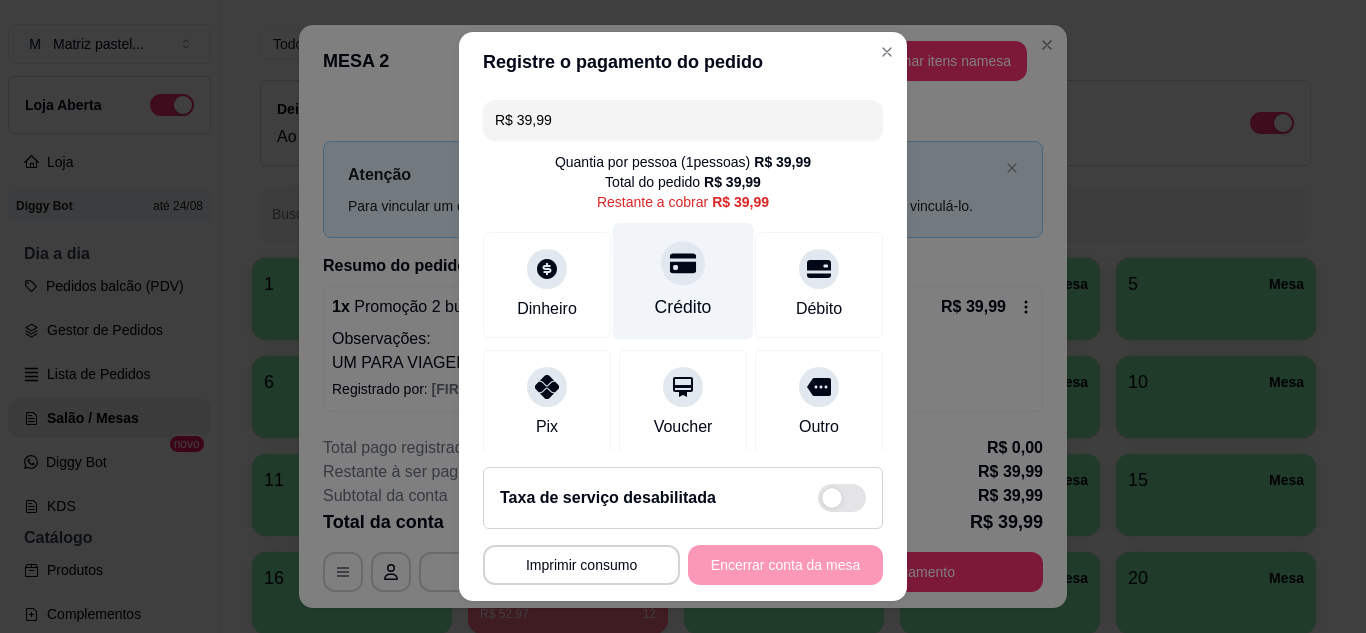 click on "Crédito" at bounding box center [683, 280] 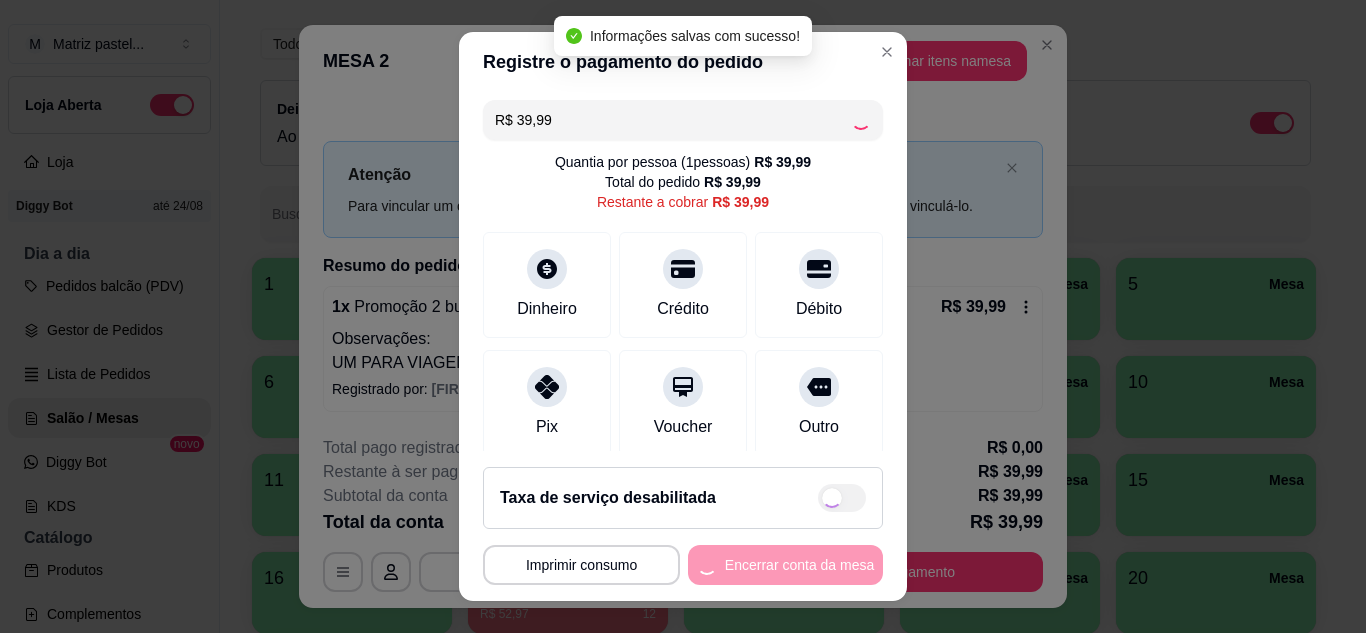 type on "R$ 0,00" 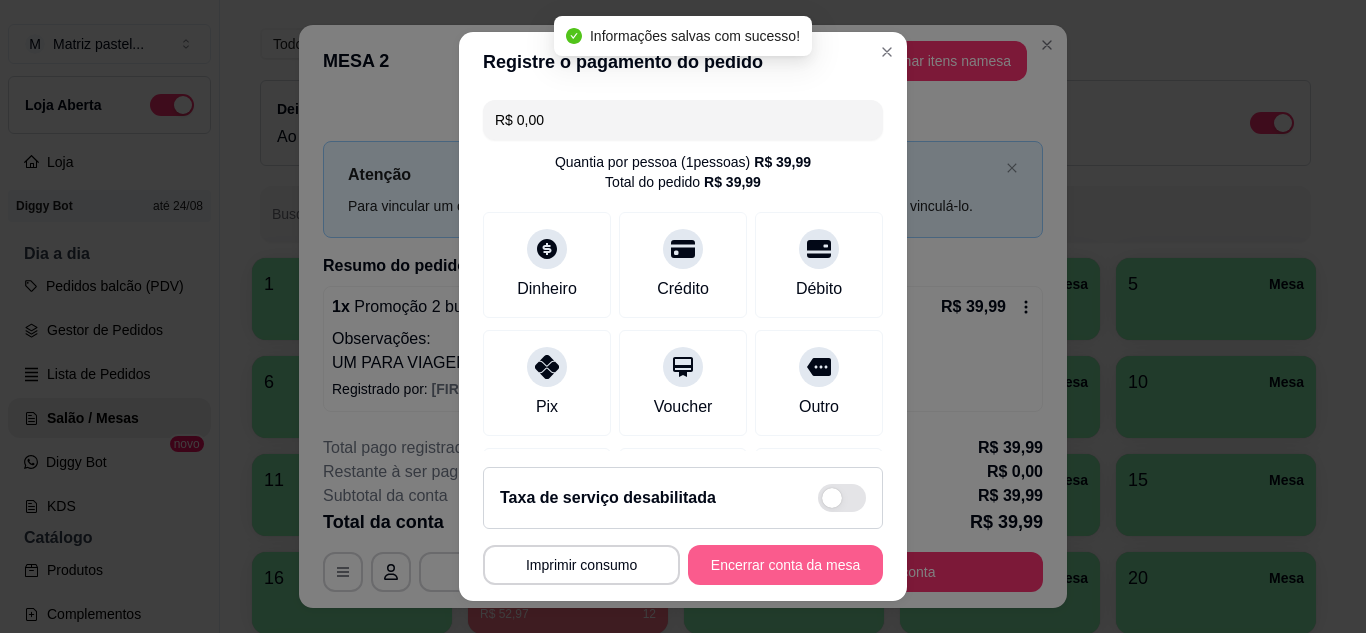 click on "Encerrar conta da mesa" at bounding box center (785, 565) 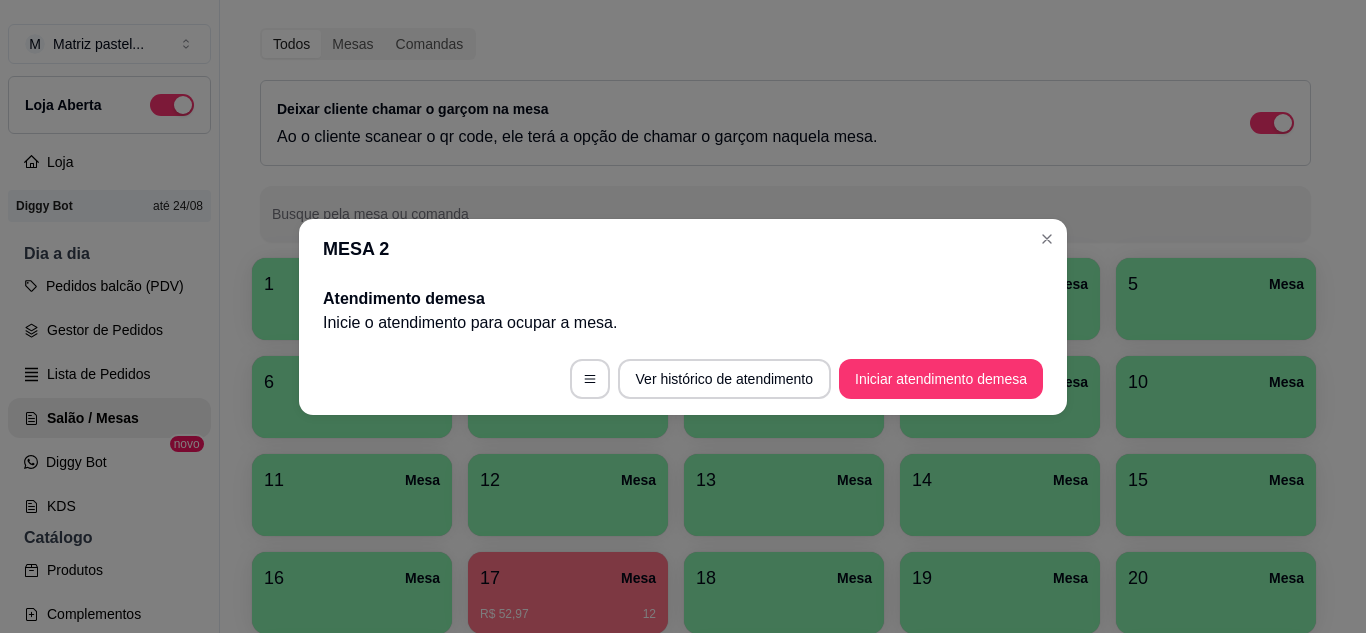 click on "MESA 2" at bounding box center [683, 249] 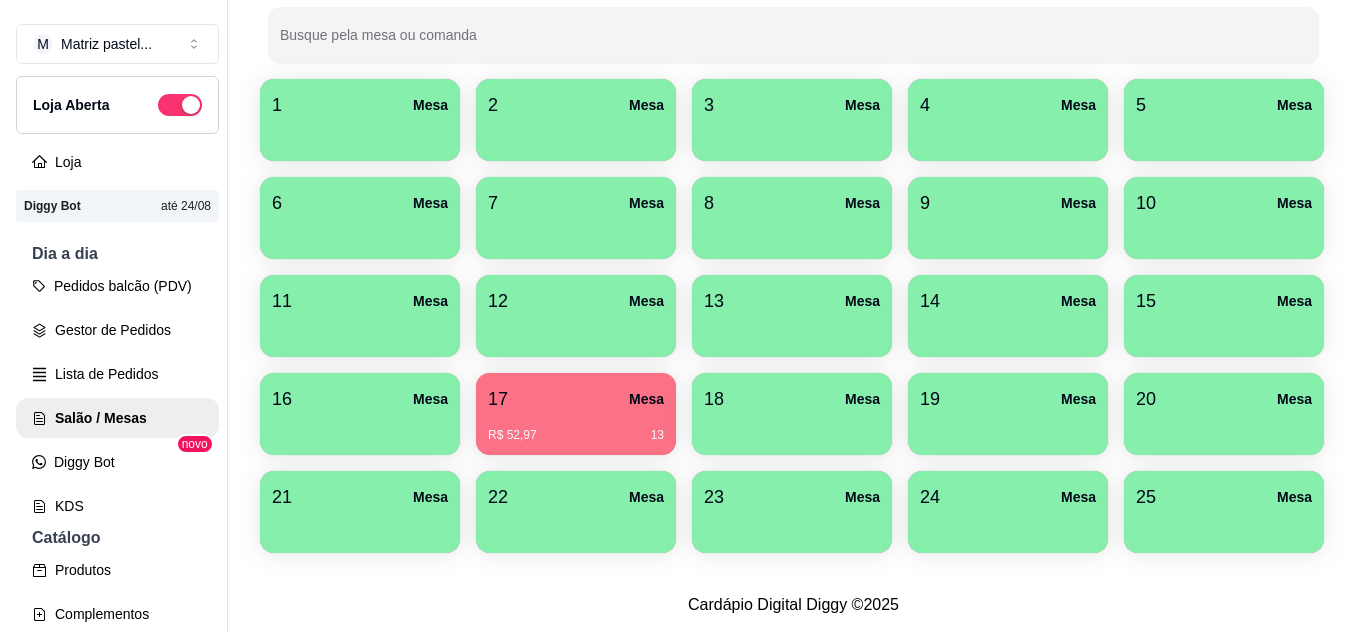 scroll, scrollTop: 490, scrollLeft: 0, axis: vertical 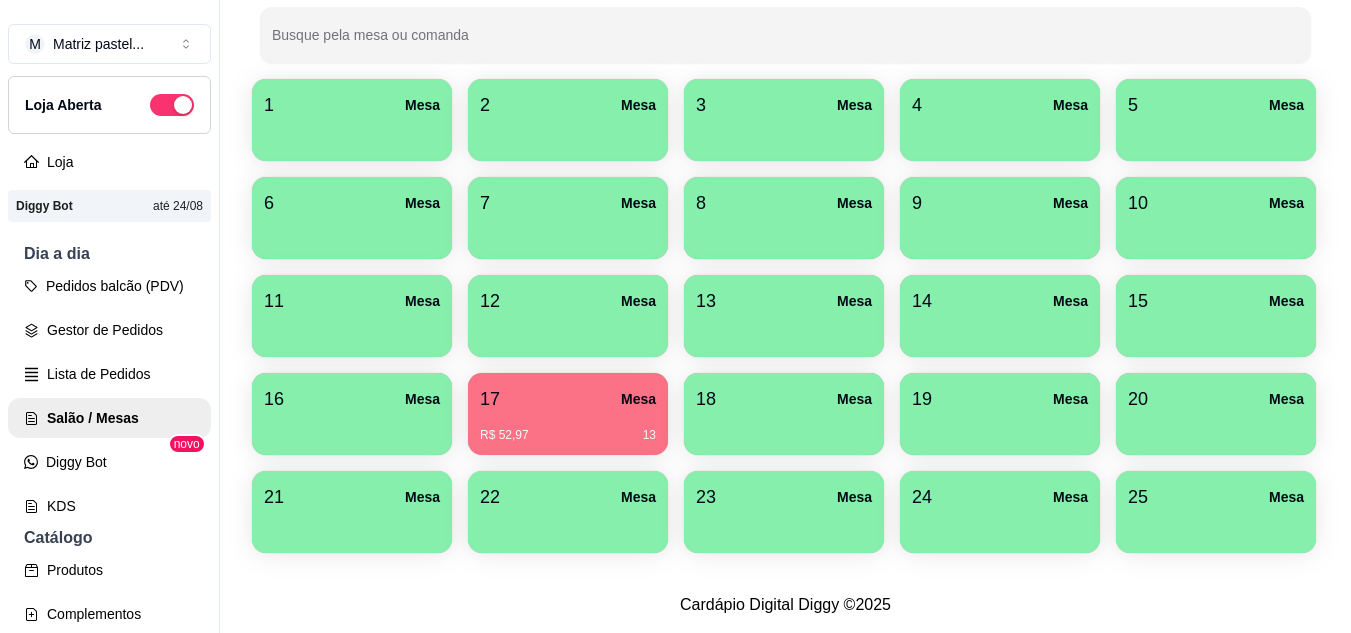 click on "17 Mesa" at bounding box center (568, 399) 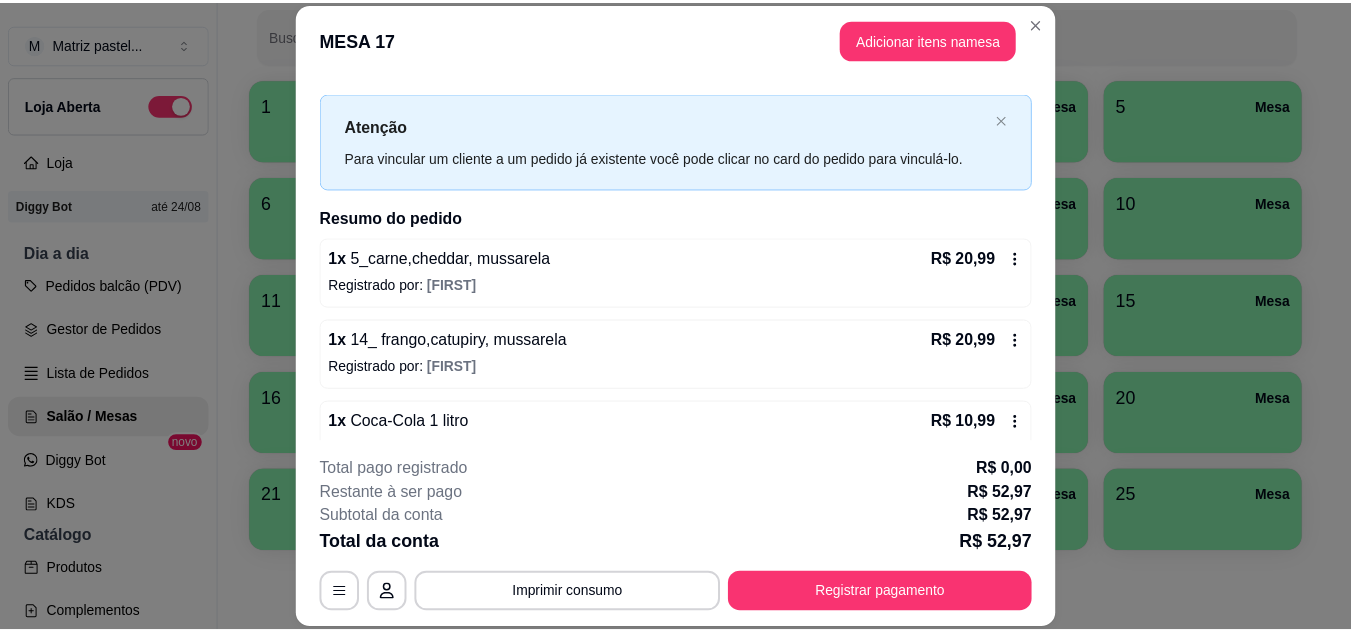 scroll, scrollTop: 64, scrollLeft: 0, axis: vertical 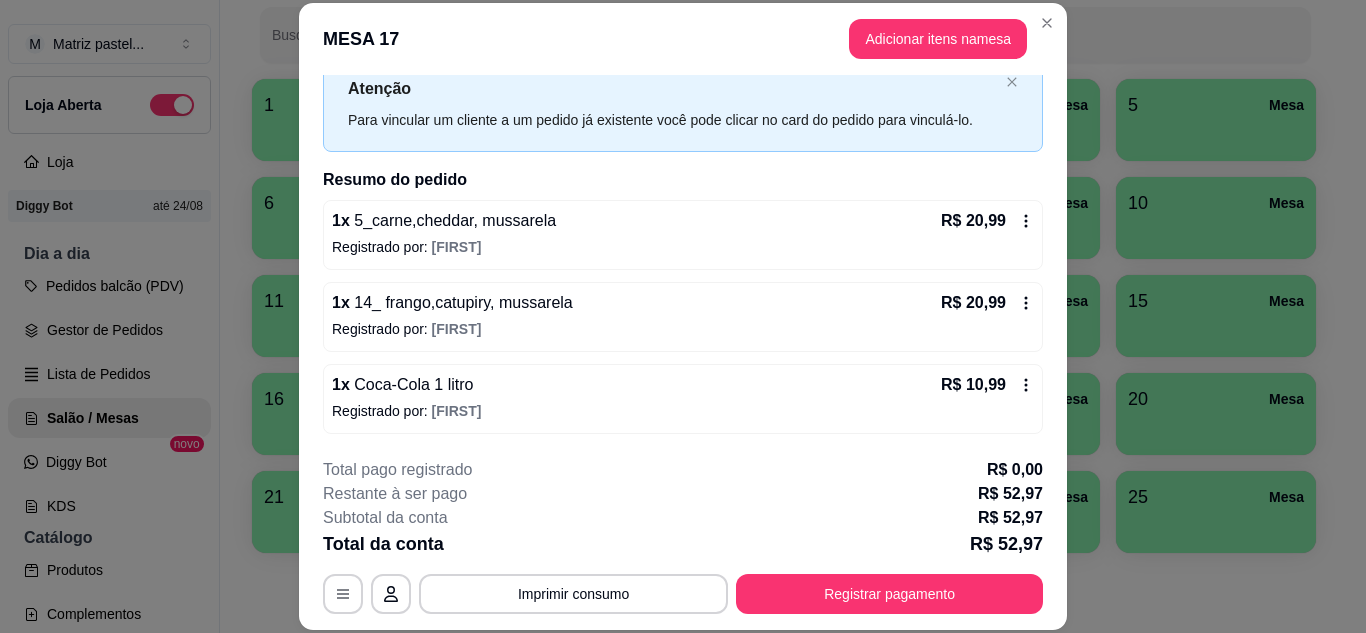 click on "MESA 17 Adicionar itens na  mesa" at bounding box center [683, 39] 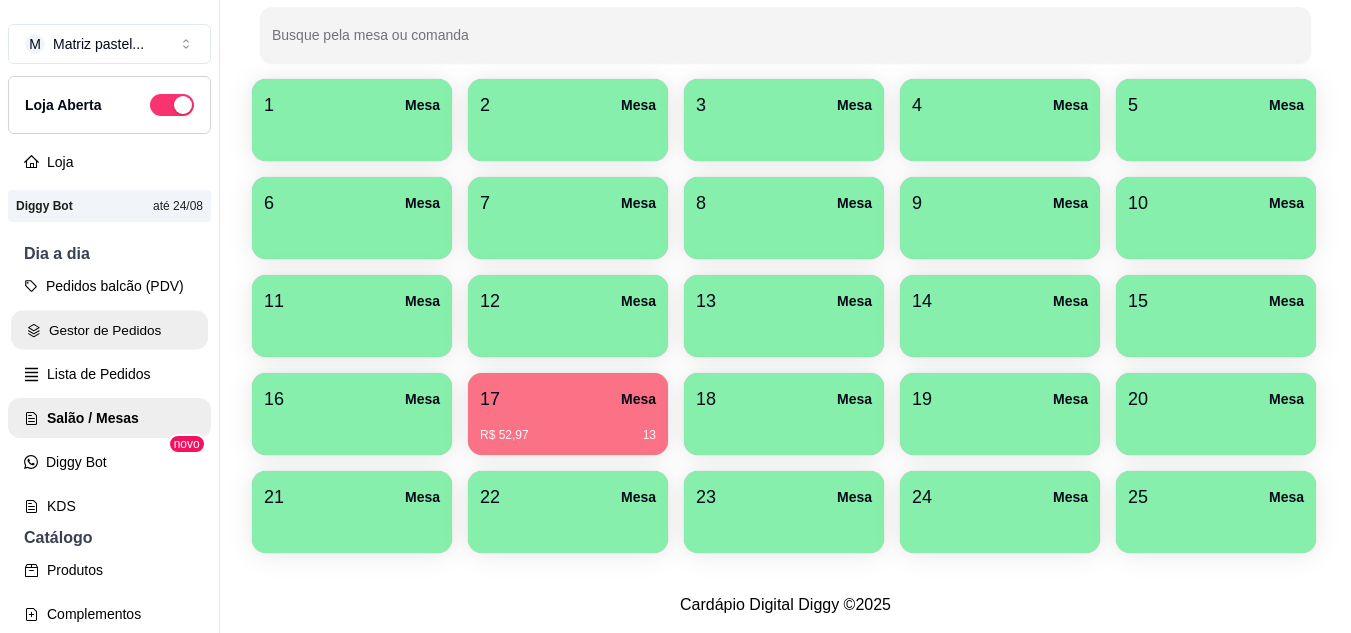click on "Gestor de Pedidos" at bounding box center (109, 330) 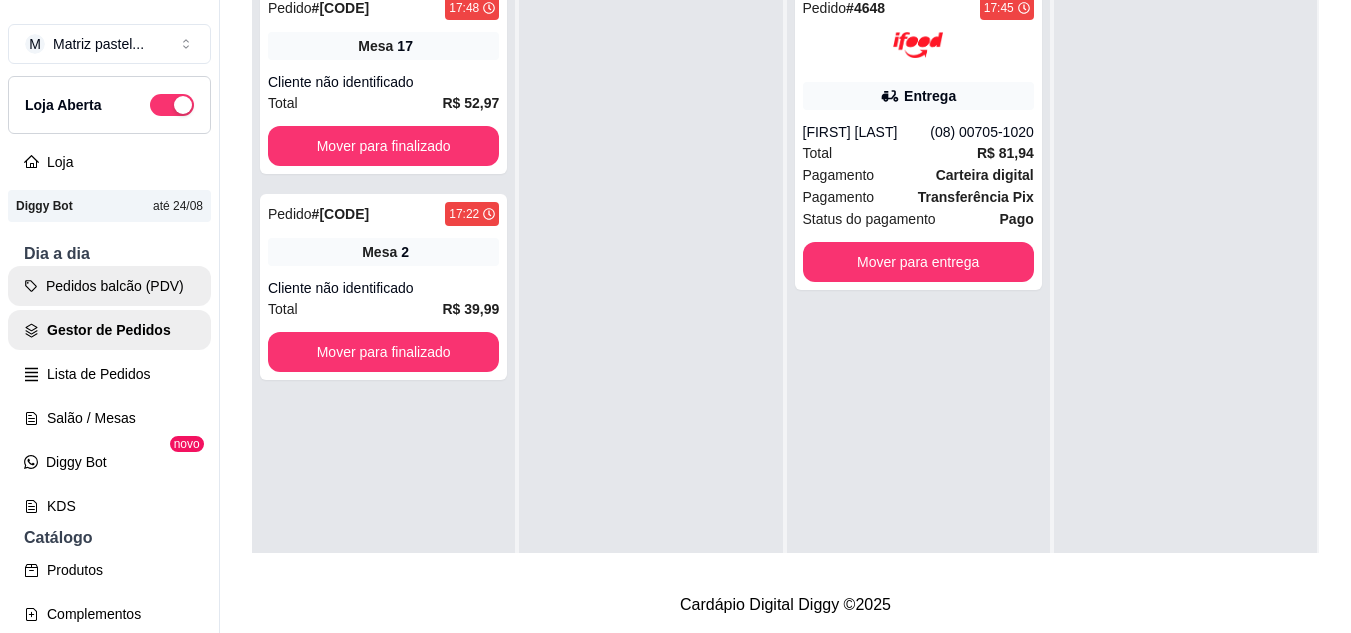 scroll, scrollTop: 0, scrollLeft: 0, axis: both 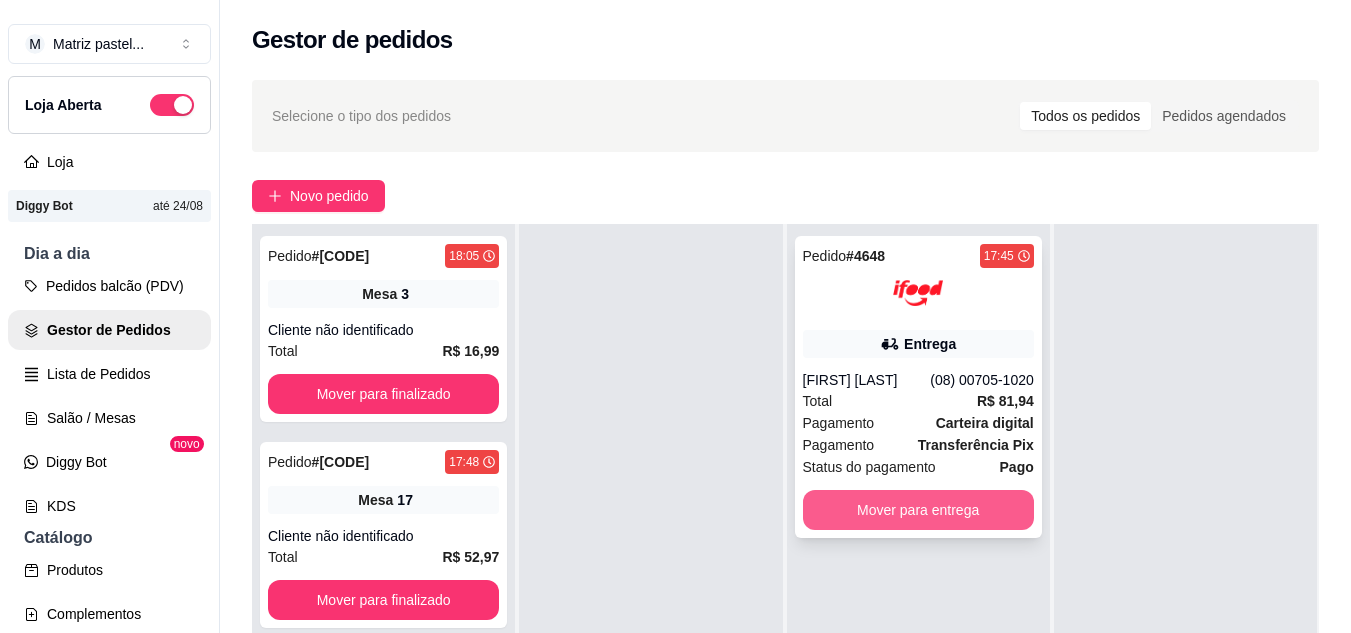 click on "Mover para entrega" at bounding box center (918, 510) 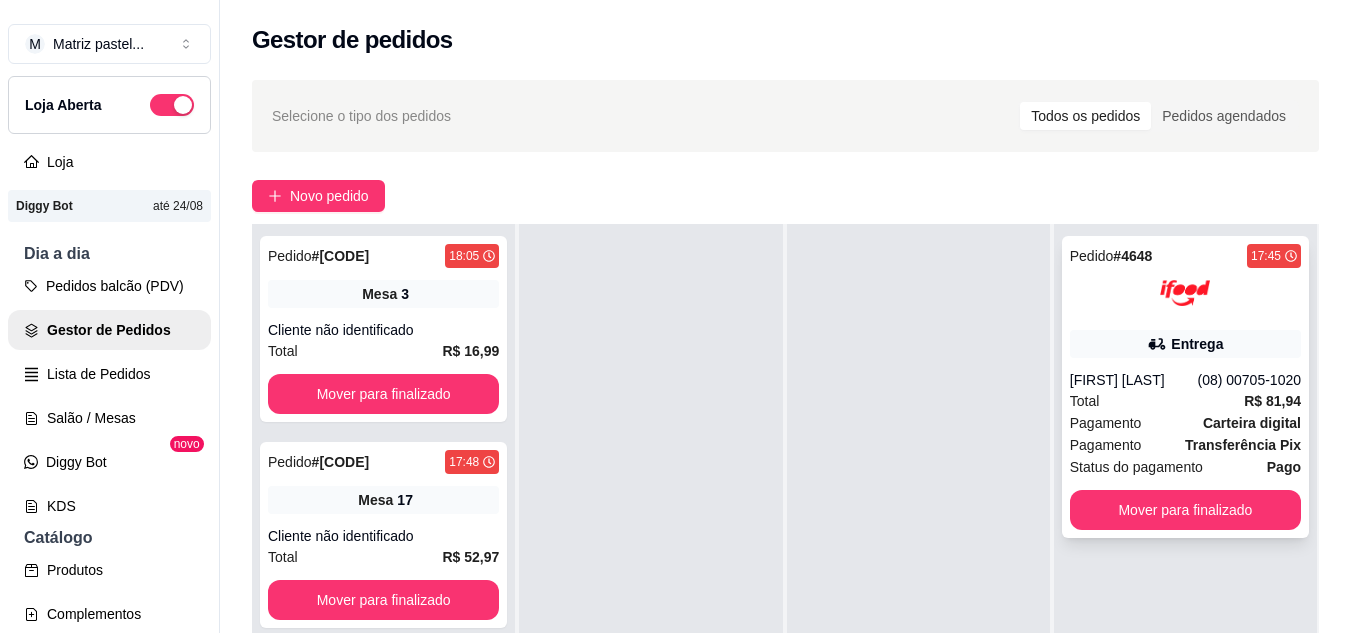 click on "[FIRST] [LAST]" at bounding box center (1134, 380) 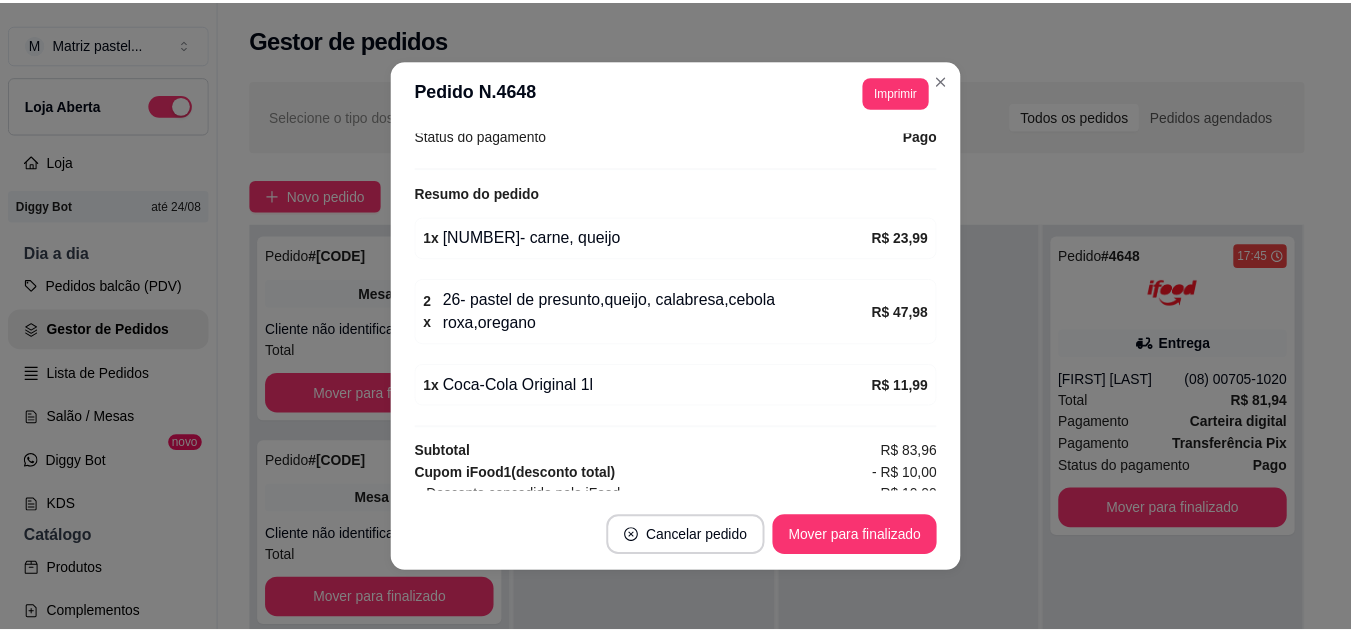 scroll, scrollTop: 700, scrollLeft: 0, axis: vertical 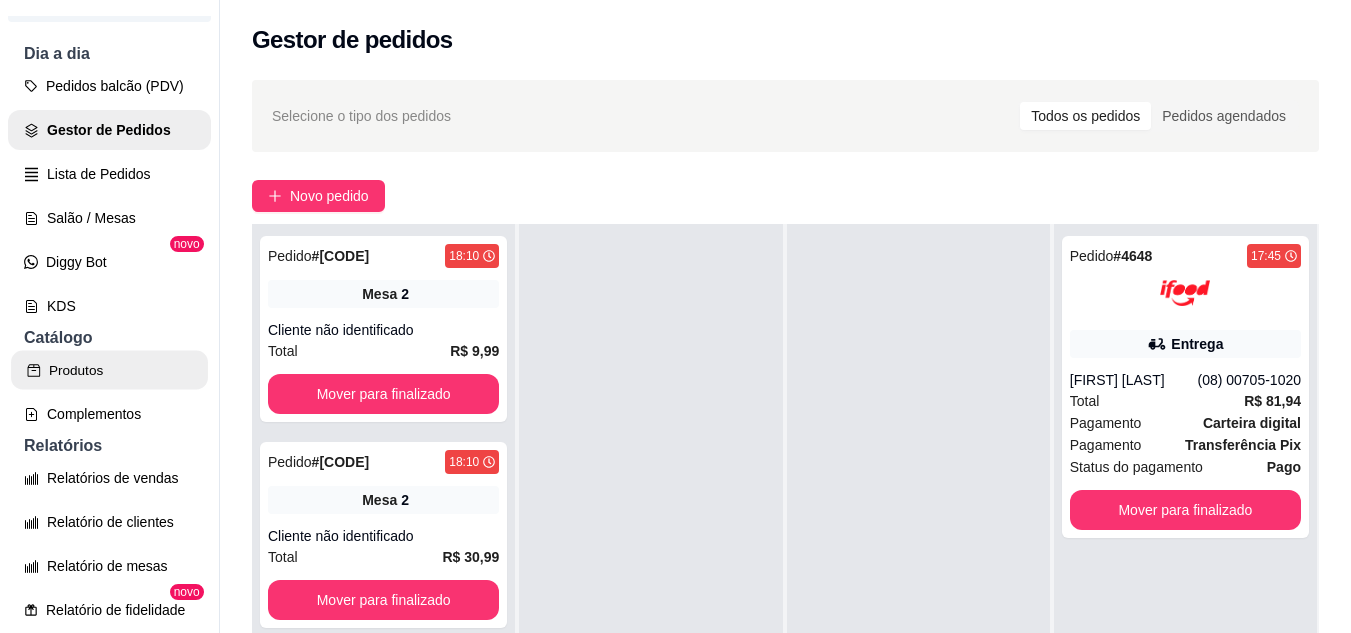 click on "Produtos" at bounding box center (109, 370) 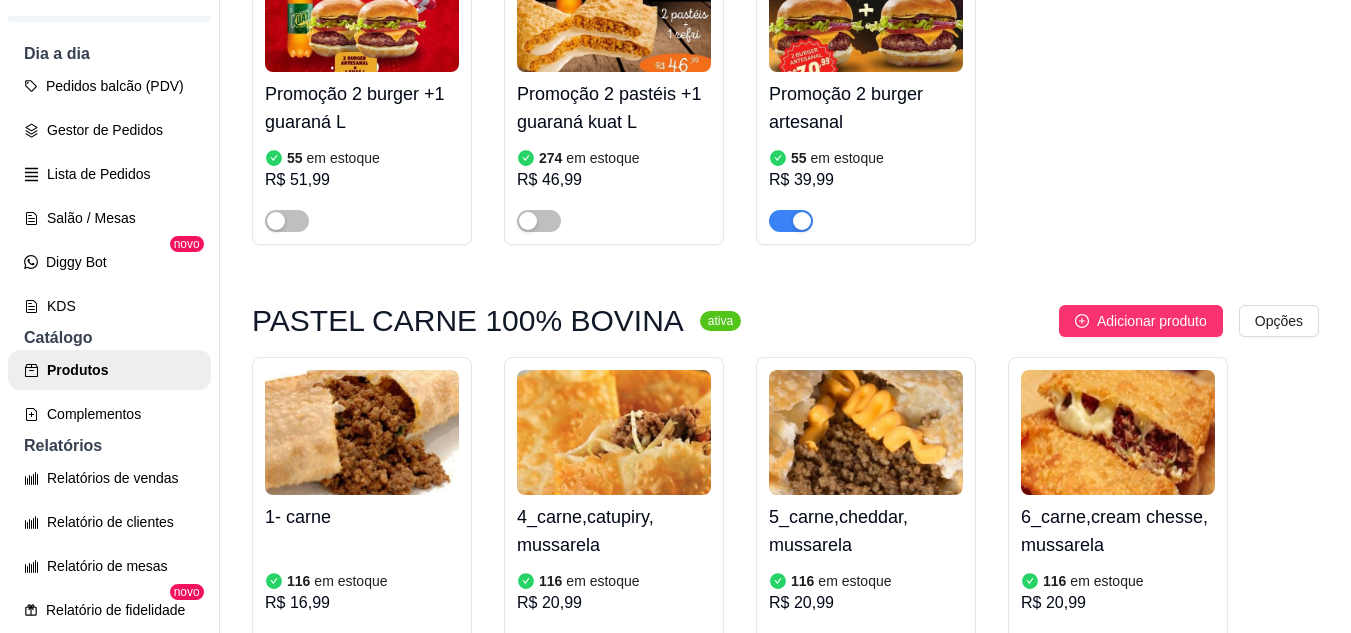 scroll, scrollTop: 400, scrollLeft: 0, axis: vertical 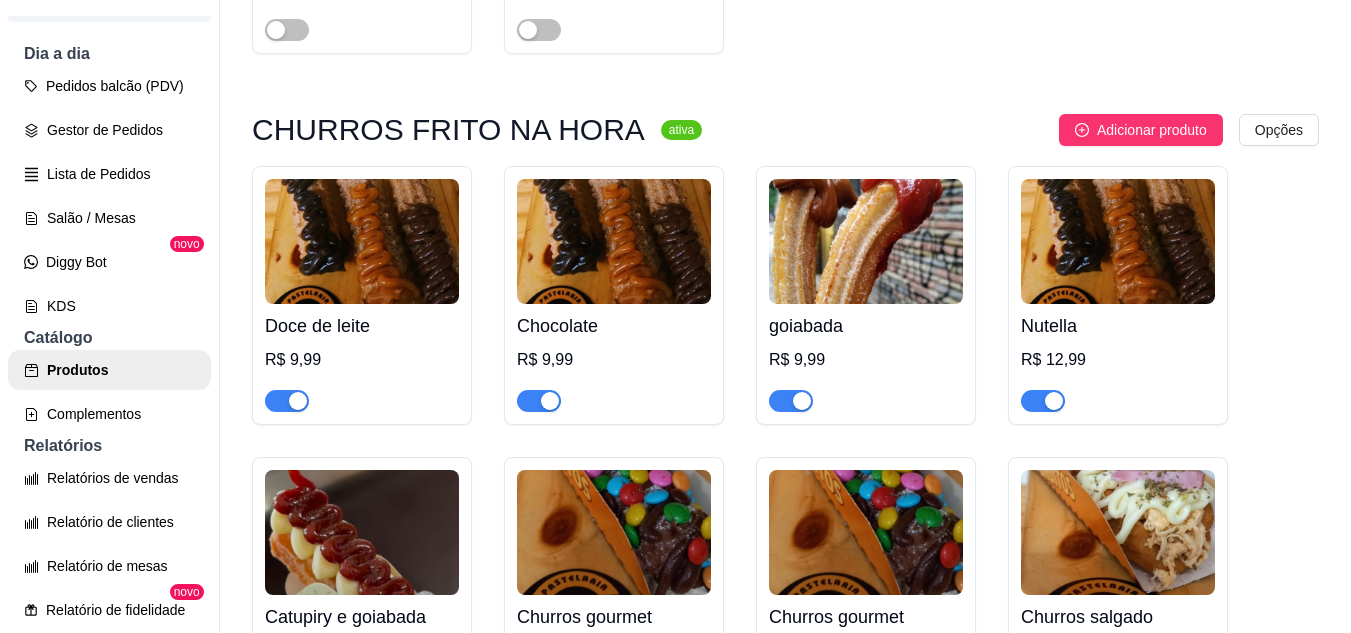 click at bounding box center (550, 401) 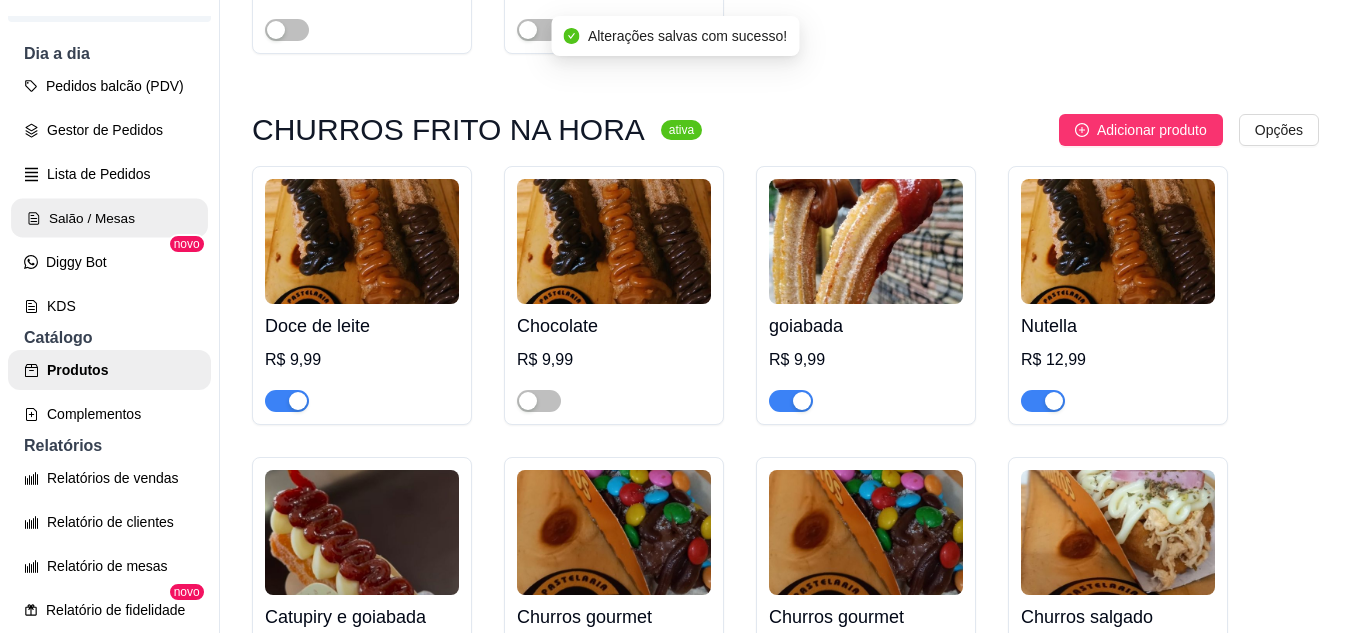 click on "Salão / Mesas" at bounding box center (109, 218) 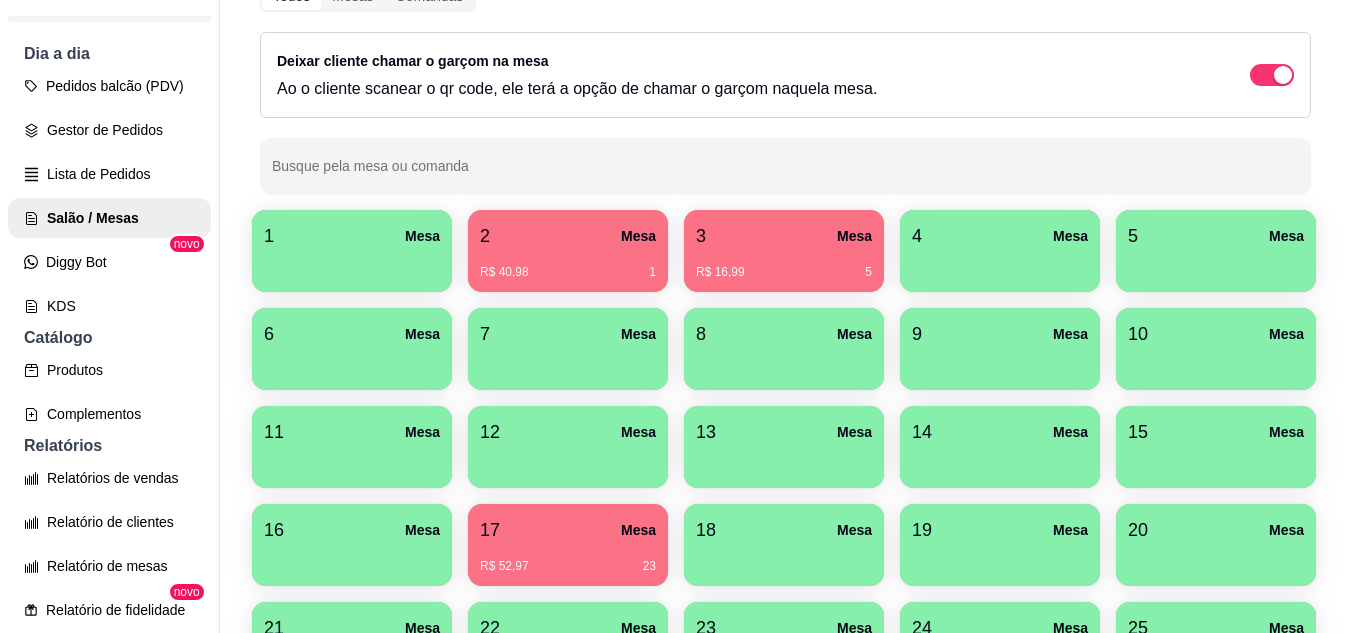 scroll, scrollTop: 200, scrollLeft: 0, axis: vertical 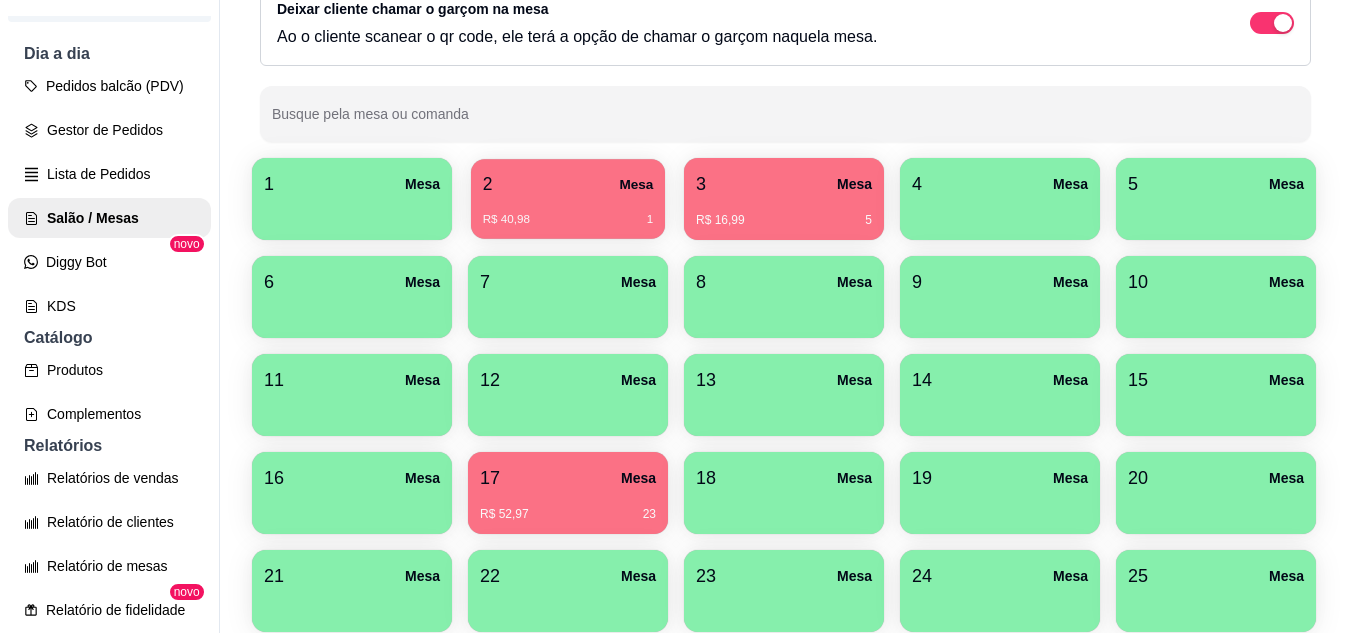 click on "R$ 40,98" at bounding box center [506, 220] 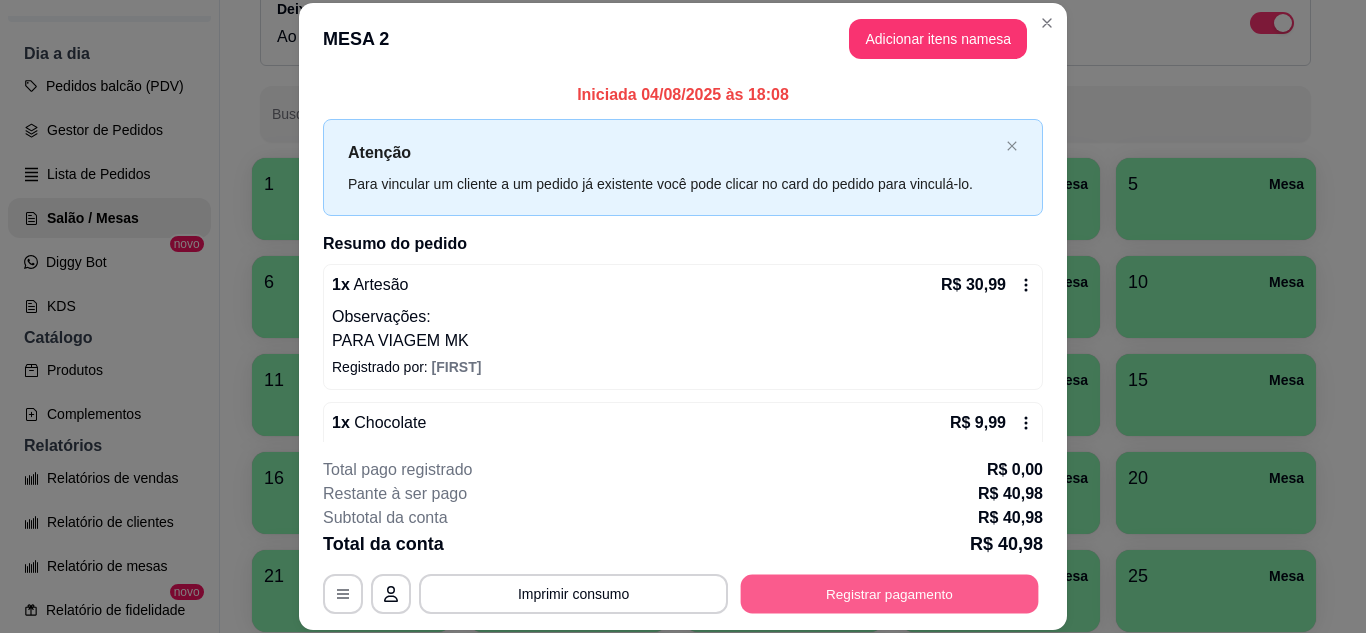 click on "Registrar pagamento" at bounding box center [890, 593] 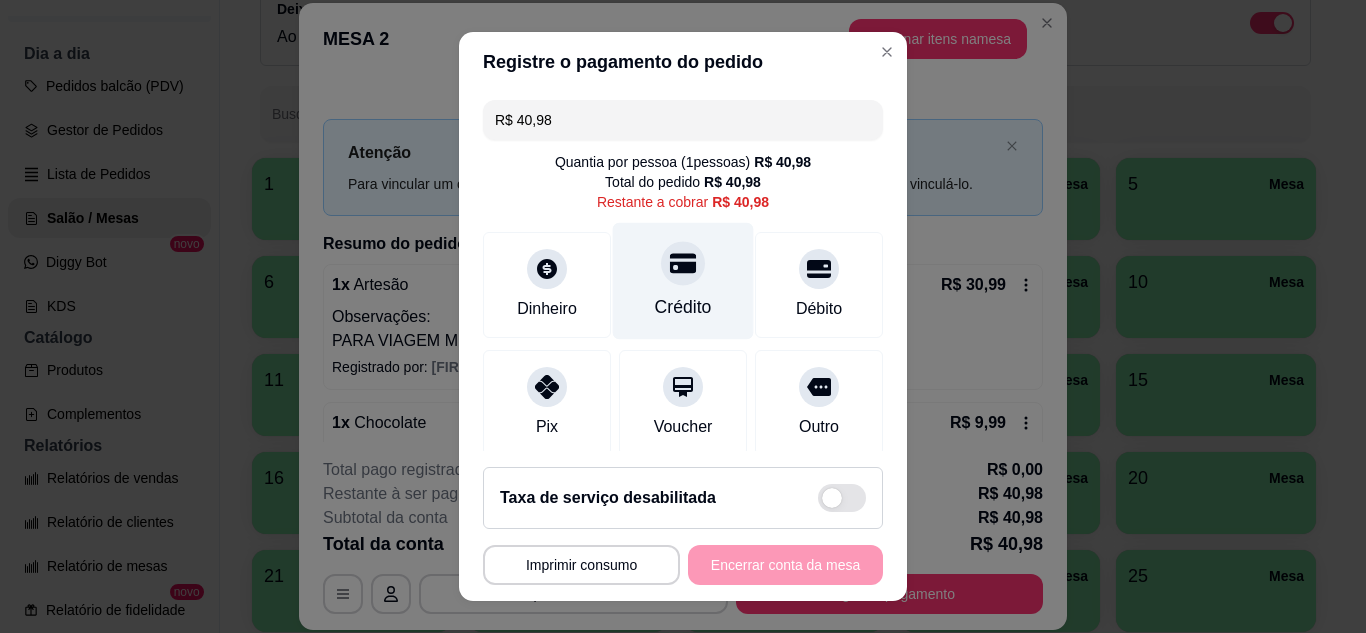 click on "Crédito" at bounding box center [683, 280] 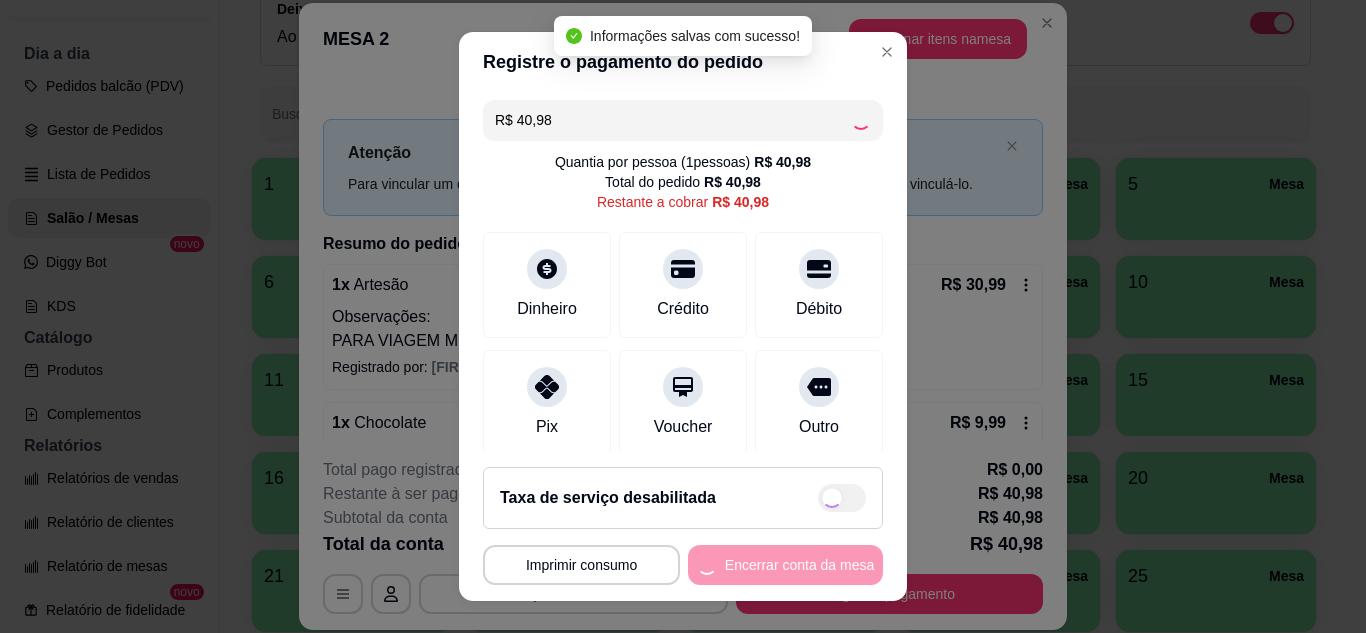 type on "R$ 0,00" 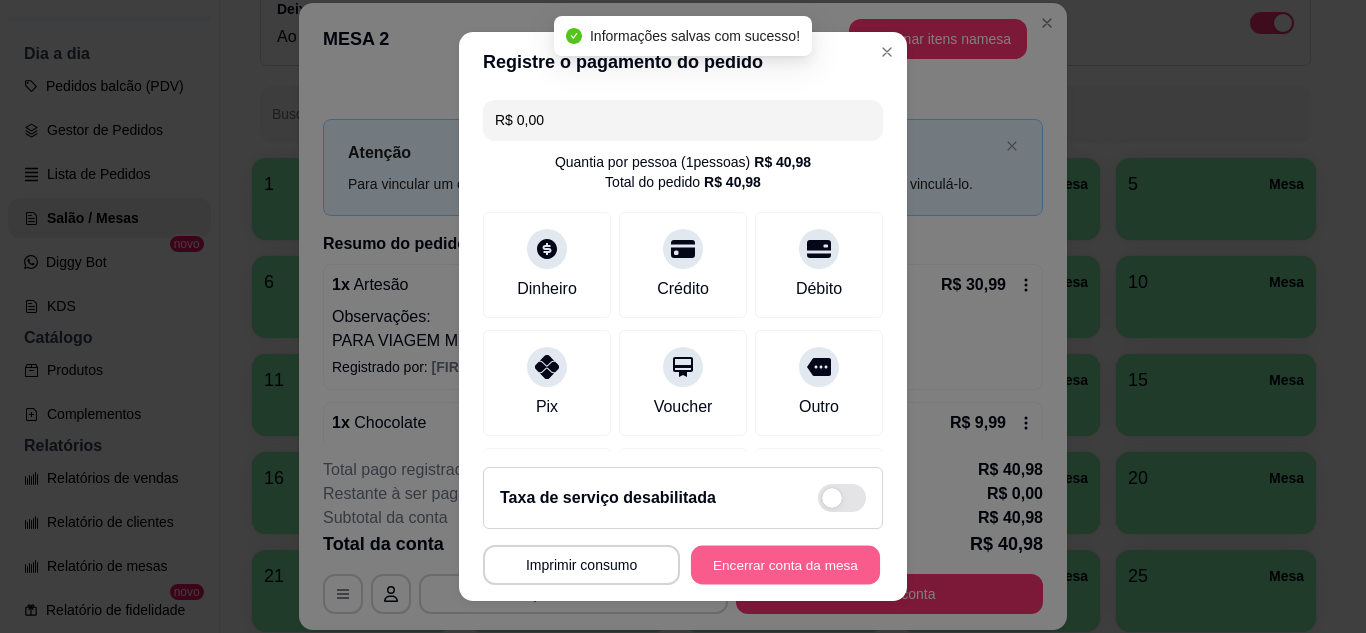 click on "Encerrar conta da mesa" at bounding box center (785, 565) 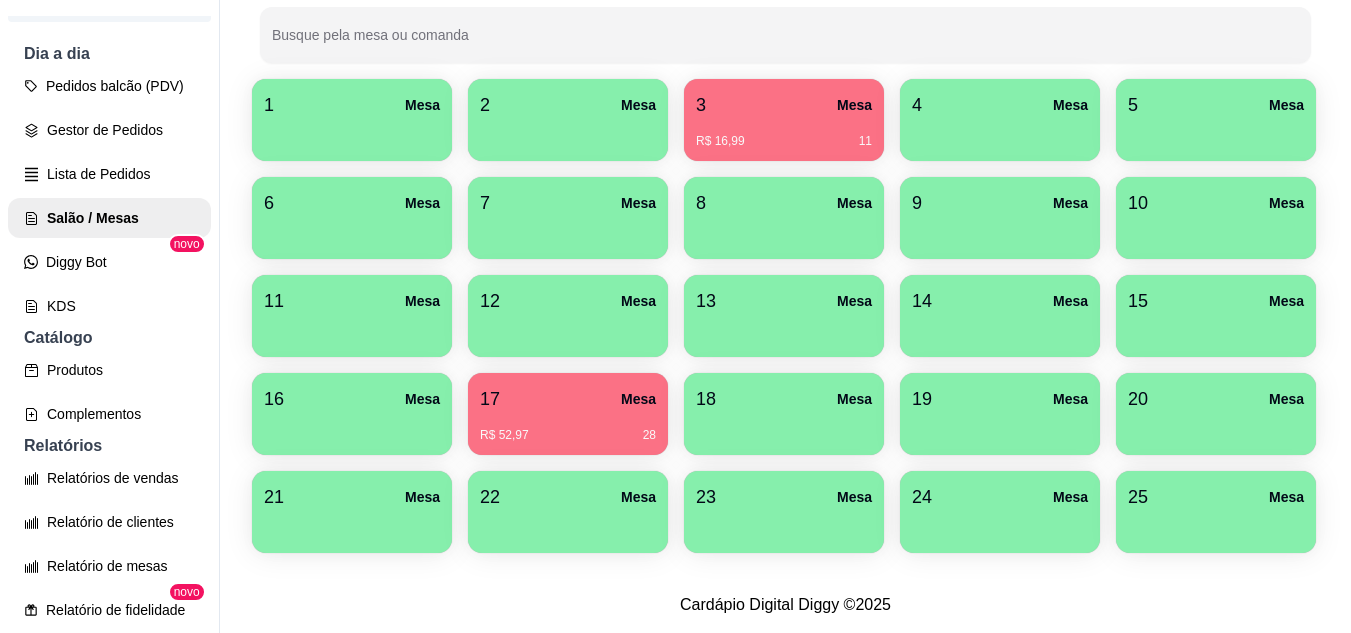 scroll, scrollTop: 490, scrollLeft: 0, axis: vertical 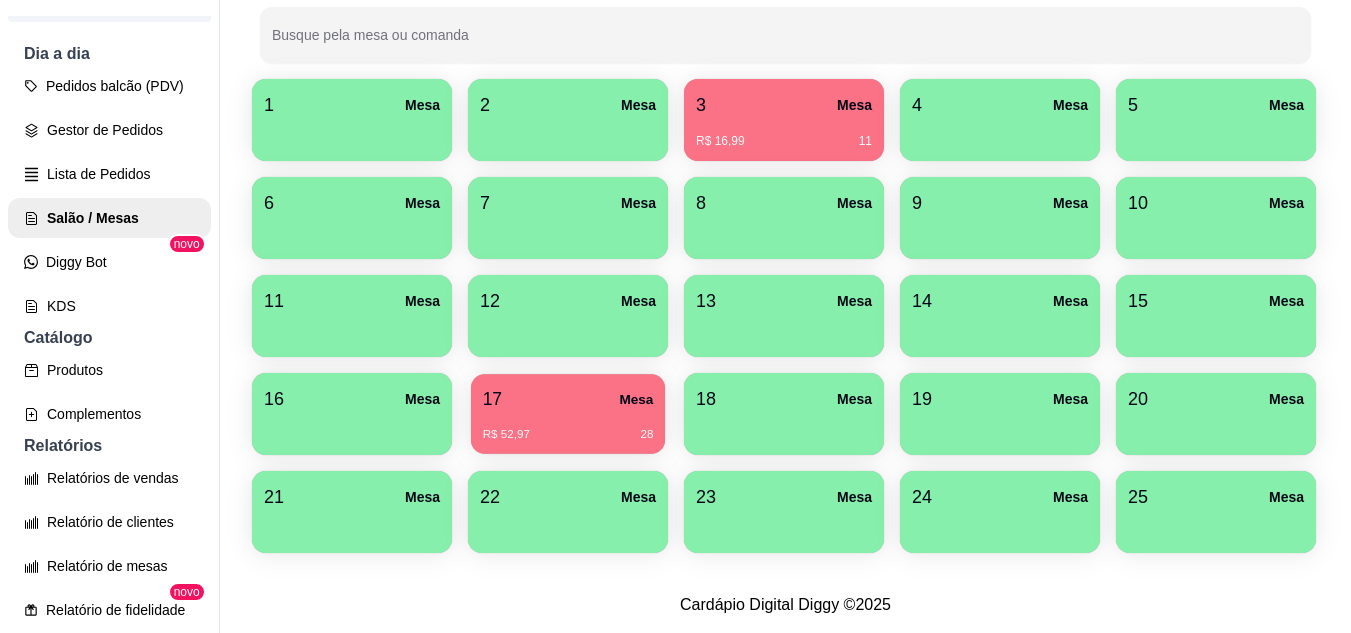 click on "R$ 52,97 28" at bounding box center (568, 427) 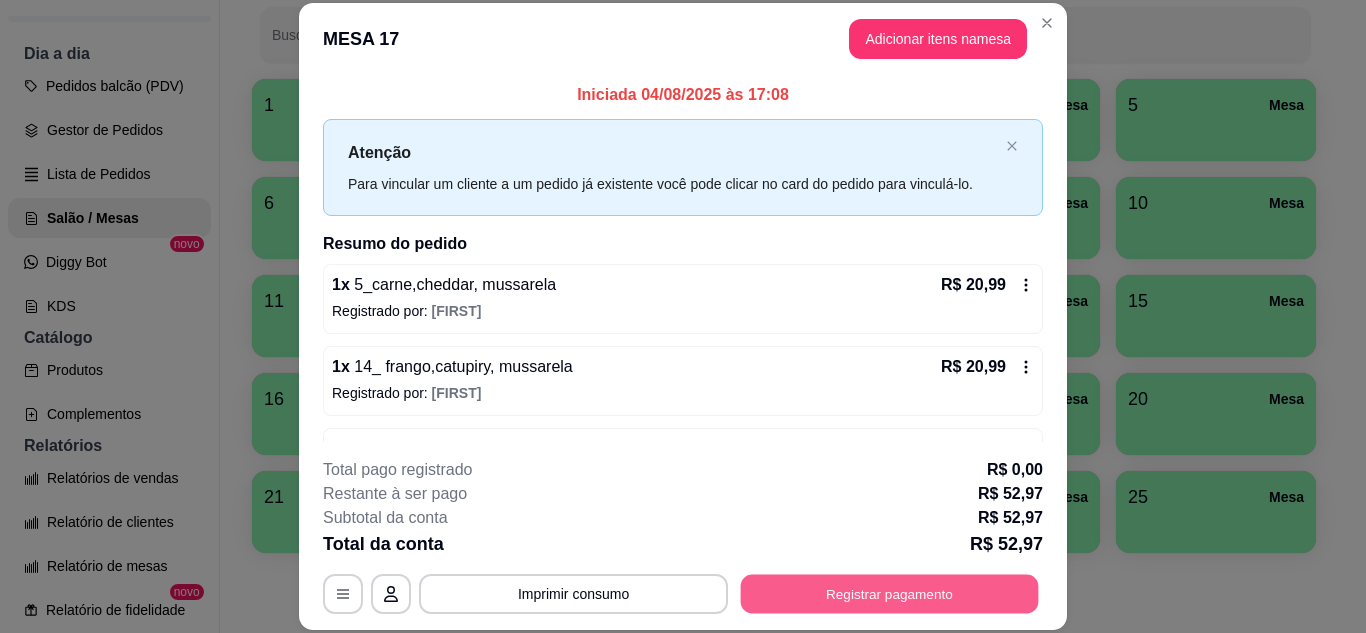 click on "Registrar pagamento" at bounding box center [890, 593] 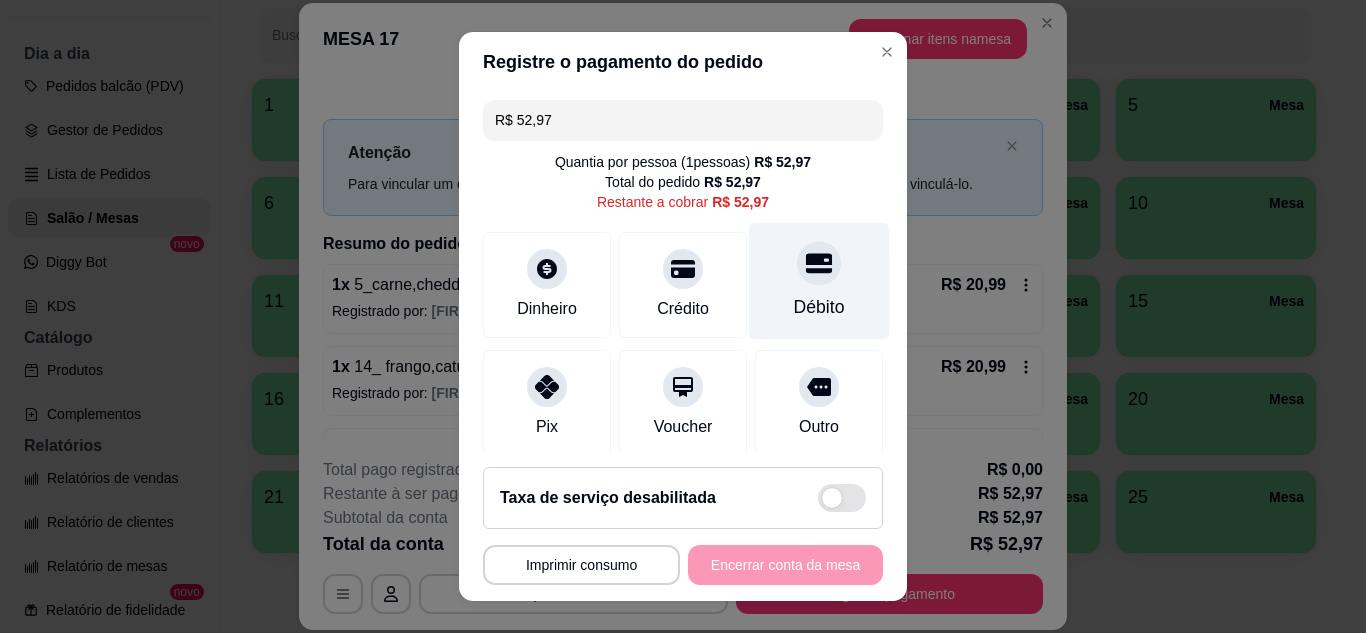 click on "Débito" at bounding box center [819, 280] 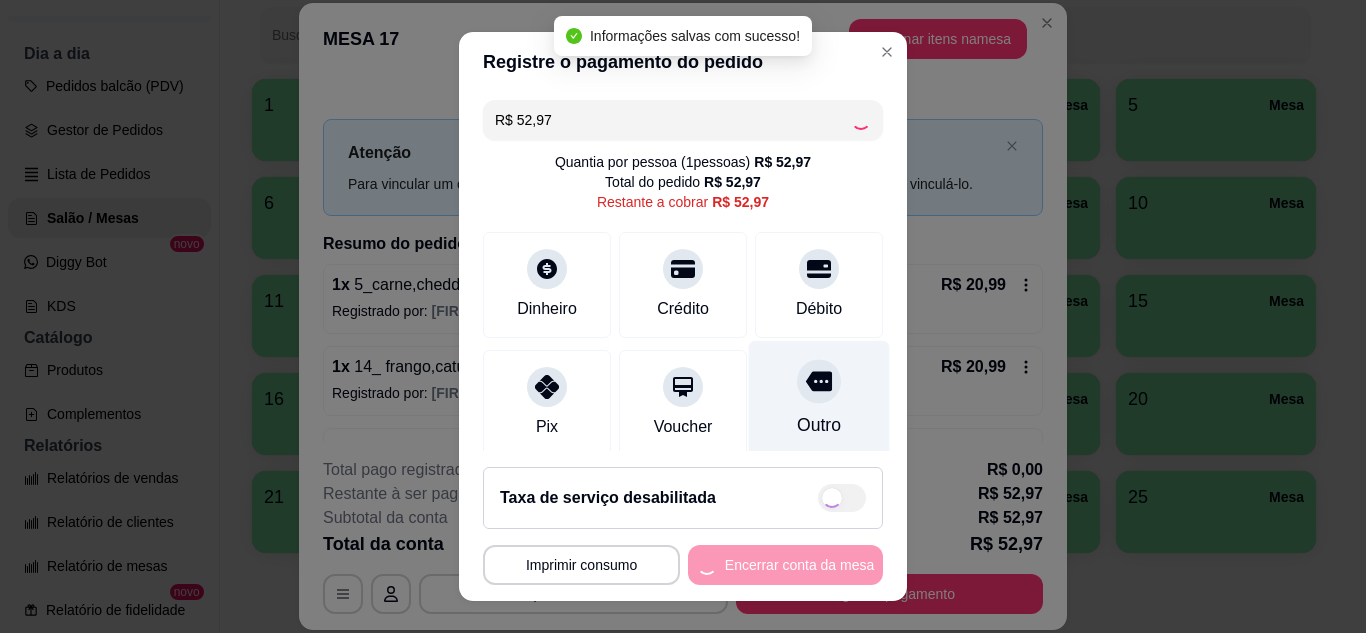 type on "R$ 0,00" 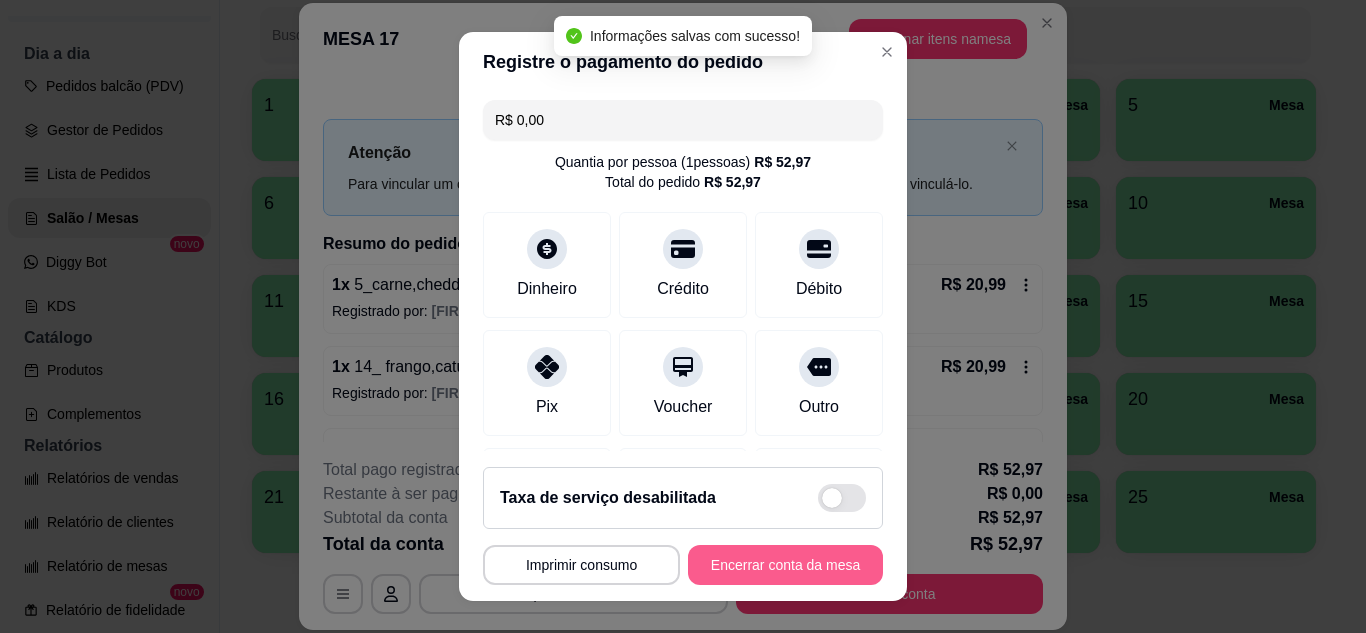 click on "Encerrar conta da mesa" at bounding box center [785, 565] 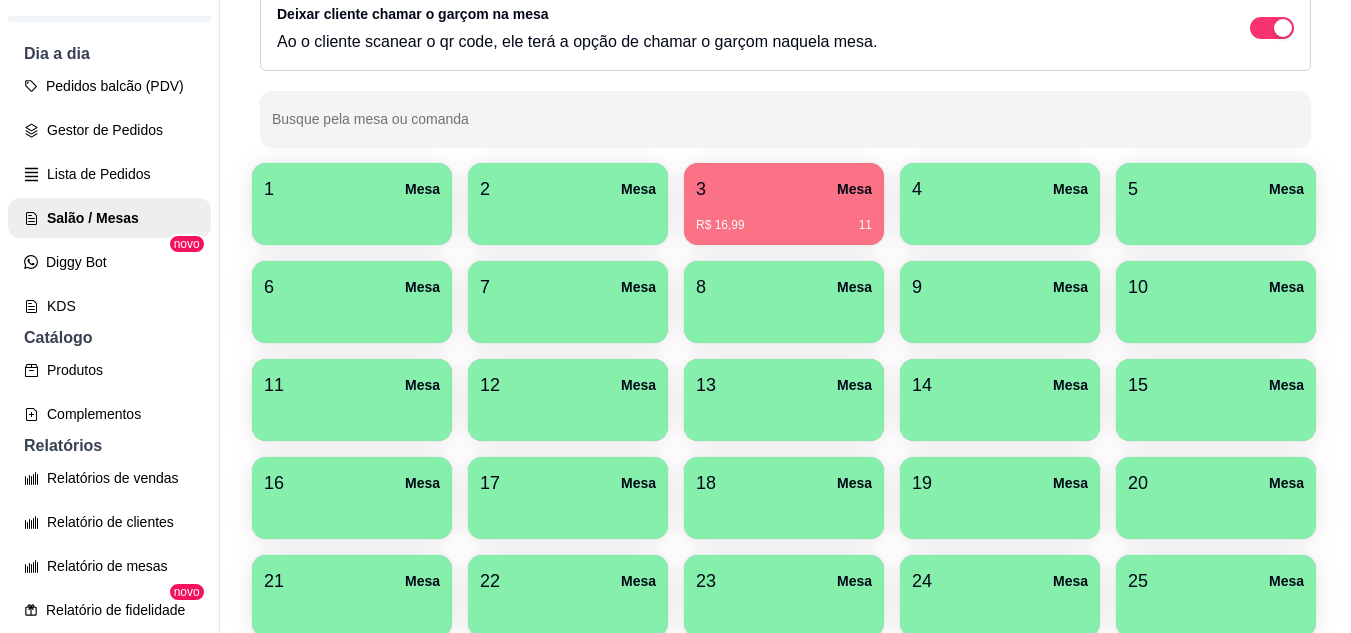 scroll, scrollTop: 190, scrollLeft: 0, axis: vertical 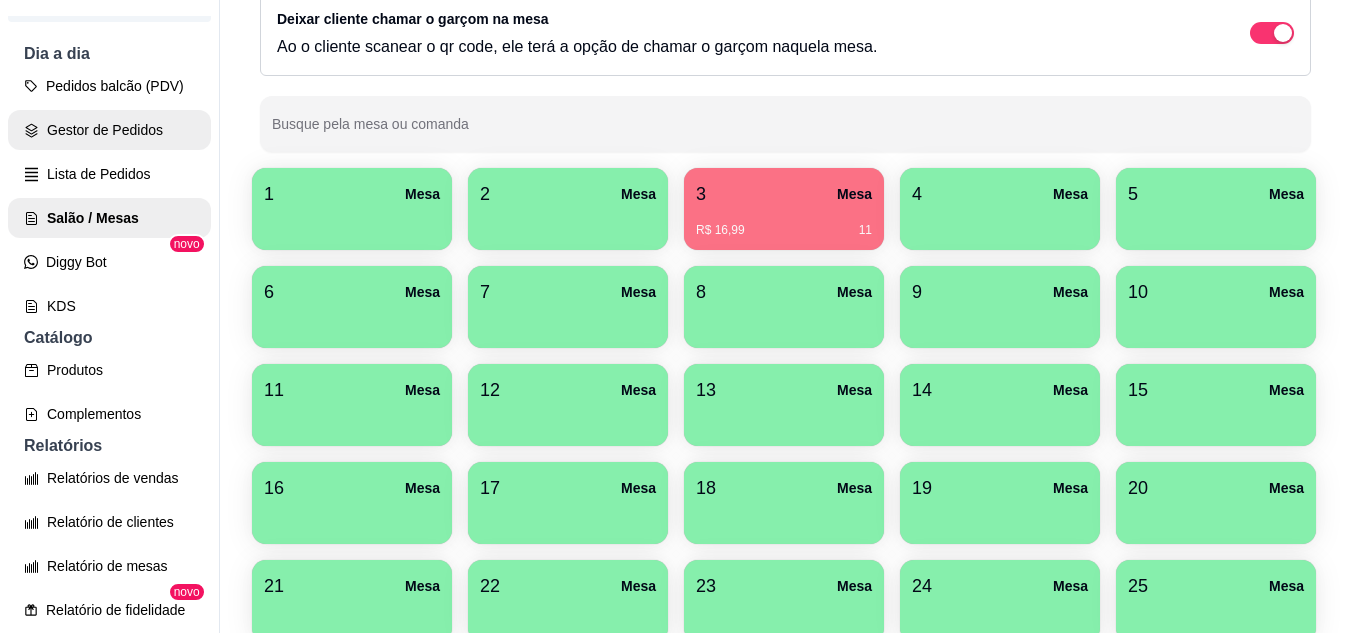 click on "Gestor de Pedidos" at bounding box center (109, 130) 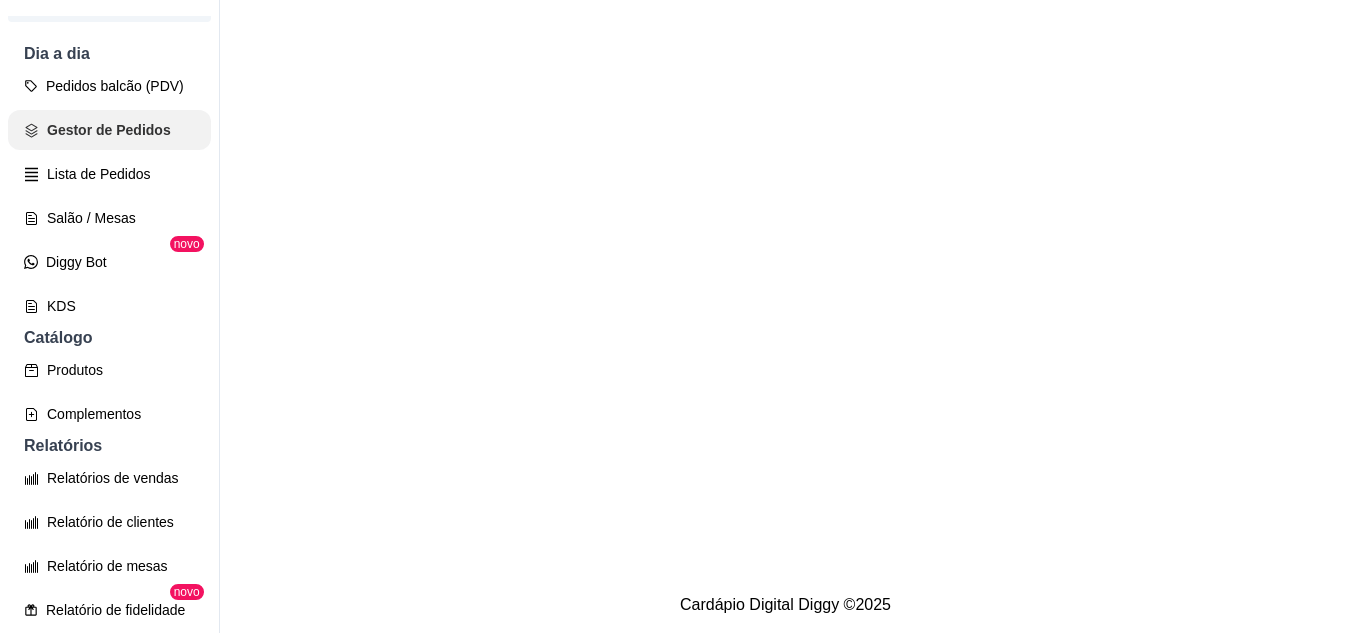 scroll, scrollTop: 0, scrollLeft: 0, axis: both 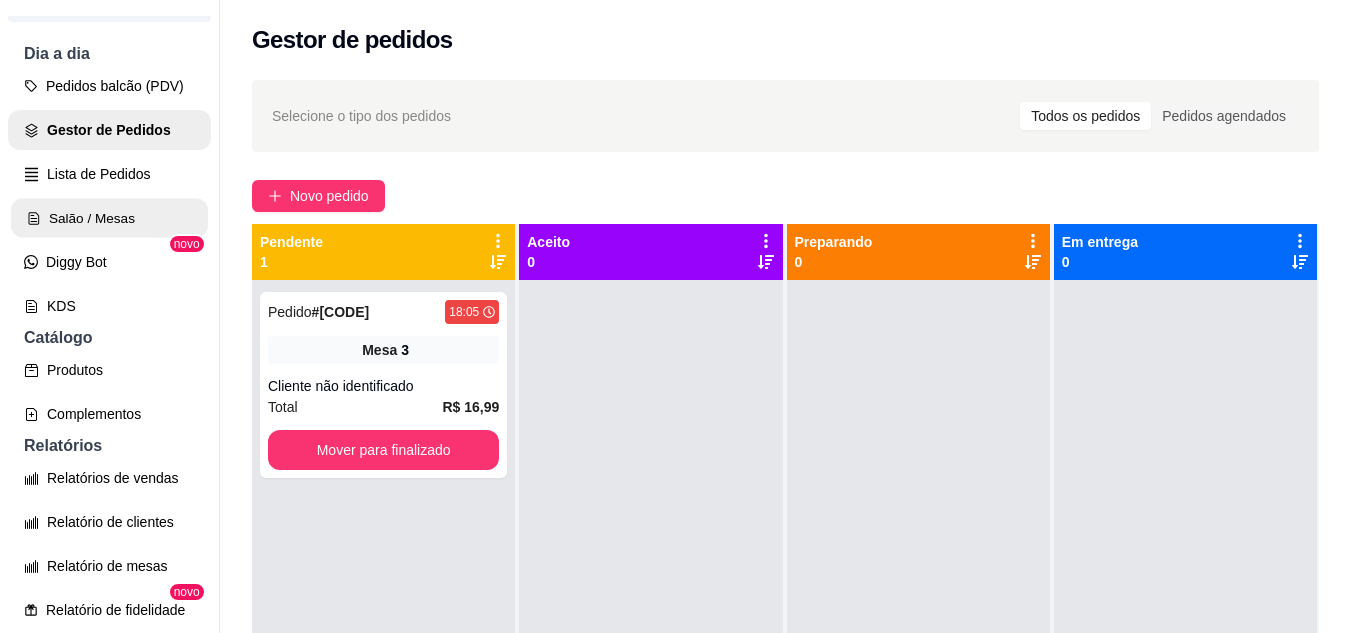 click on "Salão / Mesas" at bounding box center [109, 218] 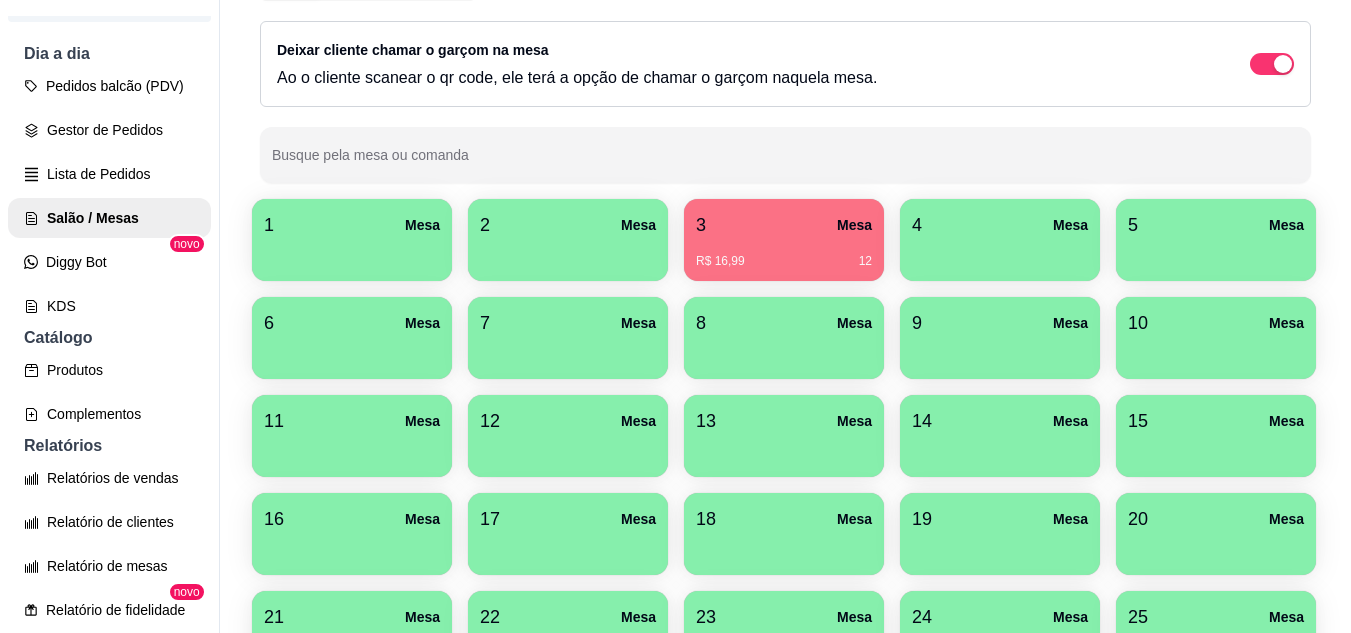 scroll, scrollTop: 300, scrollLeft: 0, axis: vertical 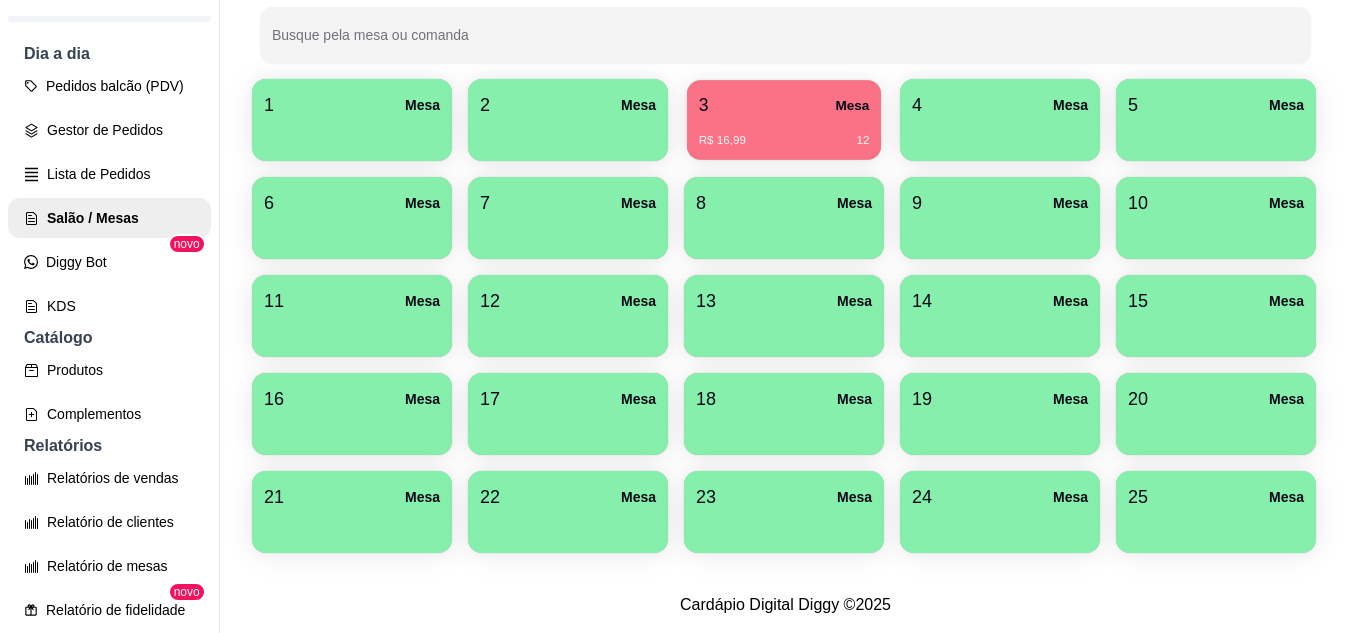 click on "R$ 16,99 12" at bounding box center (784, 133) 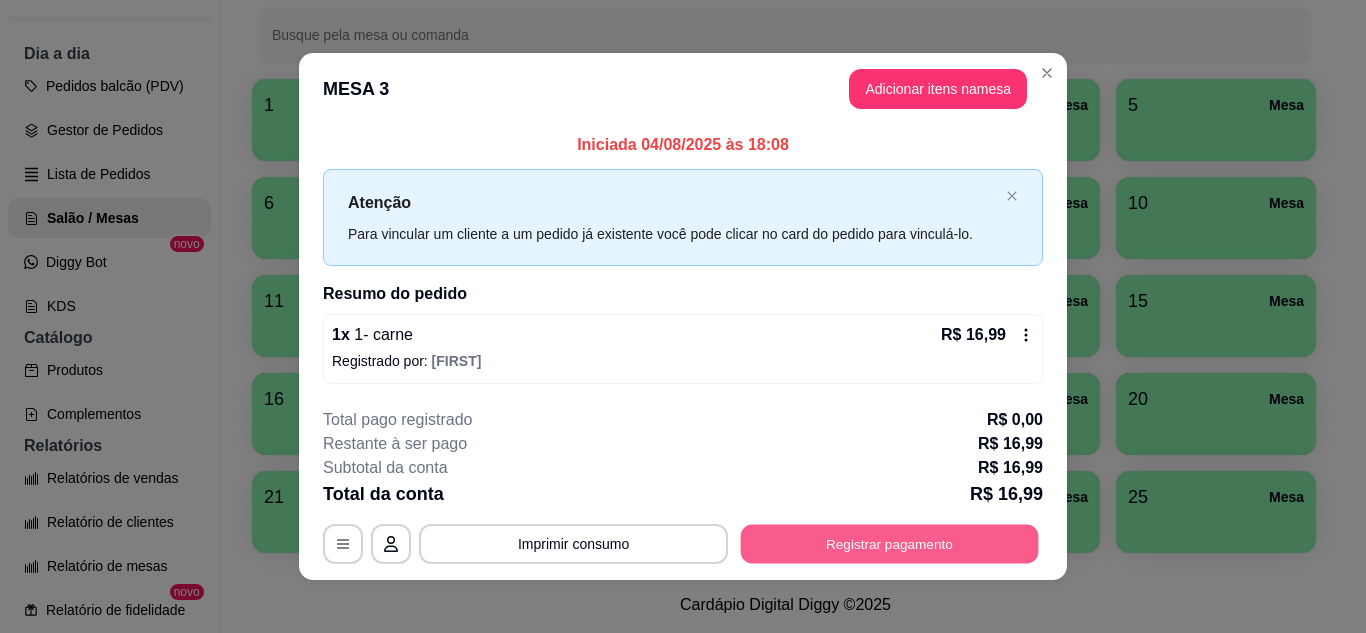 click on "Registrar pagamento" at bounding box center [890, 544] 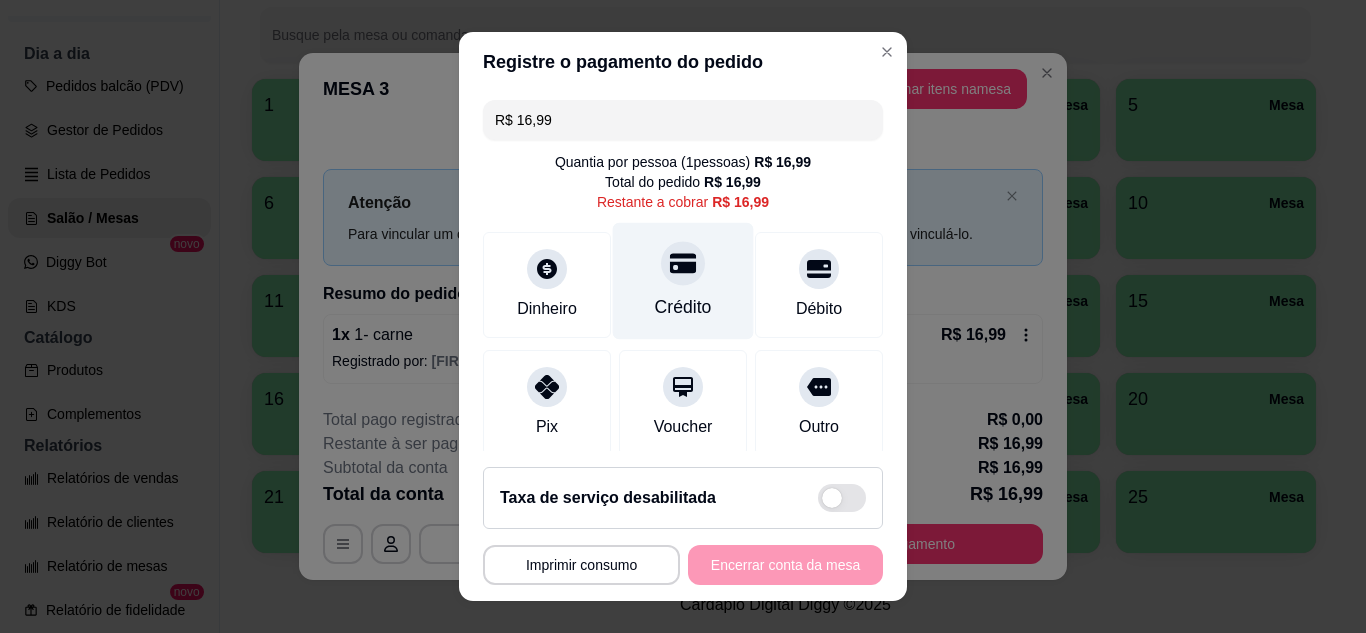 click on "Crédito" at bounding box center (683, 280) 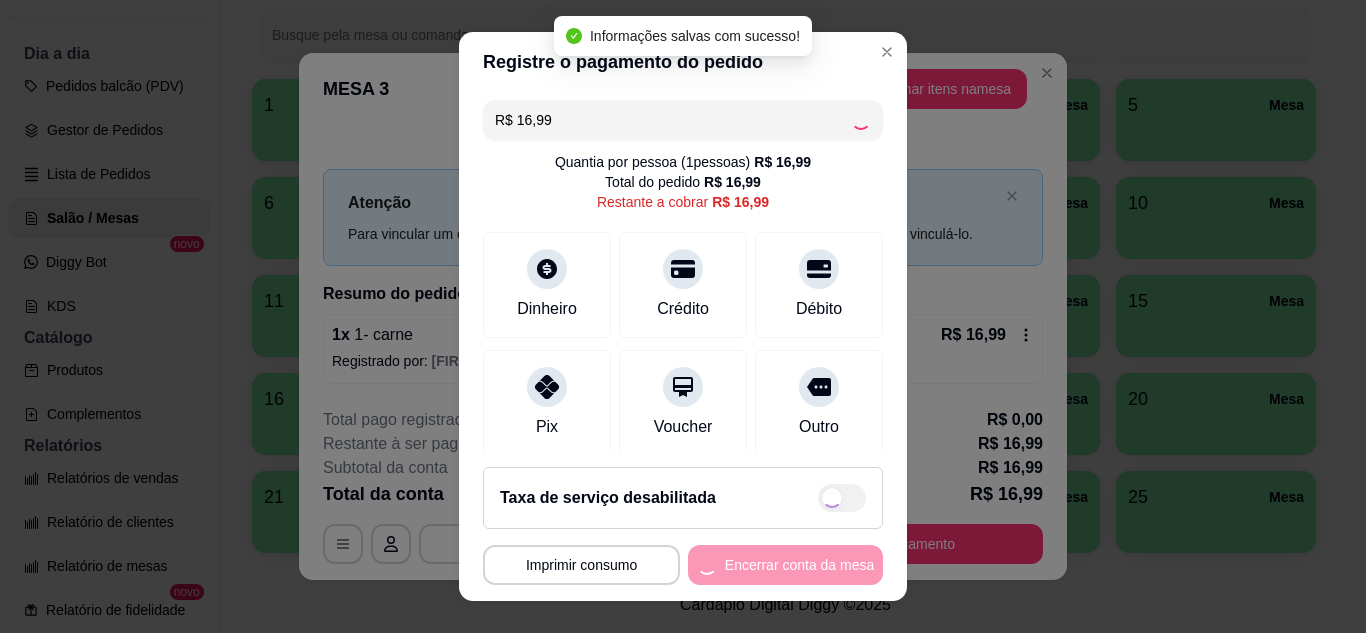 type on "R$ 0,00" 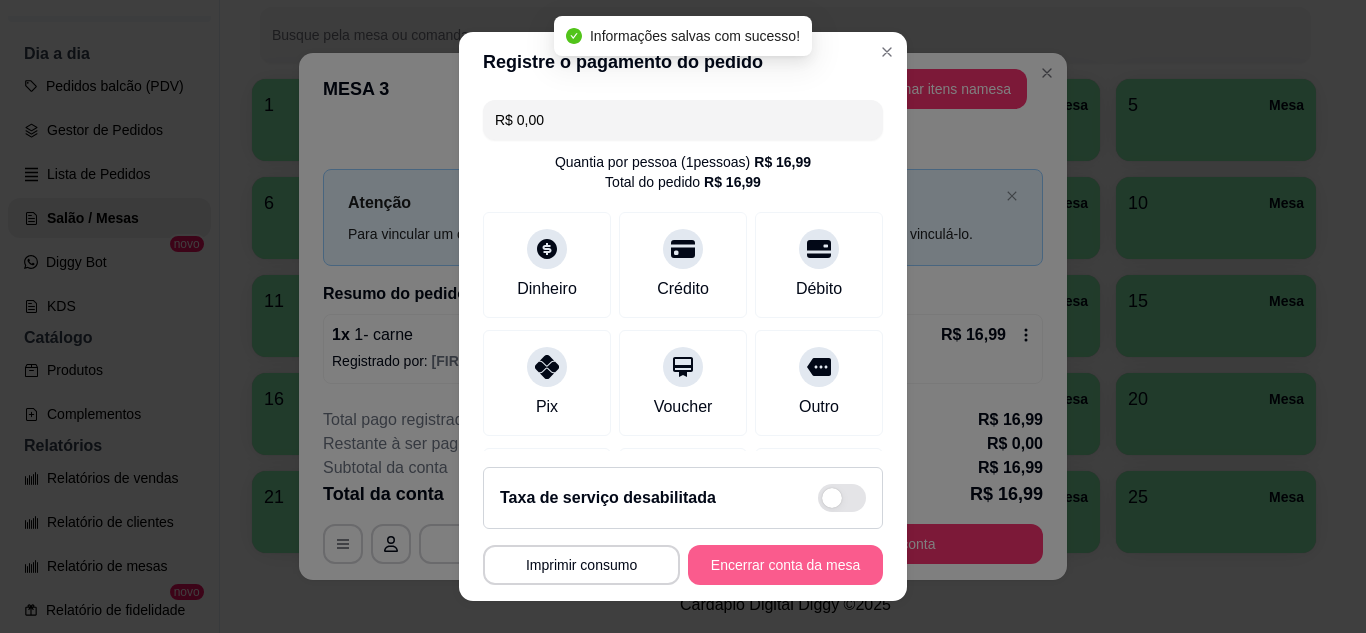 click on "Encerrar conta da mesa" at bounding box center (785, 565) 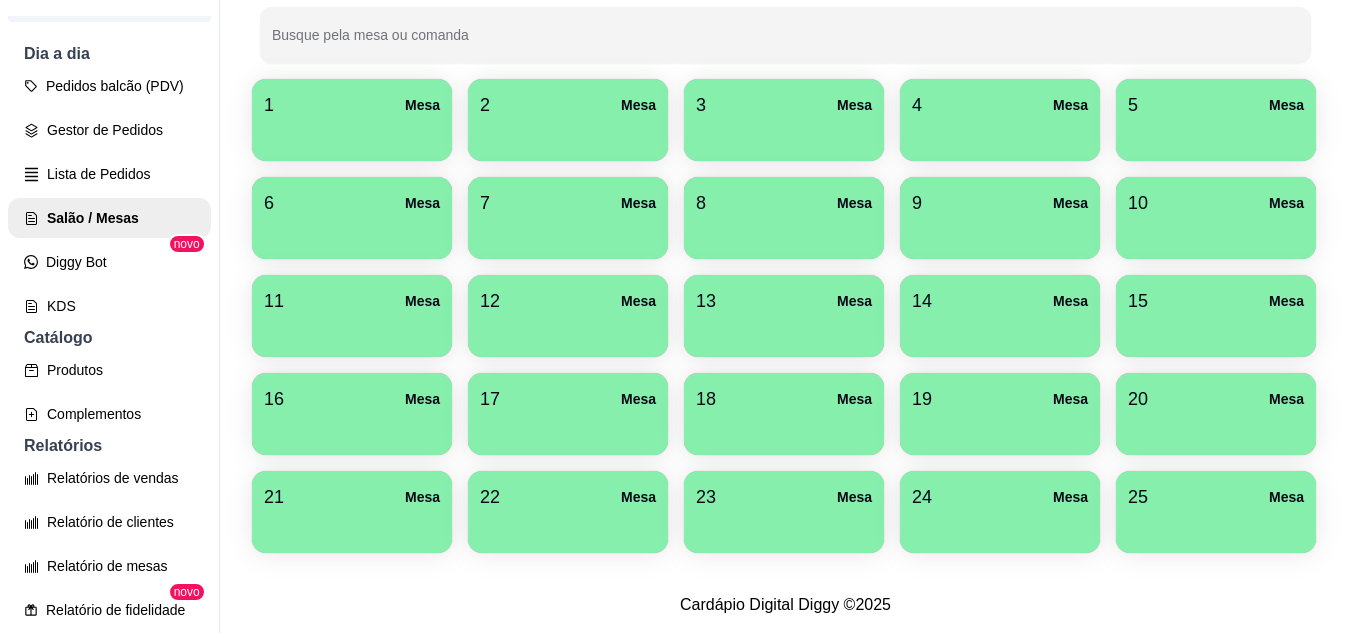 scroll, scrollTop: 490, scrollLeft: 0, axis: vertical 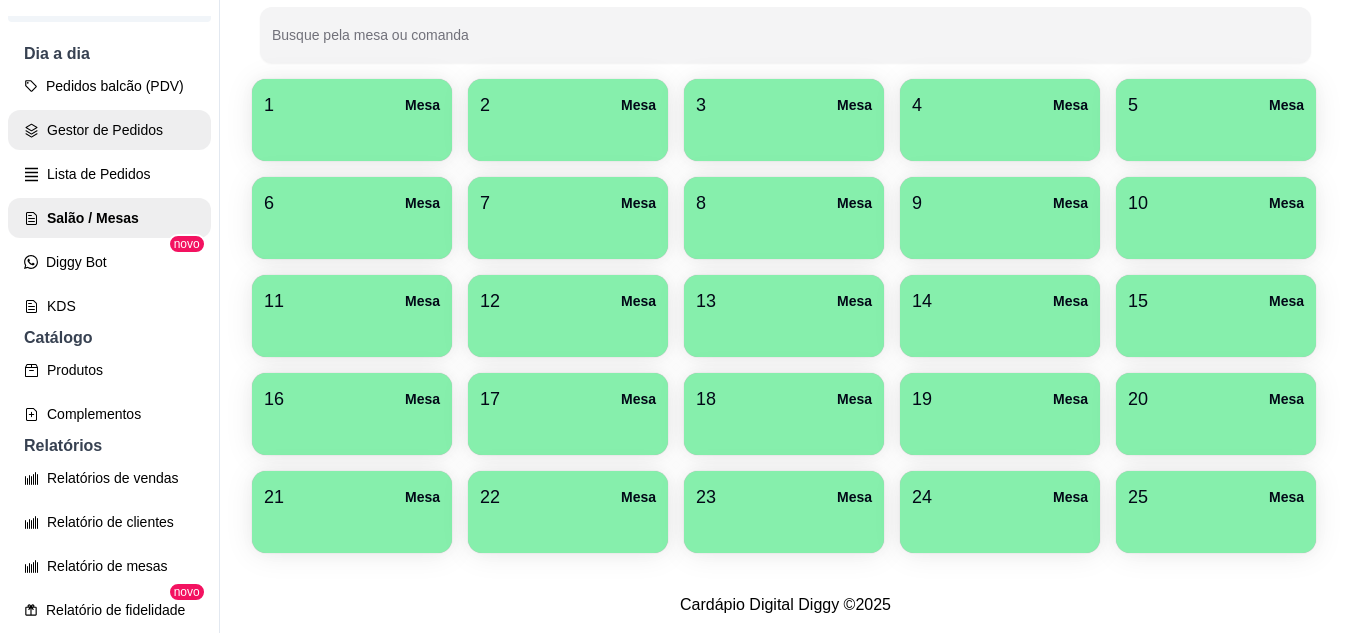 click on "Gestor de Pedidos" at bounding box center [109, 130] 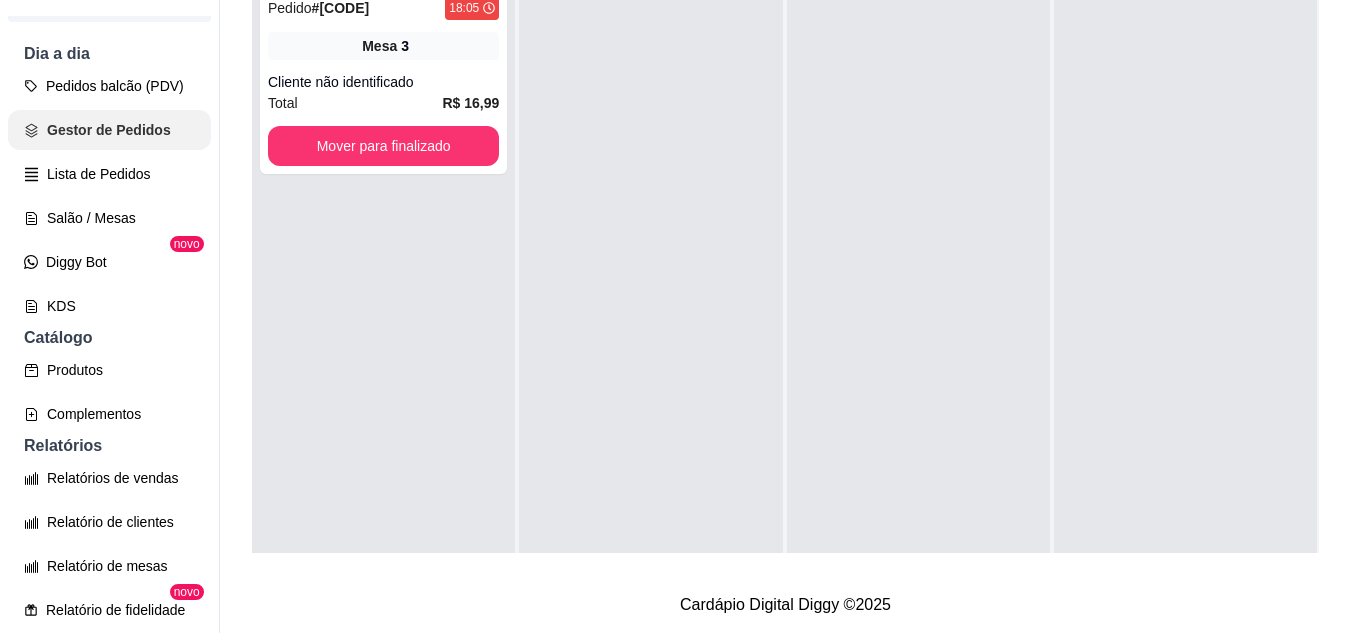 scroll, scrollTop: 0, scrollLeft: 0, axis: both 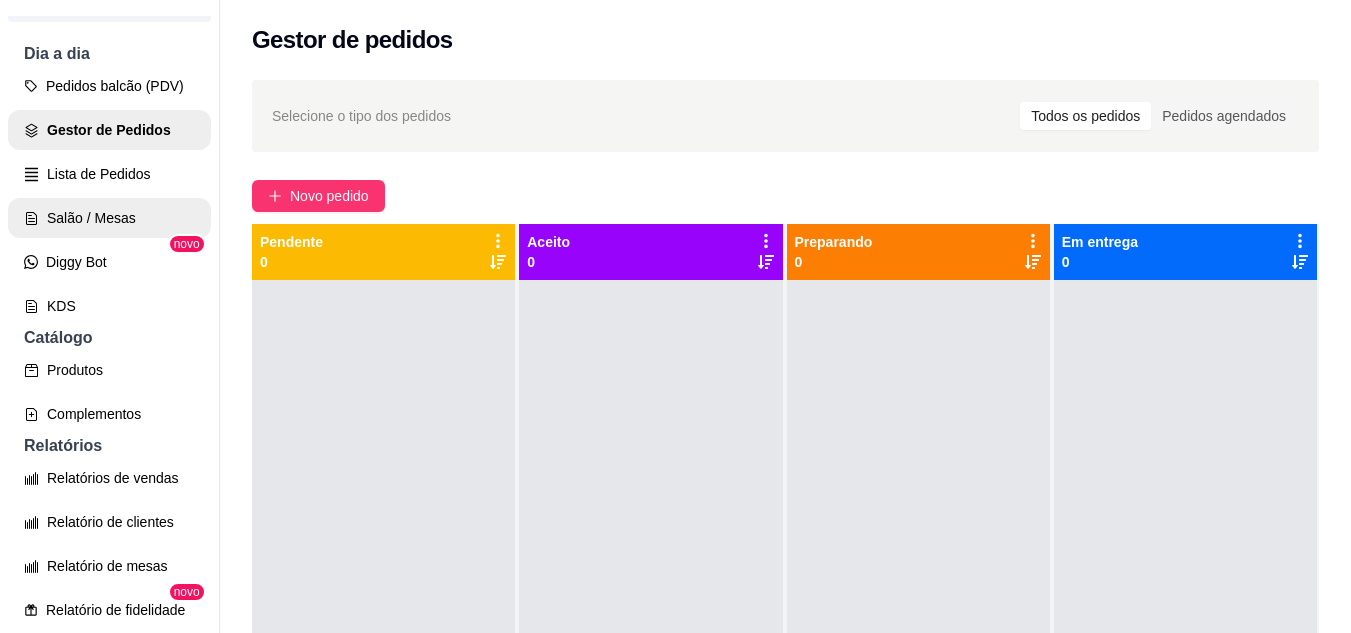 click on "Salão / Mesas" at bounding box center (109, 218) 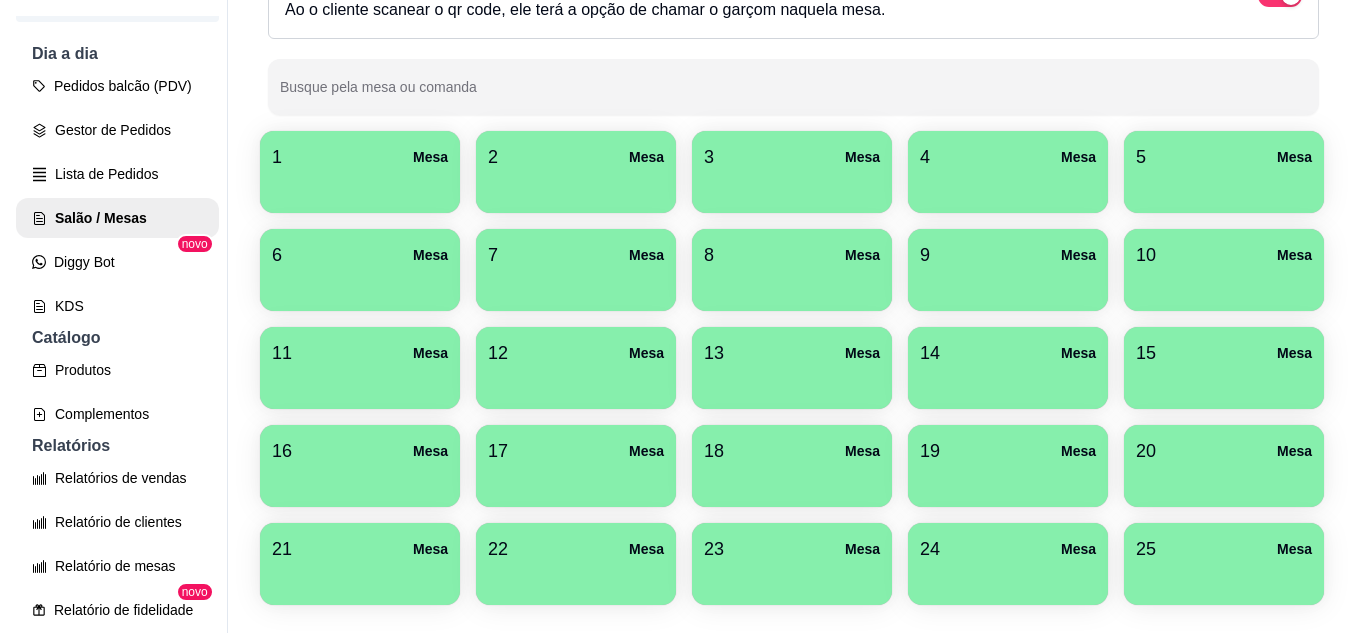 scroll, scrollTop: 400, scrollLeft: 0, axis: vertical 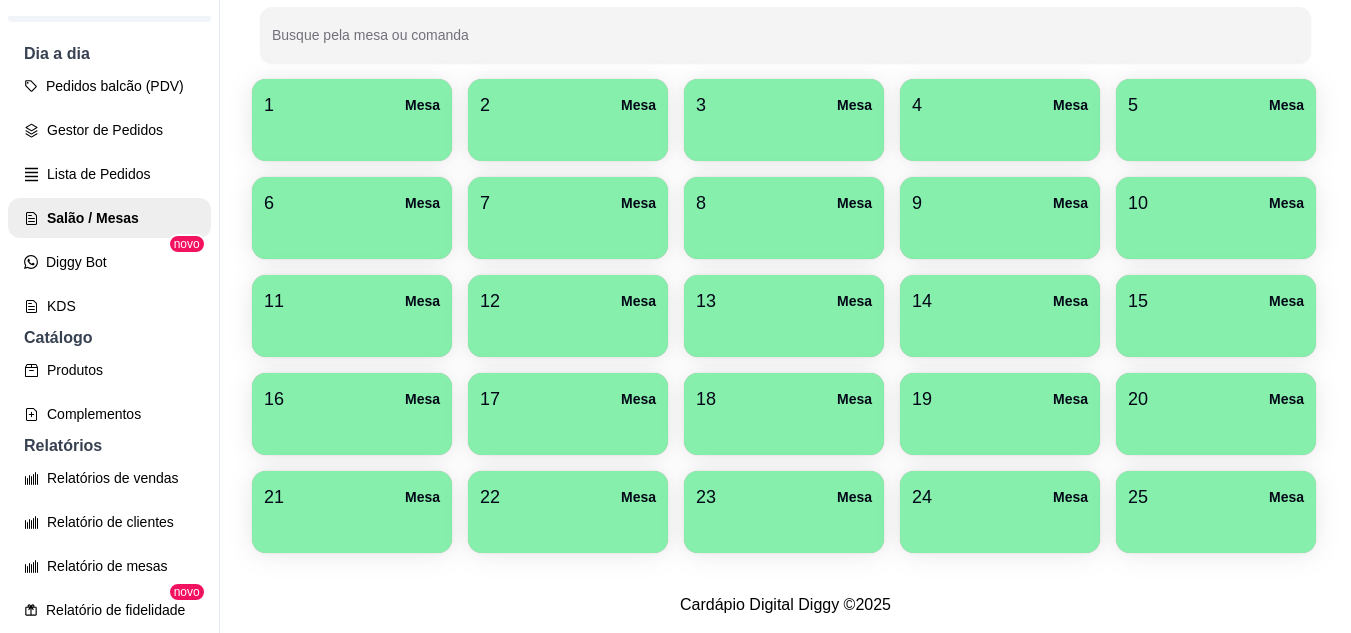 click on "25 Mesa" at bounding box center (1216, 497) 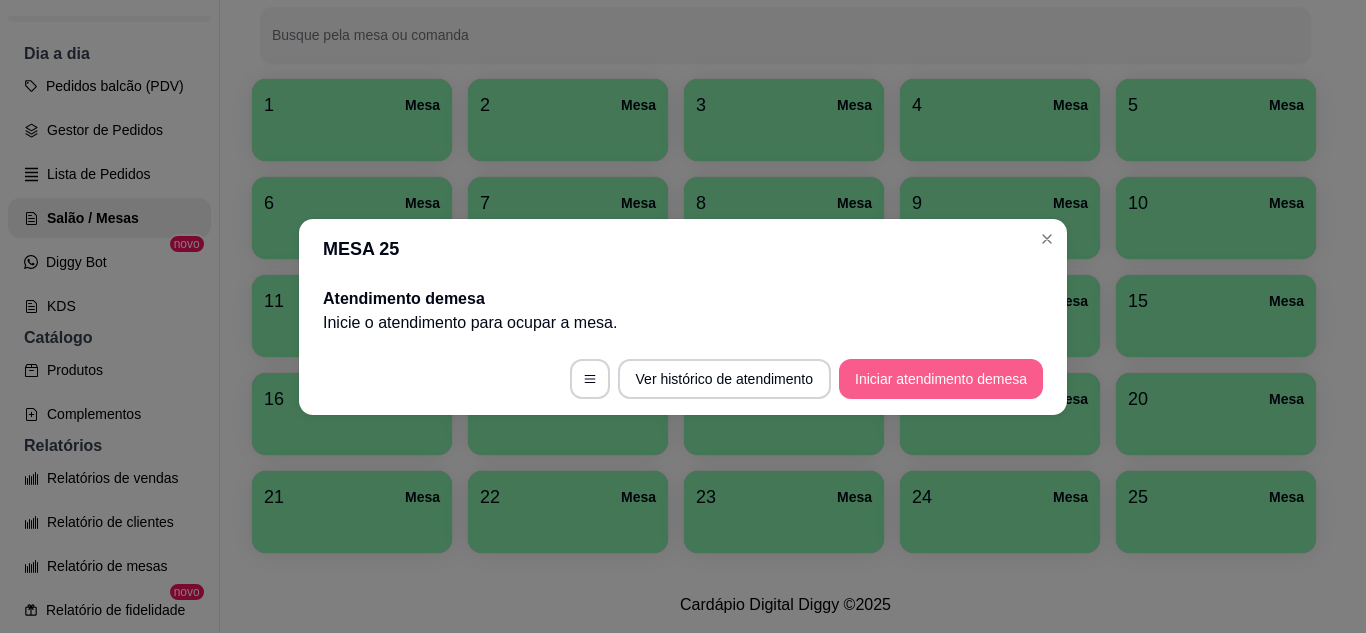 click on "Iniciar atendimento de  mesa" at bounding box center (941, 379) 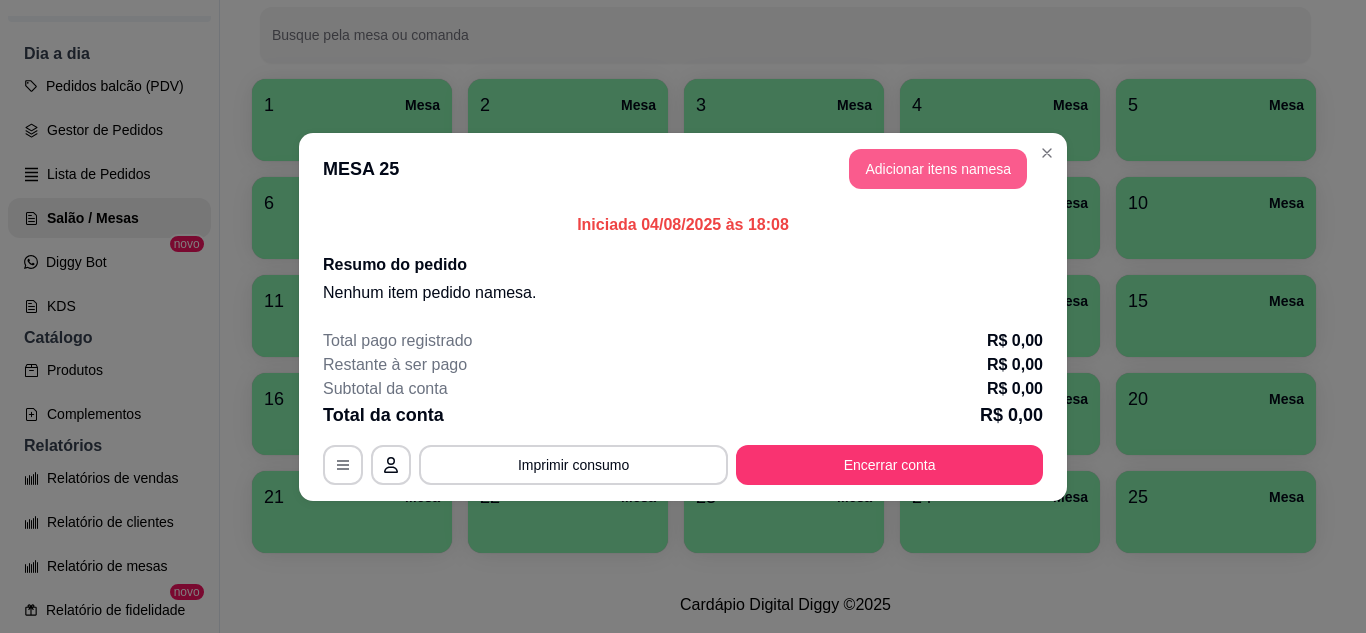 click on "Adicionar itens na  mesa" at bounding box center [938, 169] 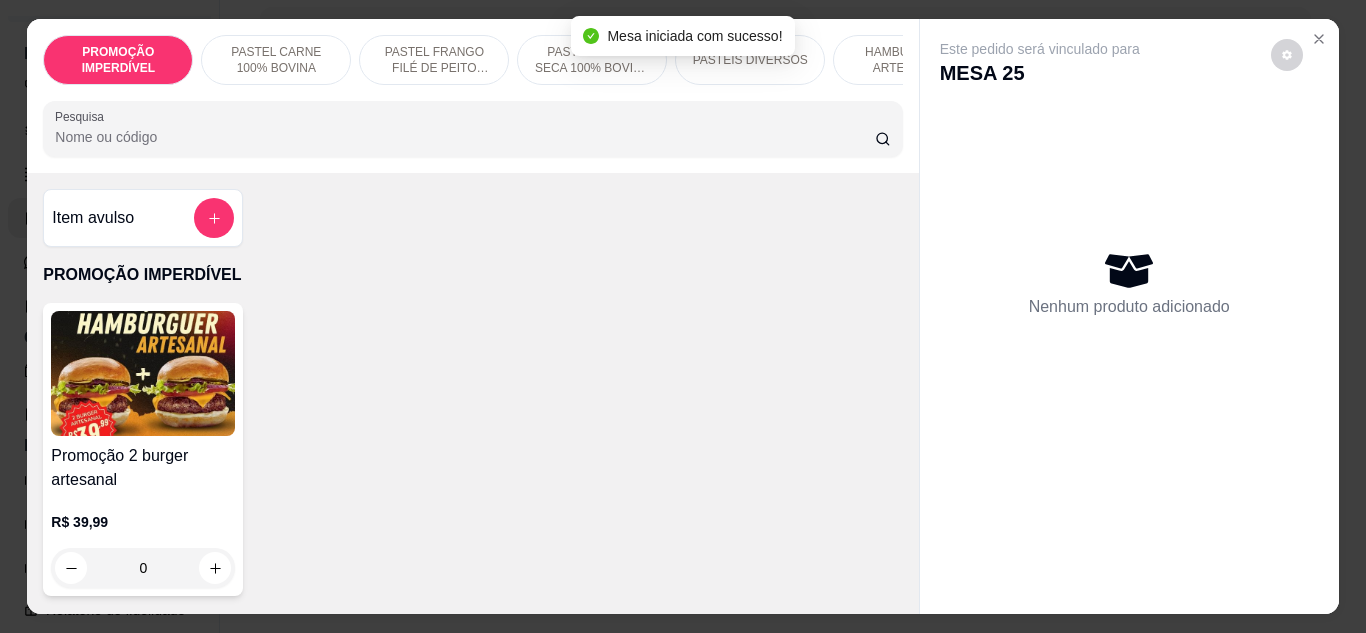 click on "Pesquisa" at bounding box center [465, 137] 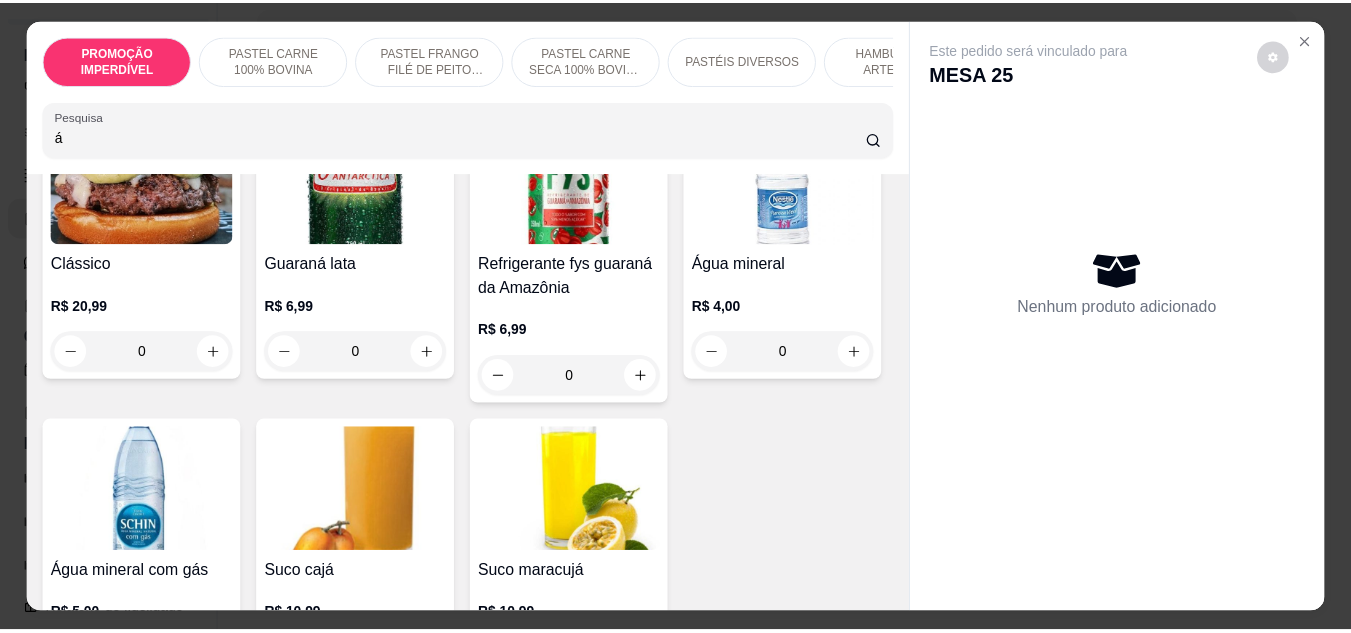 scroll, scrollTop: 400, scrollLeft: 0, axis: vertical 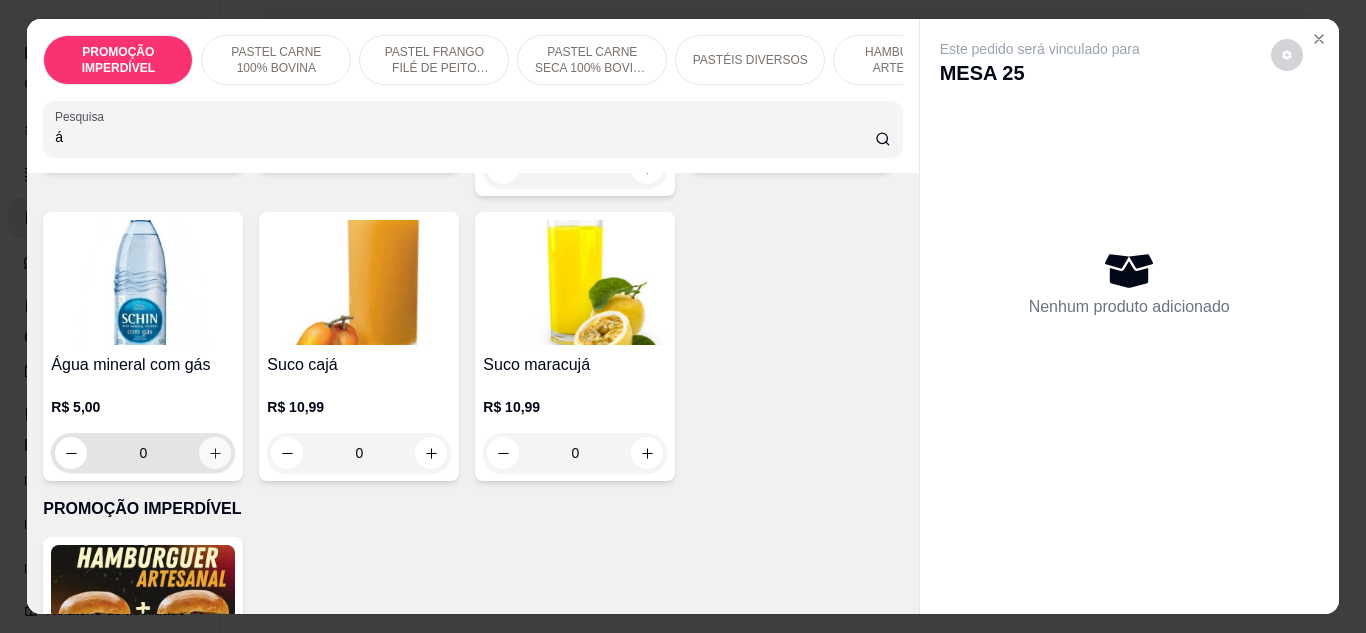 type on "á" 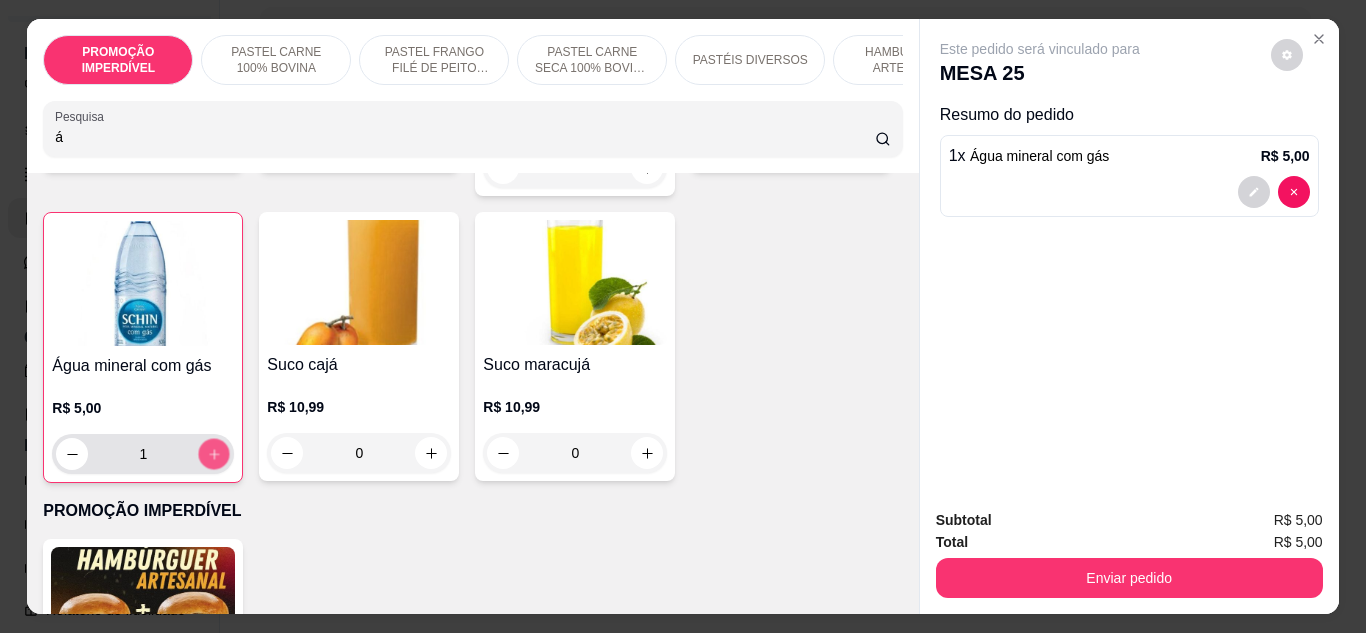 click at bounding box center (214, 453) 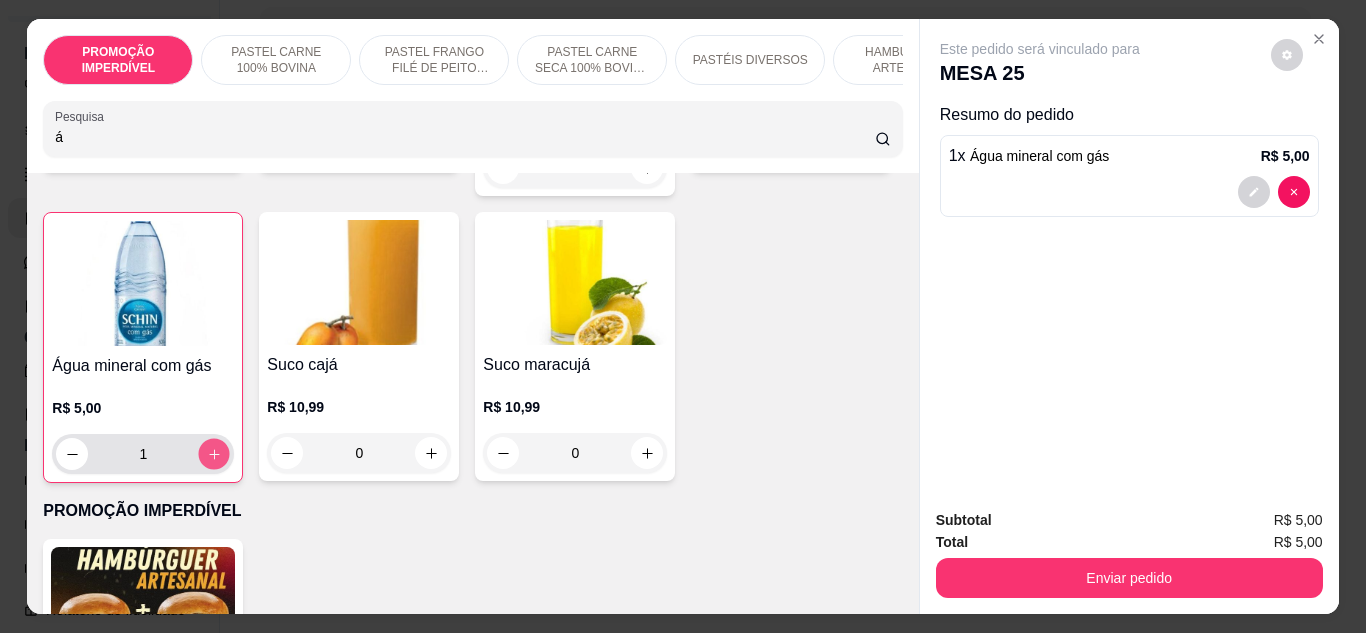 type on "2" 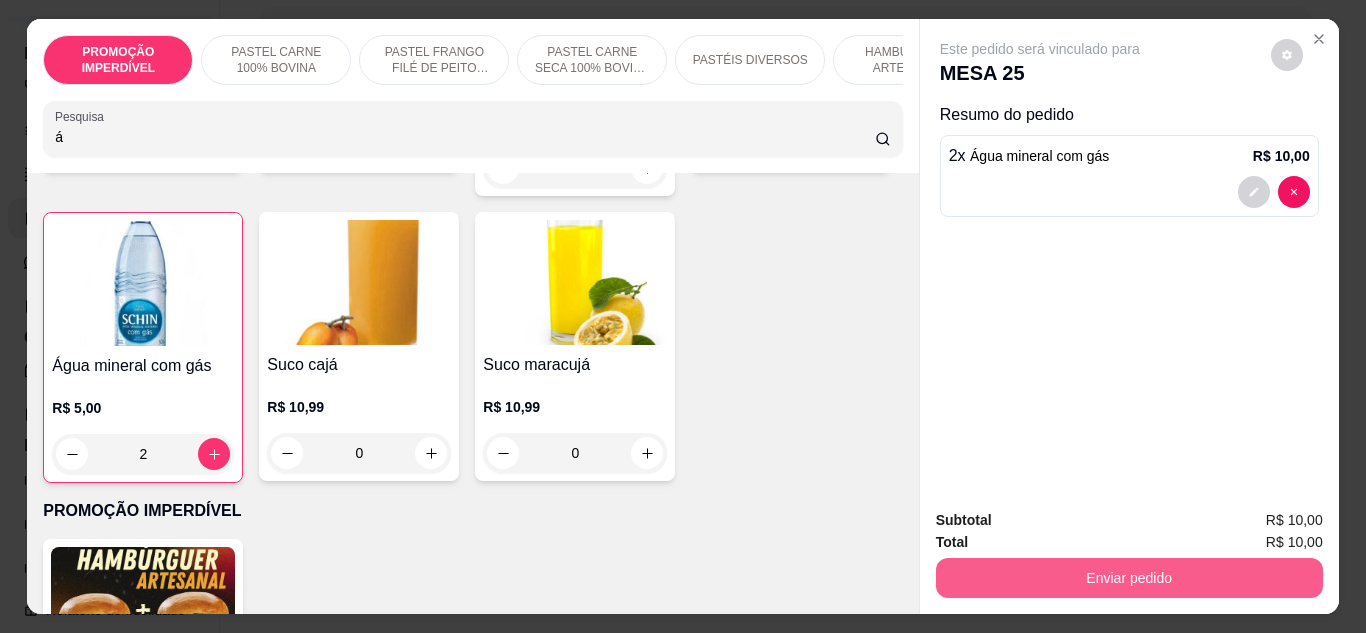 click on "Enviar pedido" at bounding box center (1129, 578) 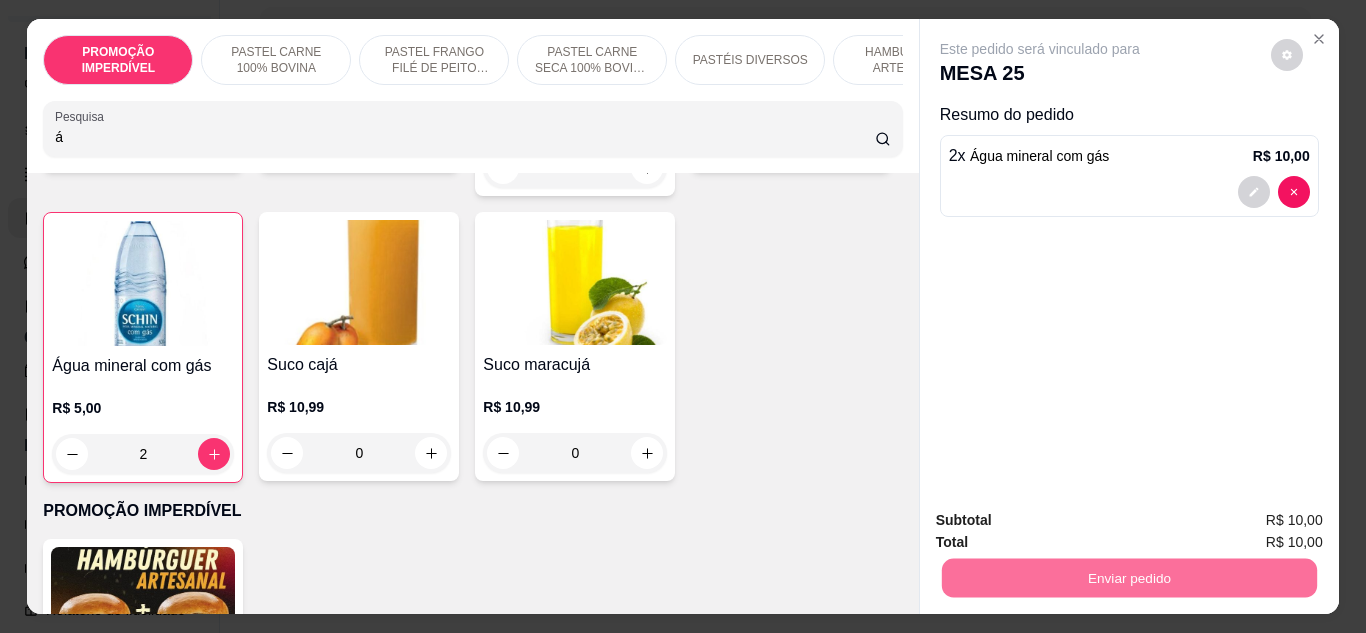click on "Não registrar e enviar pedido" at bounding box center [1063, 520] 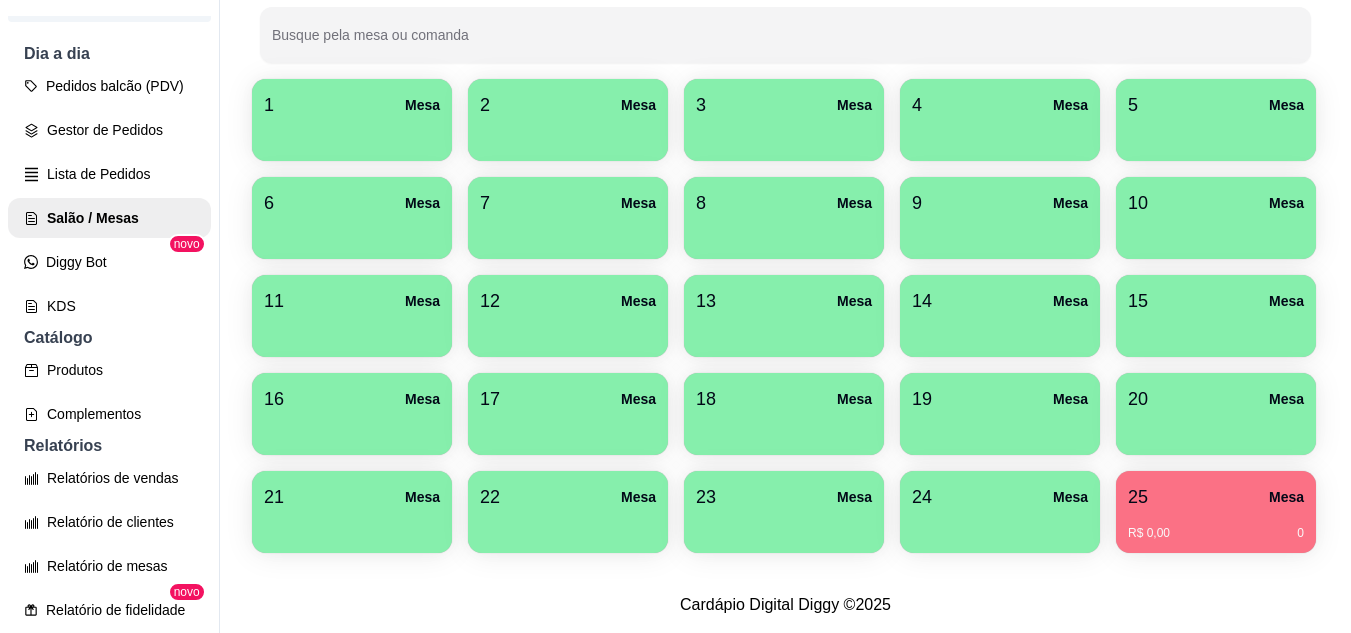 click on "25 Mesa" at bounding box center [1216, 497] 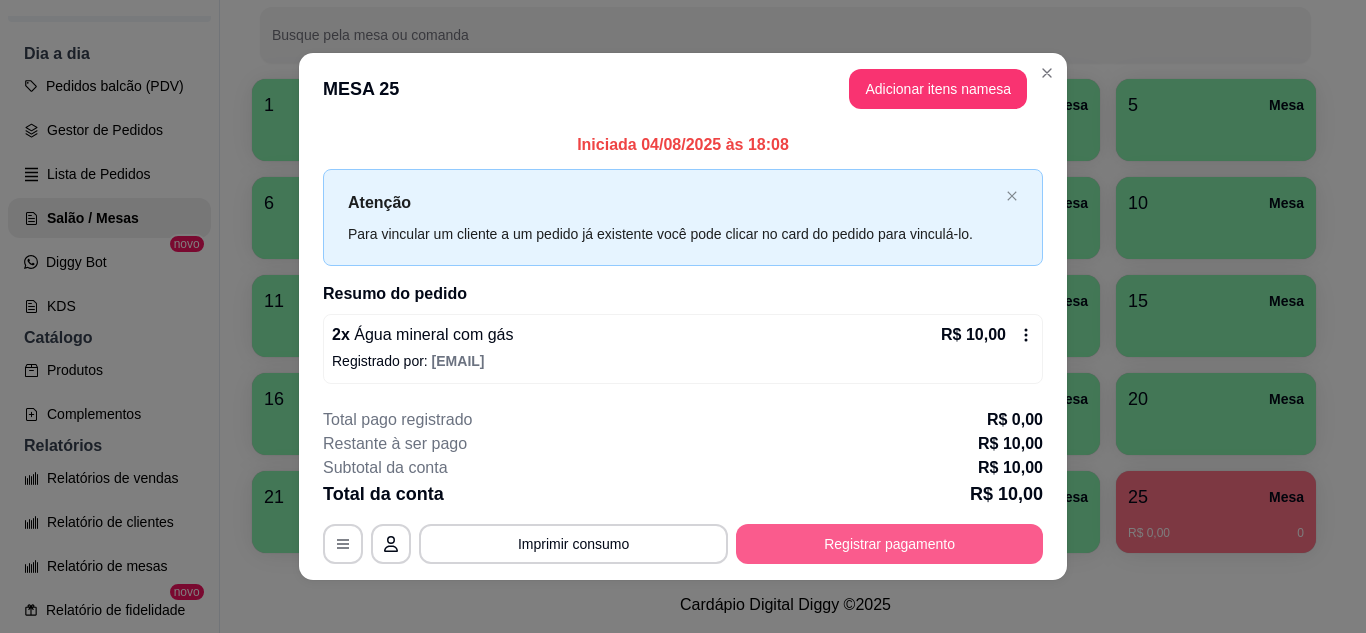 click on "Registrar pagamento" at bounding box center [889, 544] 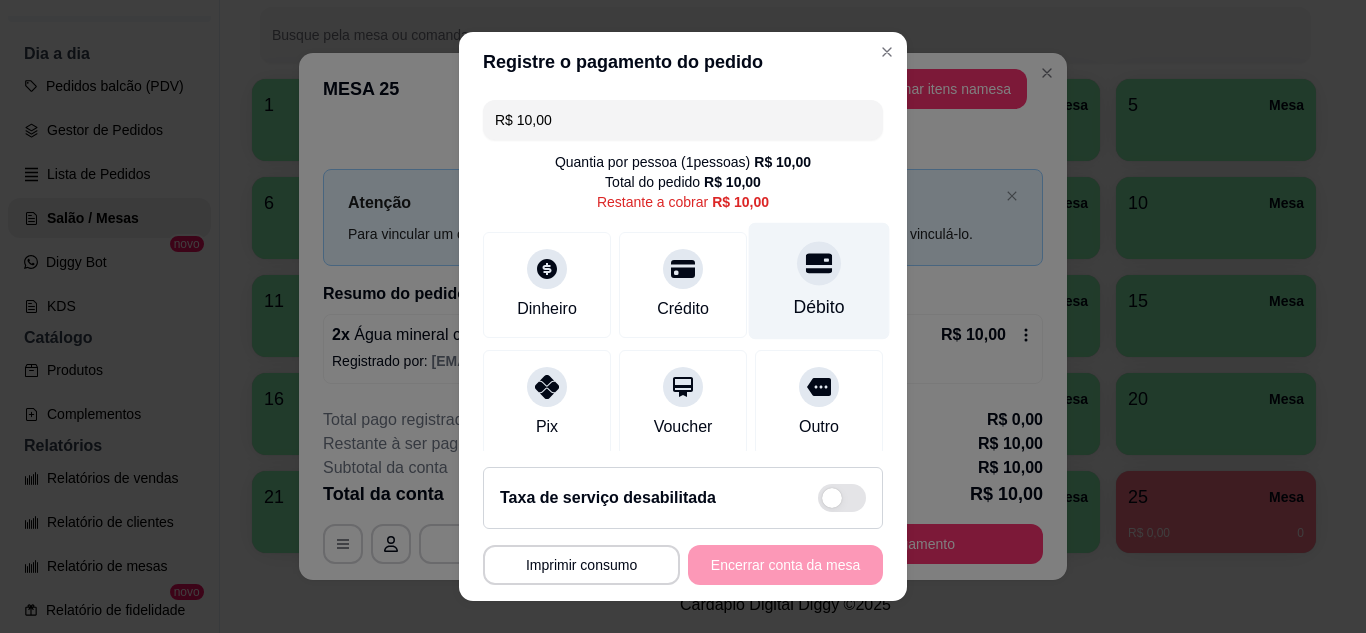 click on "Débito" at bounding box center [819, 280] 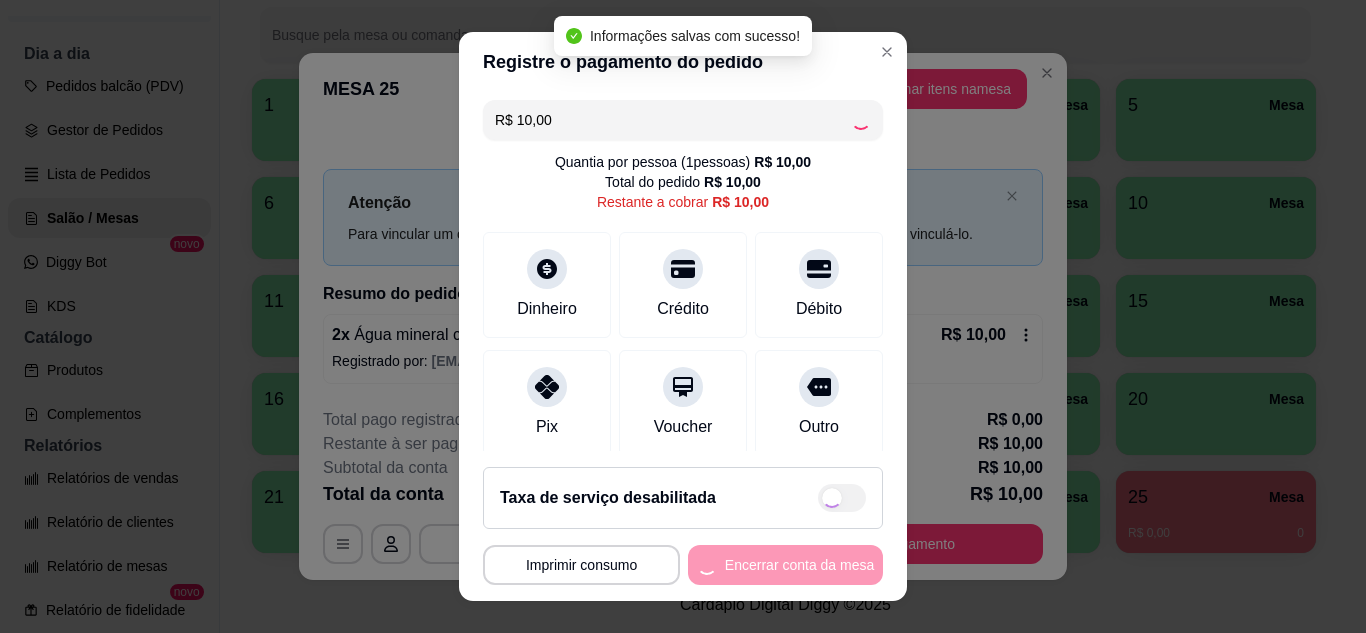 type on "R$ 0,00" 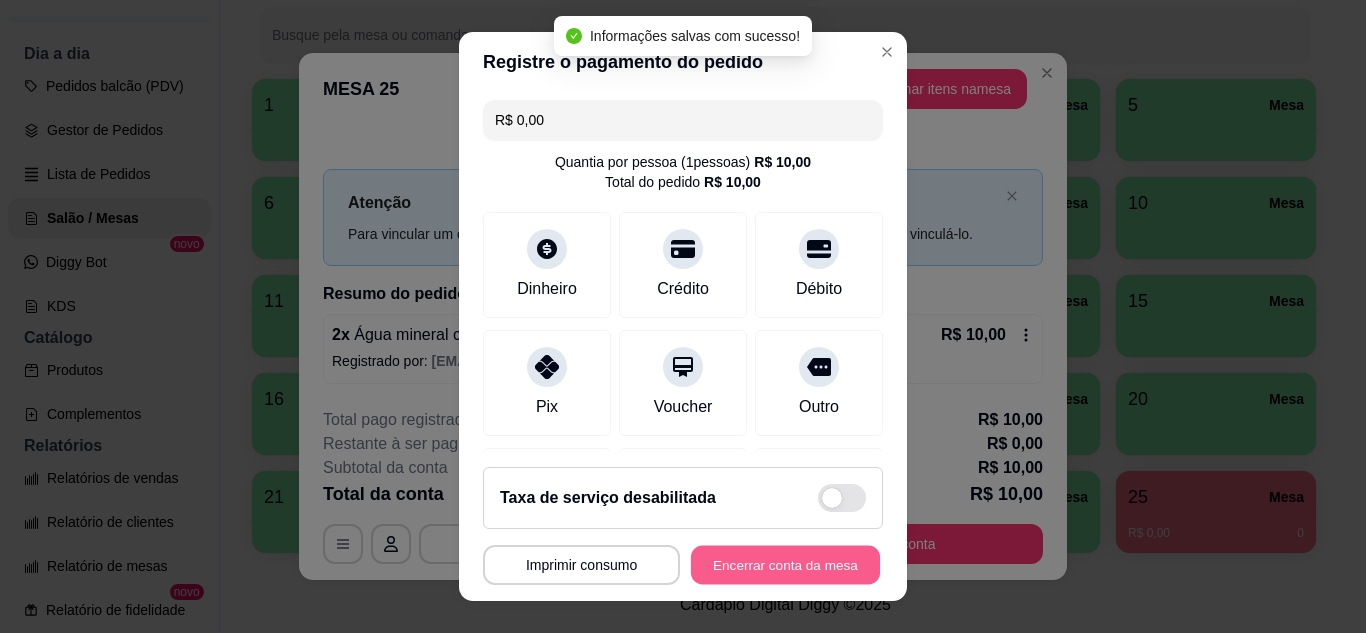 click on "Encerrar conta da mesa" at bounding box center [785, 565] 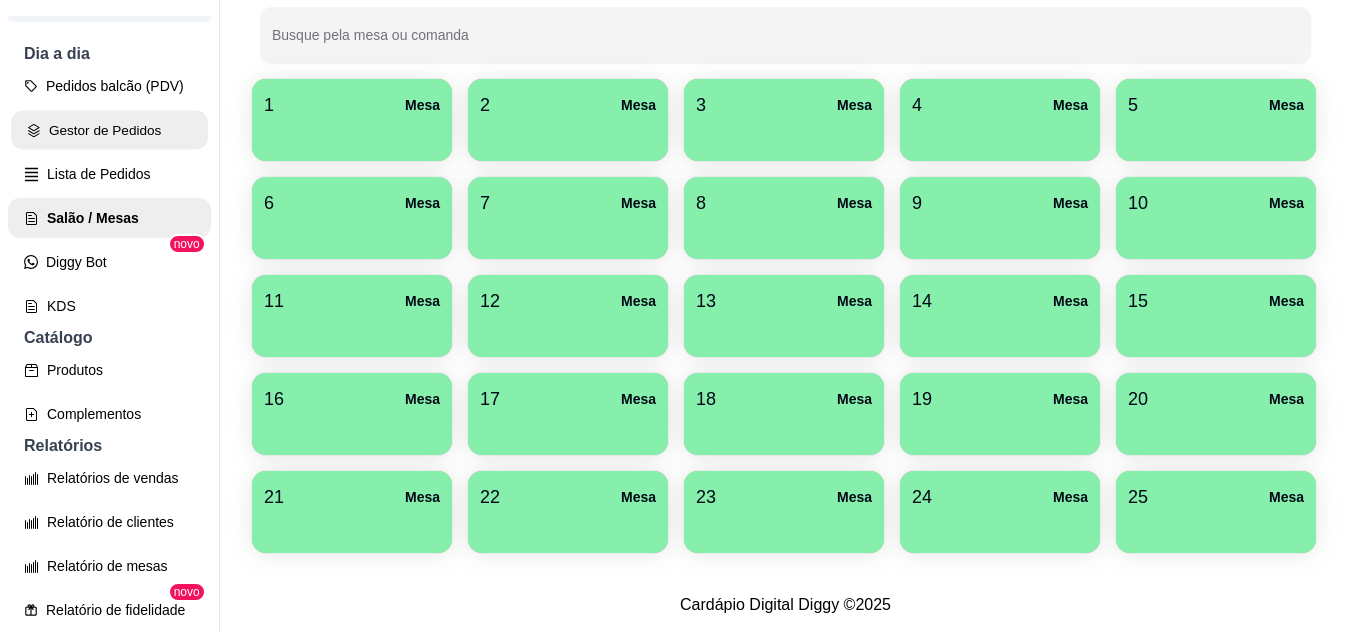 click on "Gestor de Pedidos" at bounding box center [109, 130] 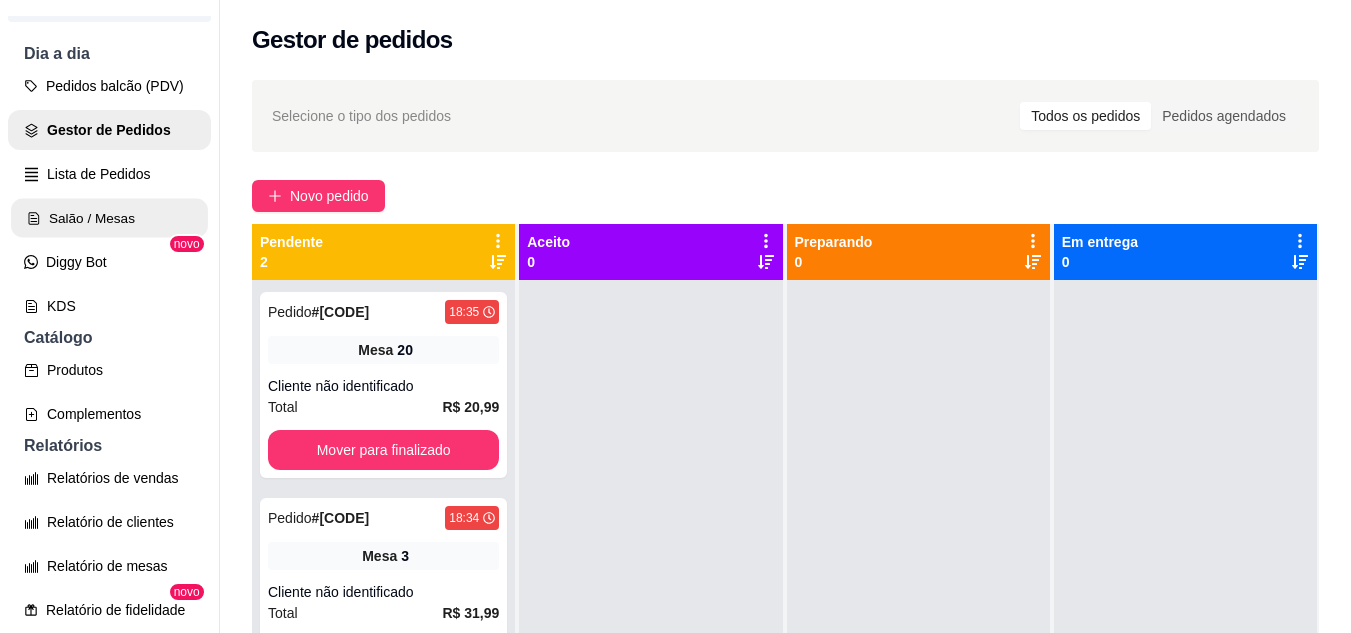 click on "Salão / Mesas" at bounding box center [109, 218] 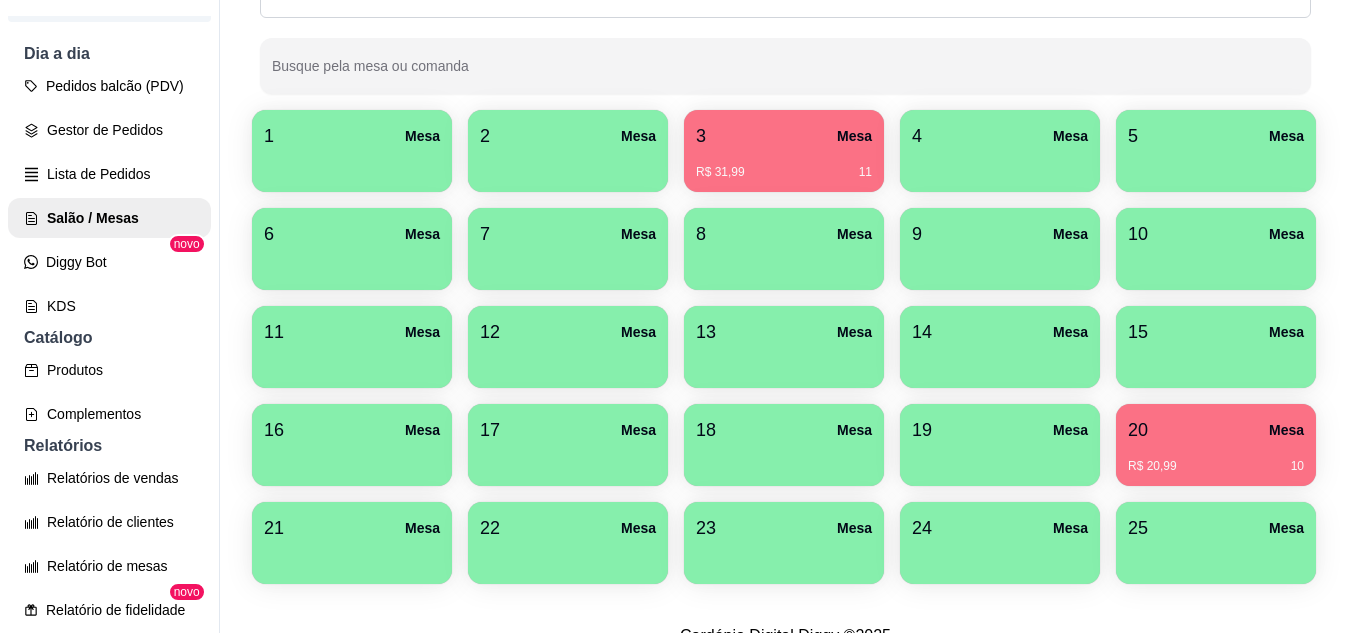 scroll, scrollTop: 371, scrollLeft: 0, axis: vertical 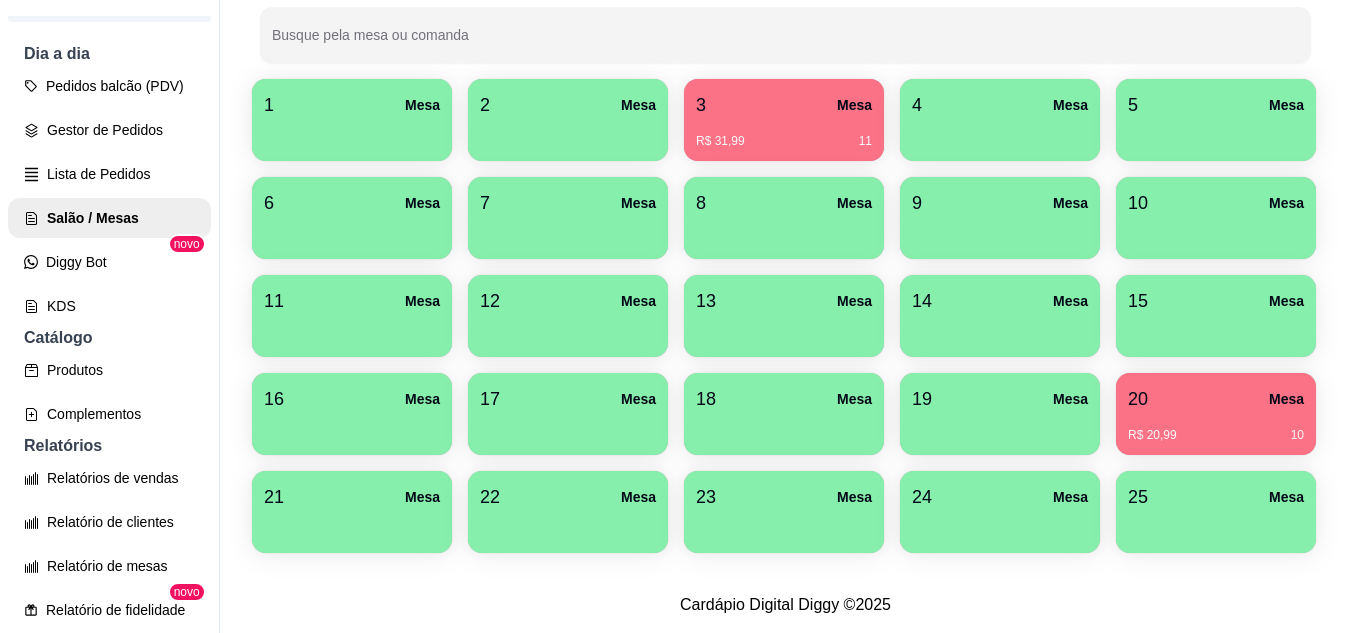 click on "R$ 20,99 10" at bounding box center (1216, 428) 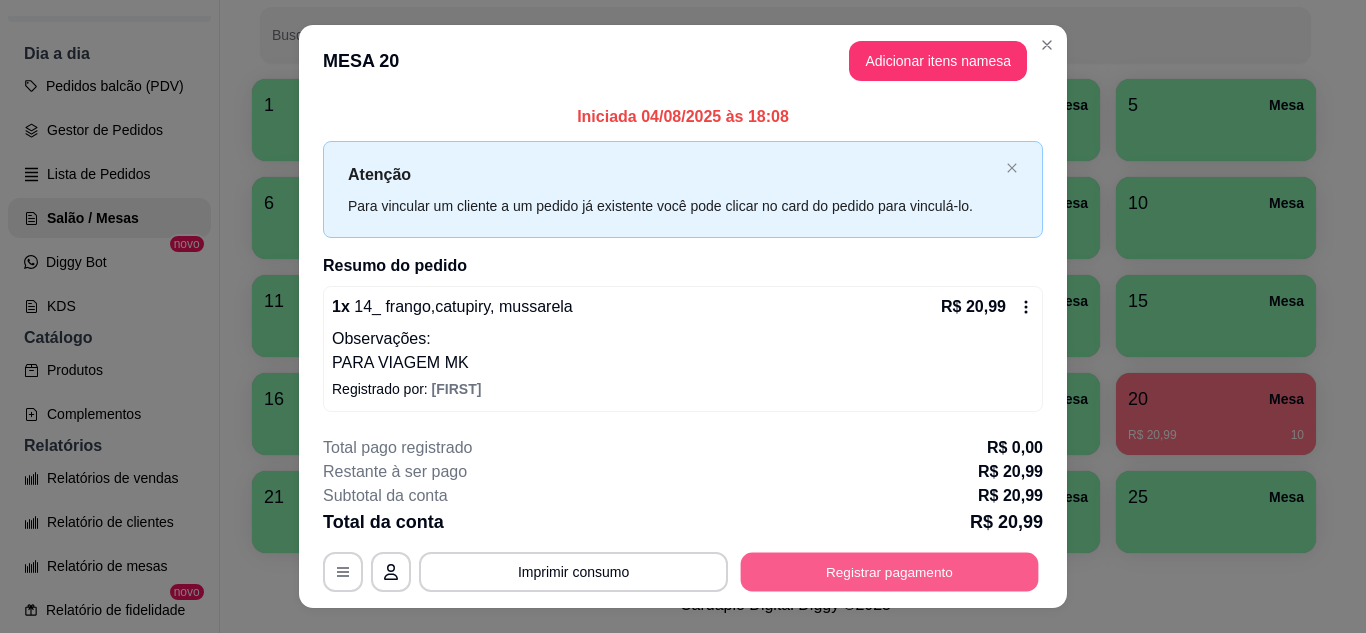 click on "Registrar pagamento" at bounding box center [890, 572] 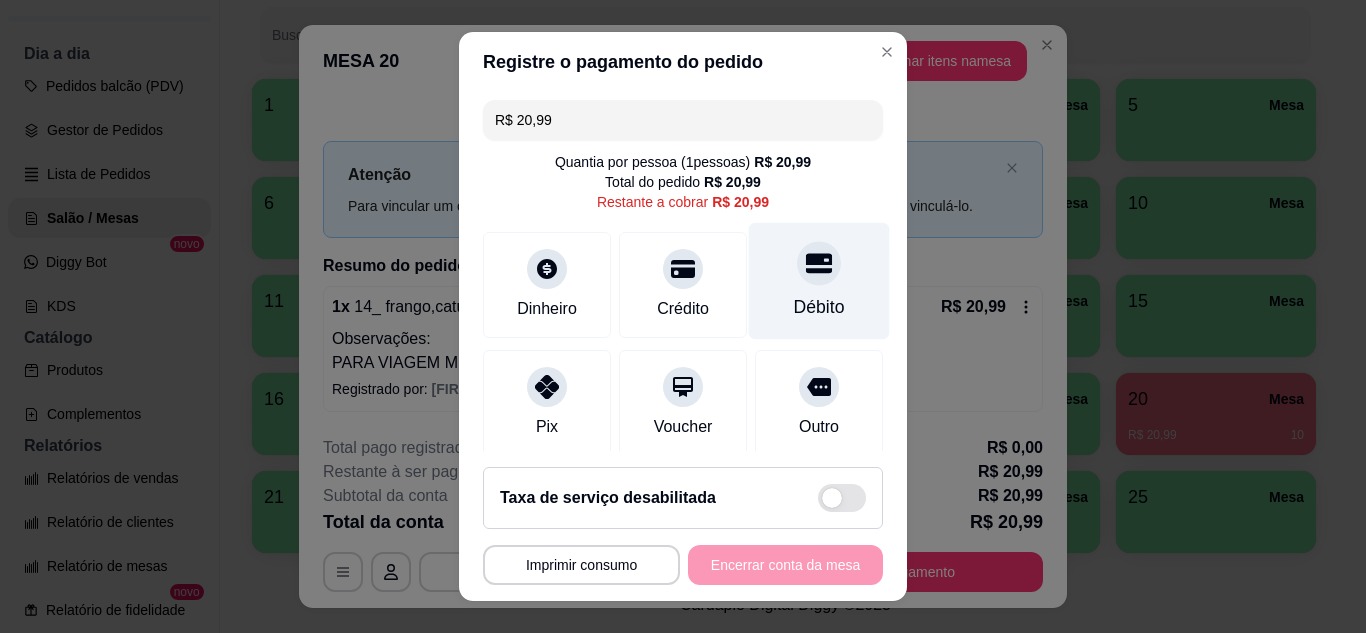 click on "Débito" at bounding box center (819, 280) 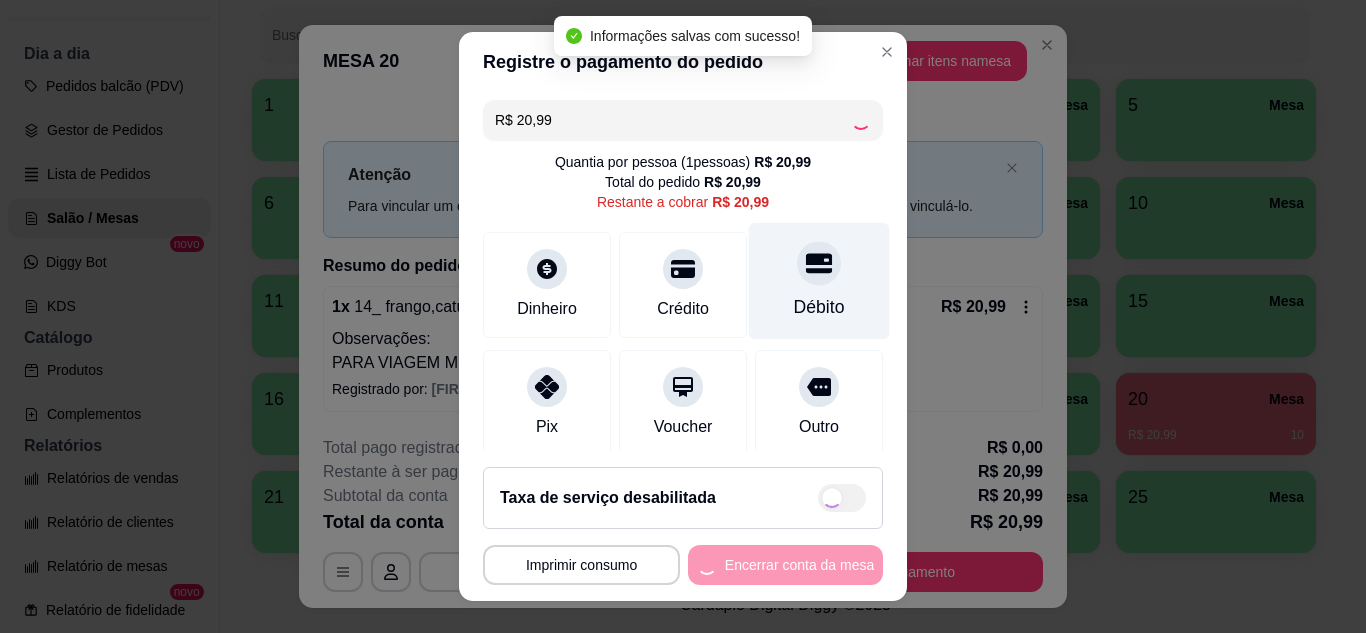 type on "R$ 0,00" 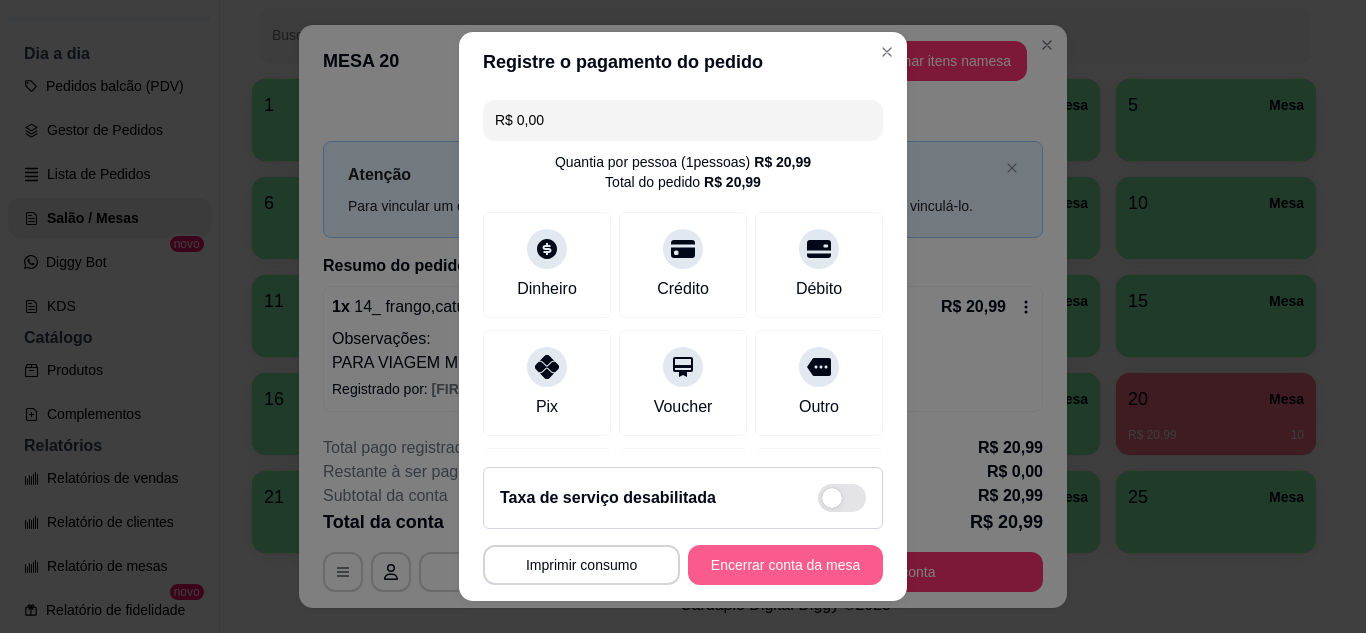 drag, startPoint x: 809, startPoint y: 576, endPoint x: 771, endPoint y: 574, distance: 38.052597 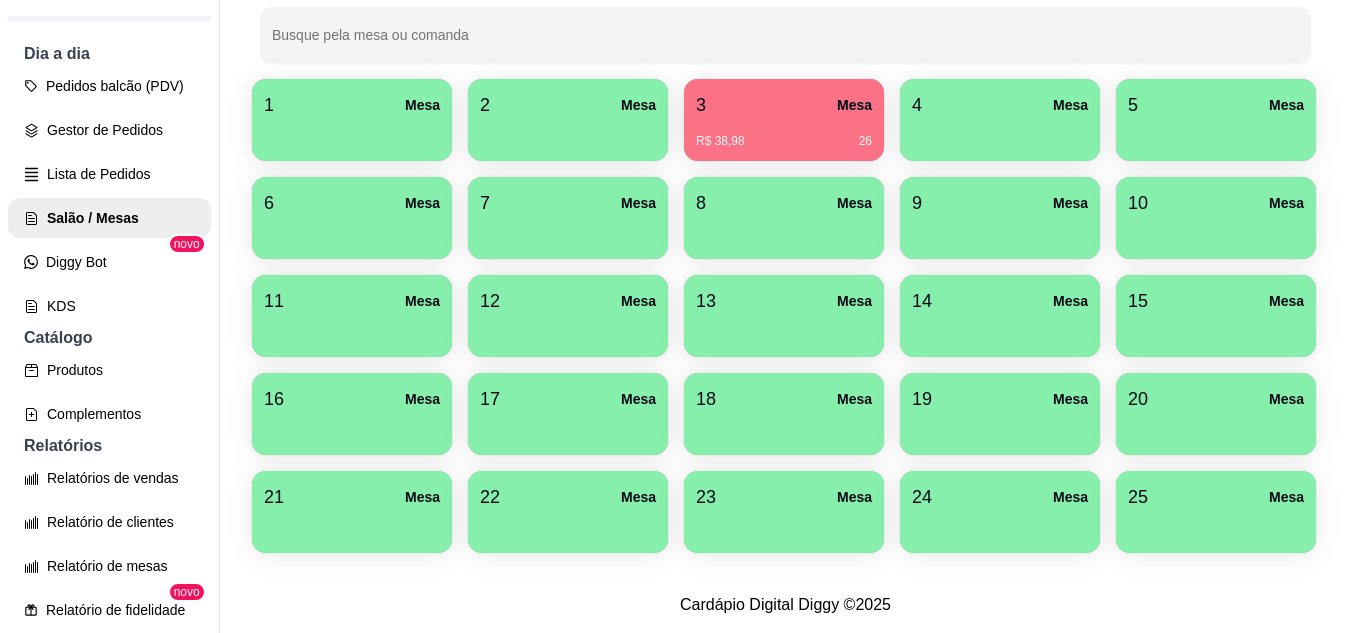 scroll, scrollTop: 490, scrollLeft: 0, axis: vertical 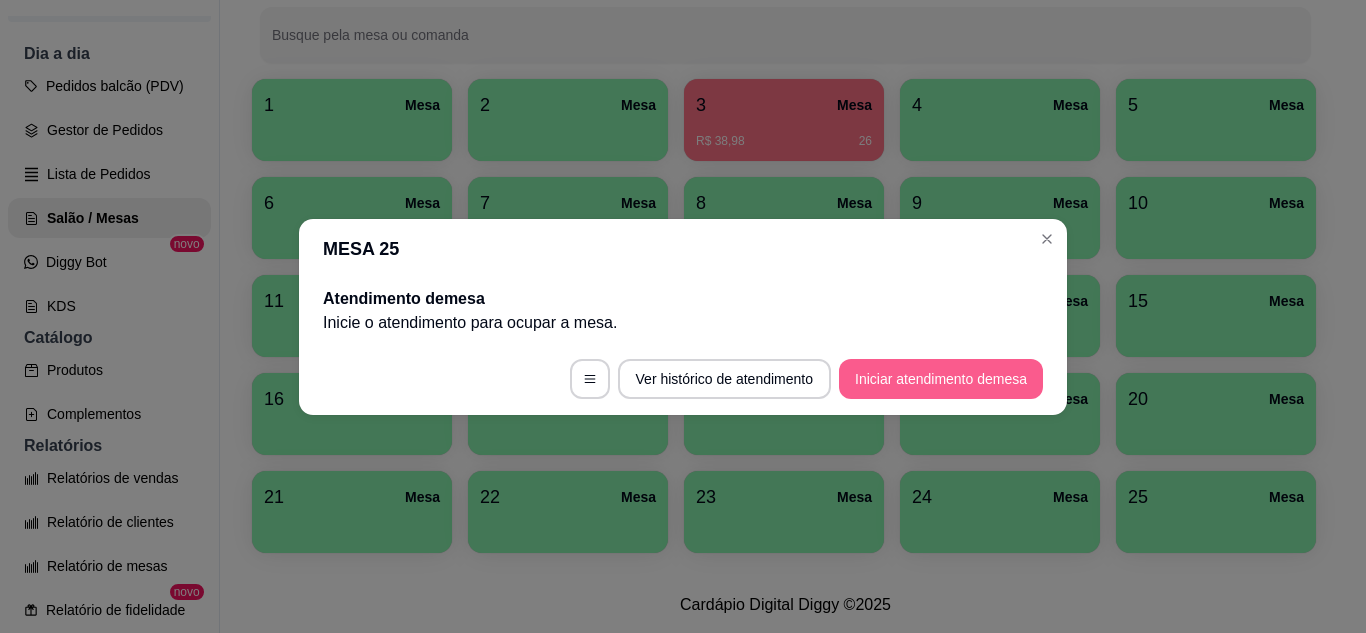 click on "Iniciar atendimento de  mesa" at bounding box center (941, 379) 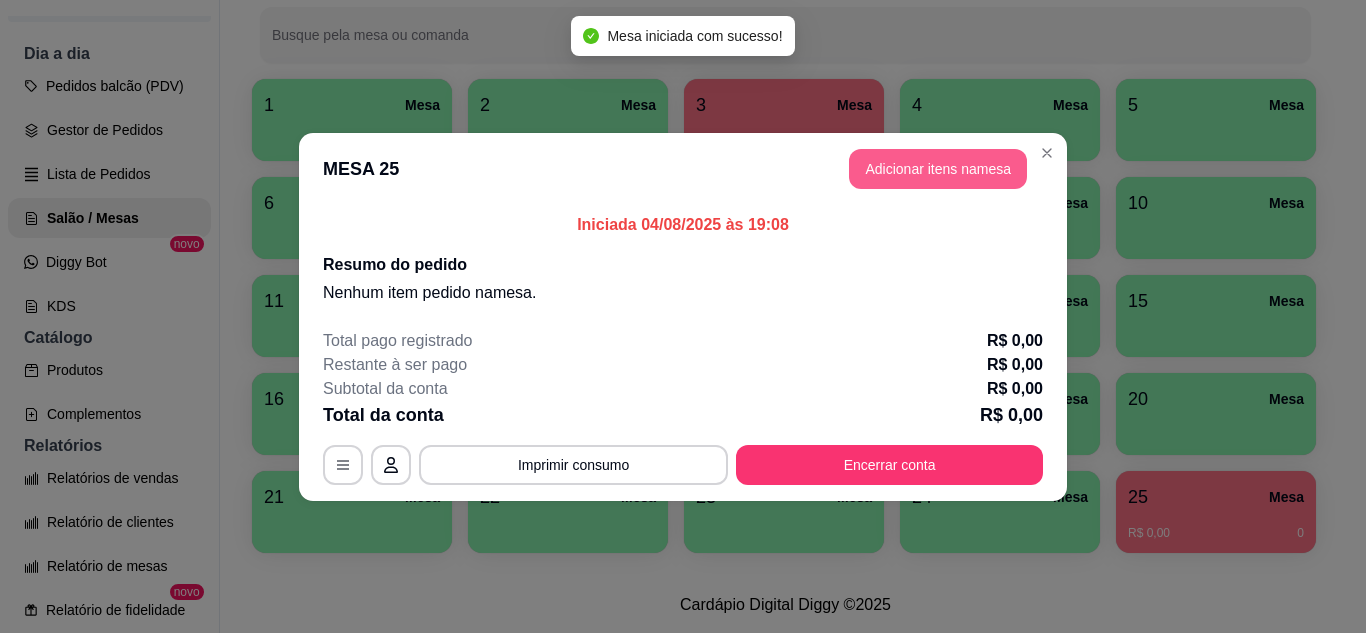 click on "Adicionar itens na  mesa" at bounding box center (938, 169) 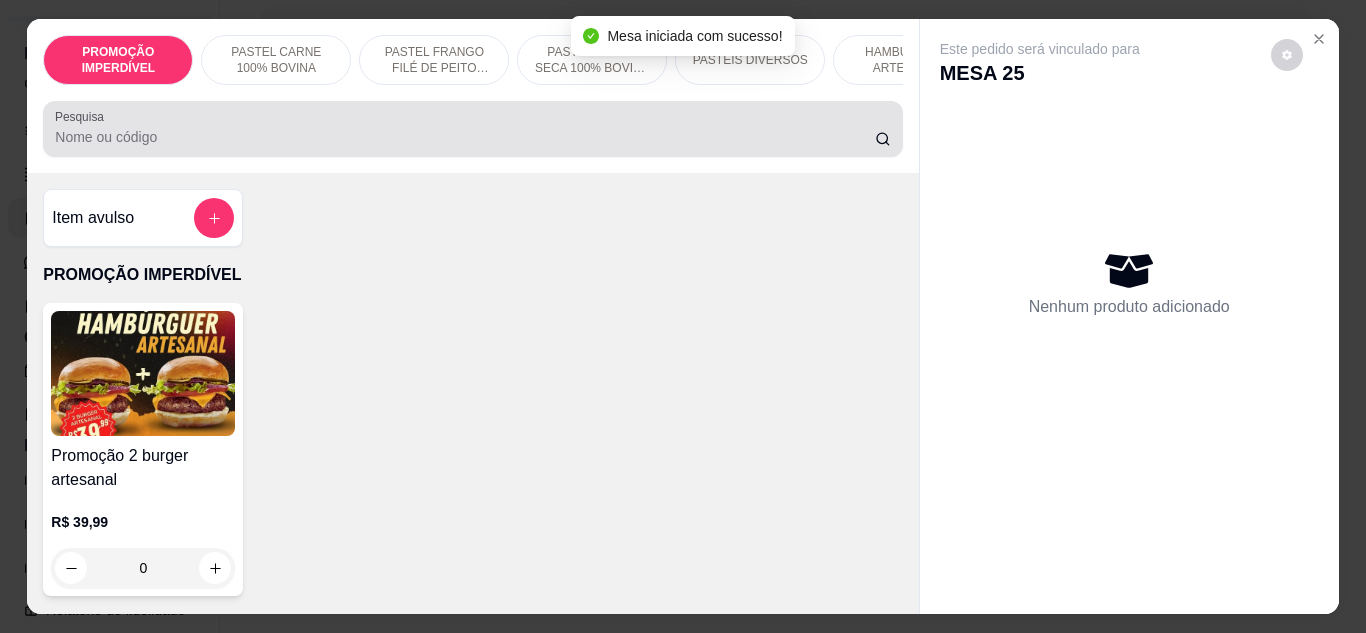 click on "Pesquisa" at bounding box center [465, 137] 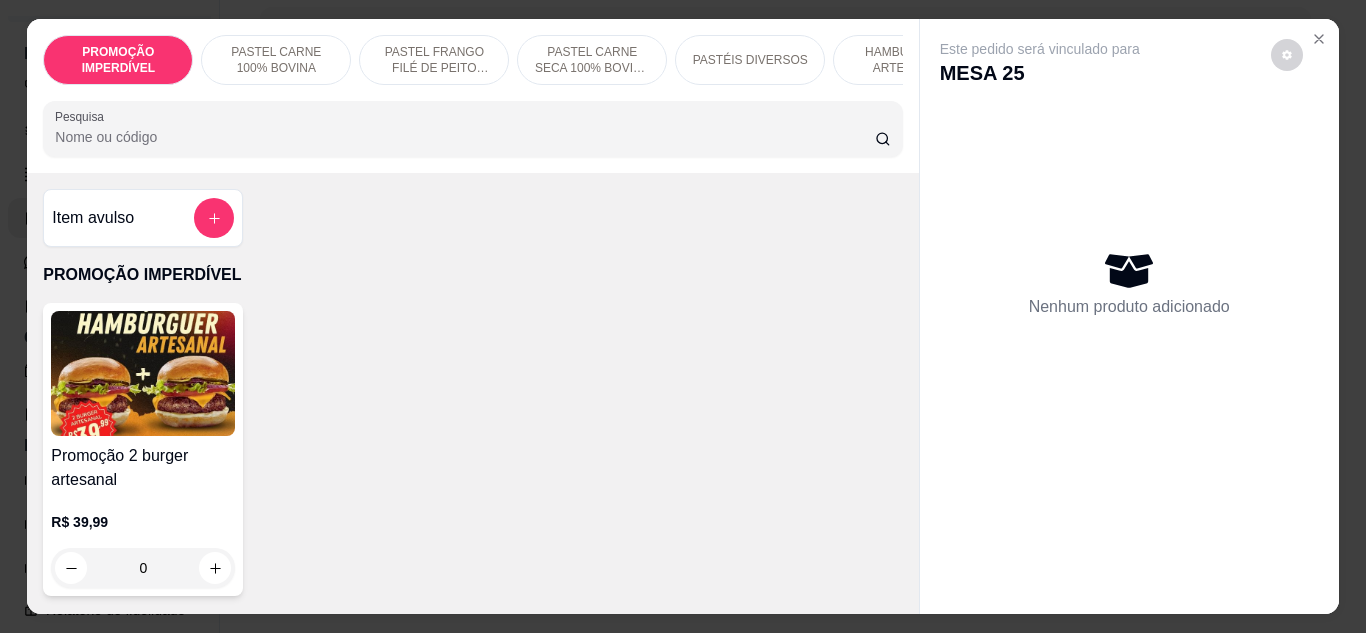 click on "Pesquisa" at bounding box center (465, 137) 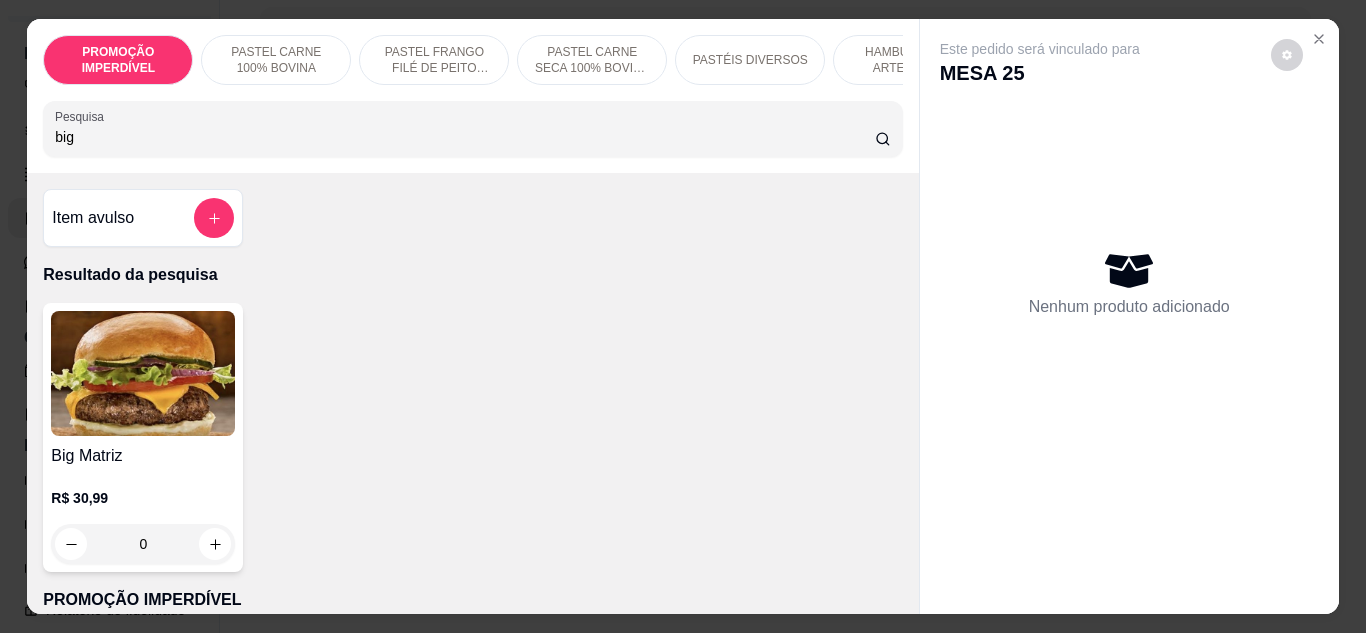 type on "big" 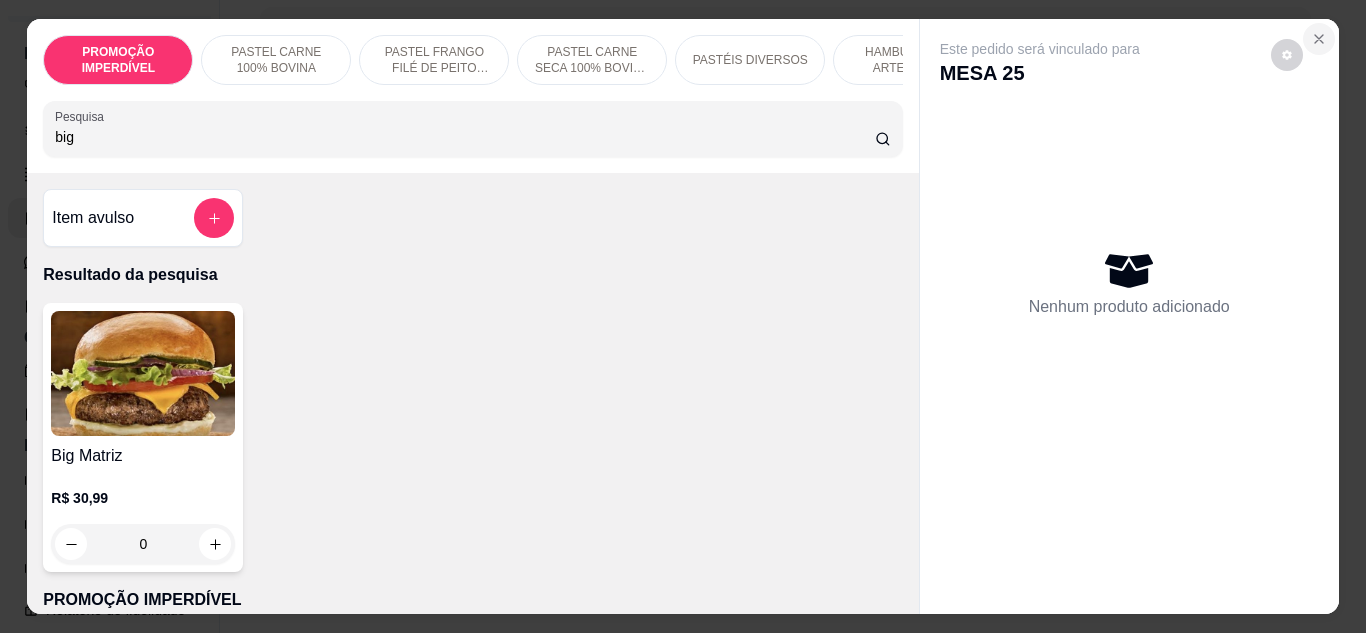 click 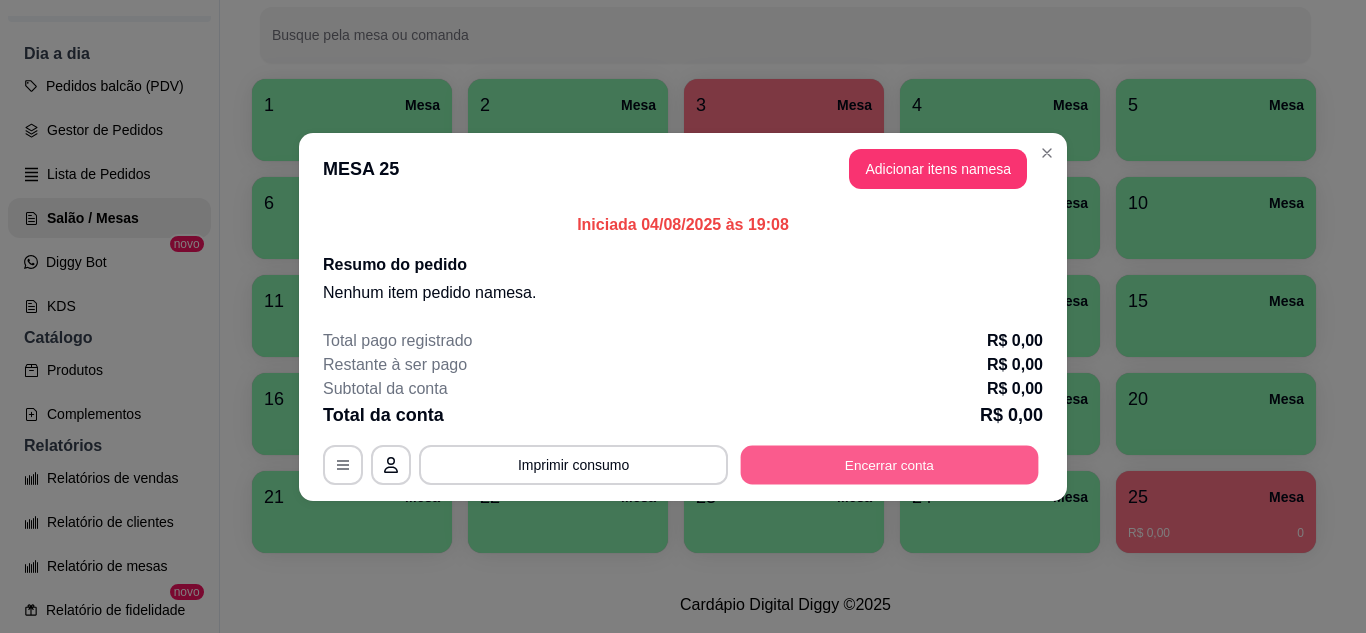 click on "Encerrar conta" at bounding box center [890, 464] 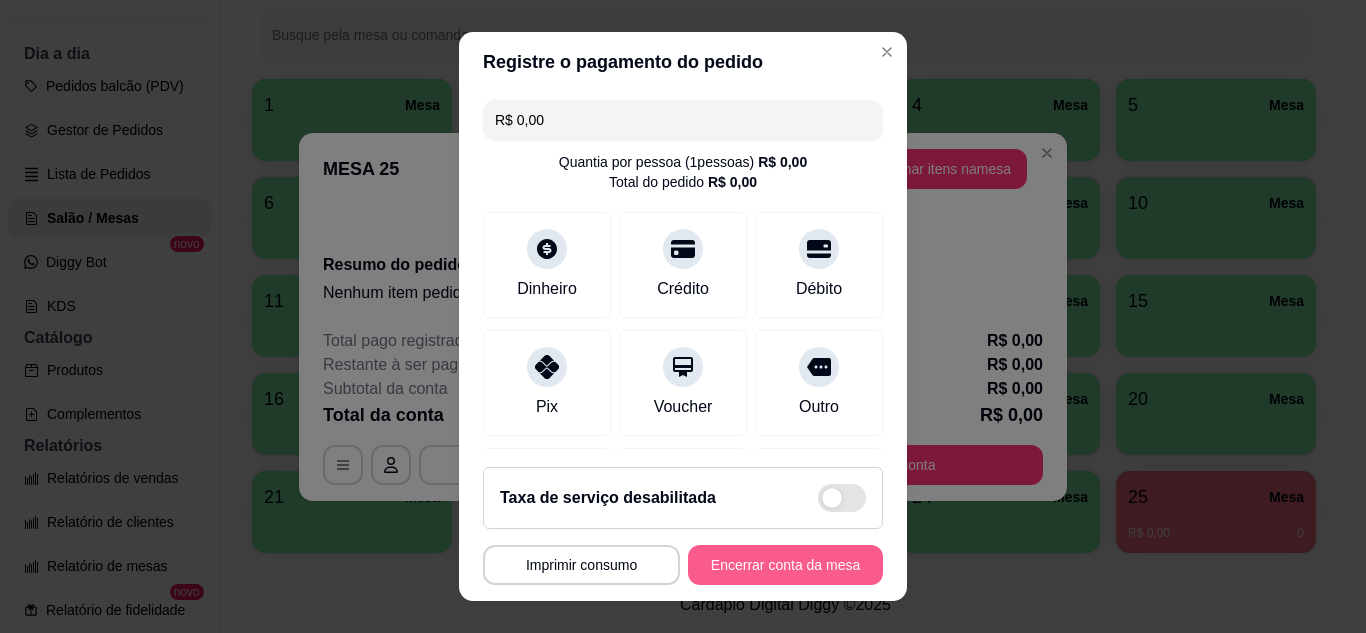 click on "Encerrar conta da mesa" at bounding box center (785, 565) 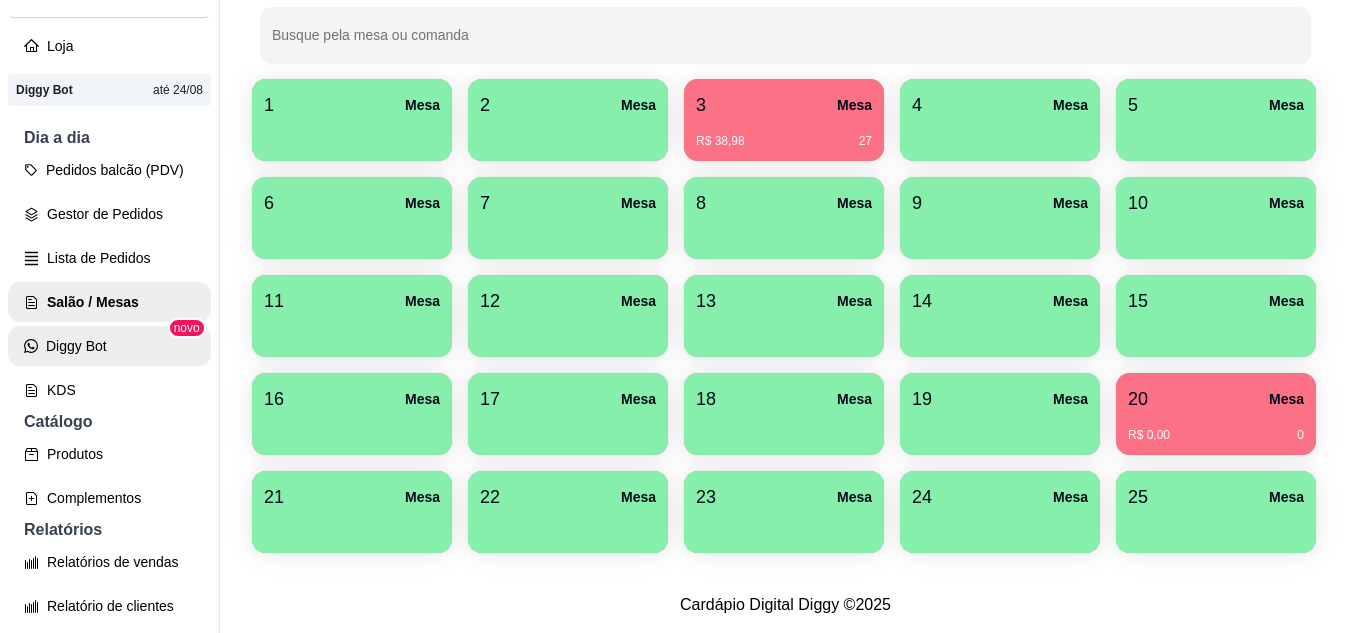 scroll, scrollTop: 0, scrollLeft: 0, axis: both 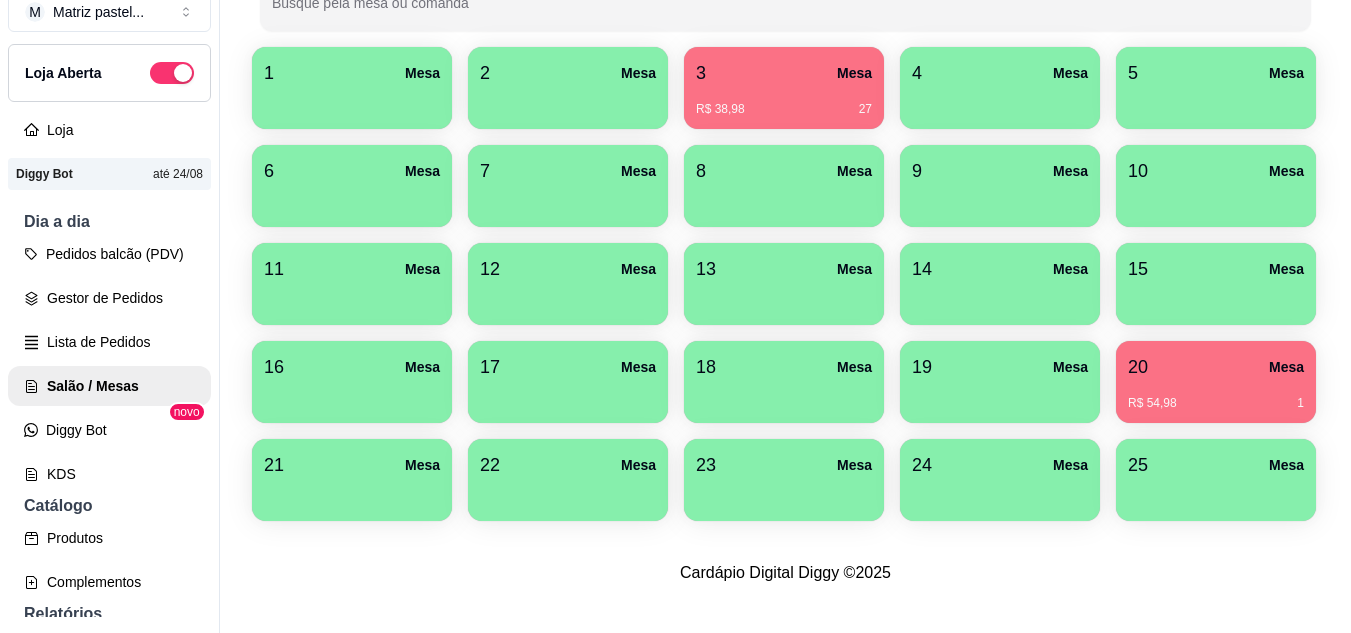 click on "24 Mesa" at bounding box center [1000, 480] 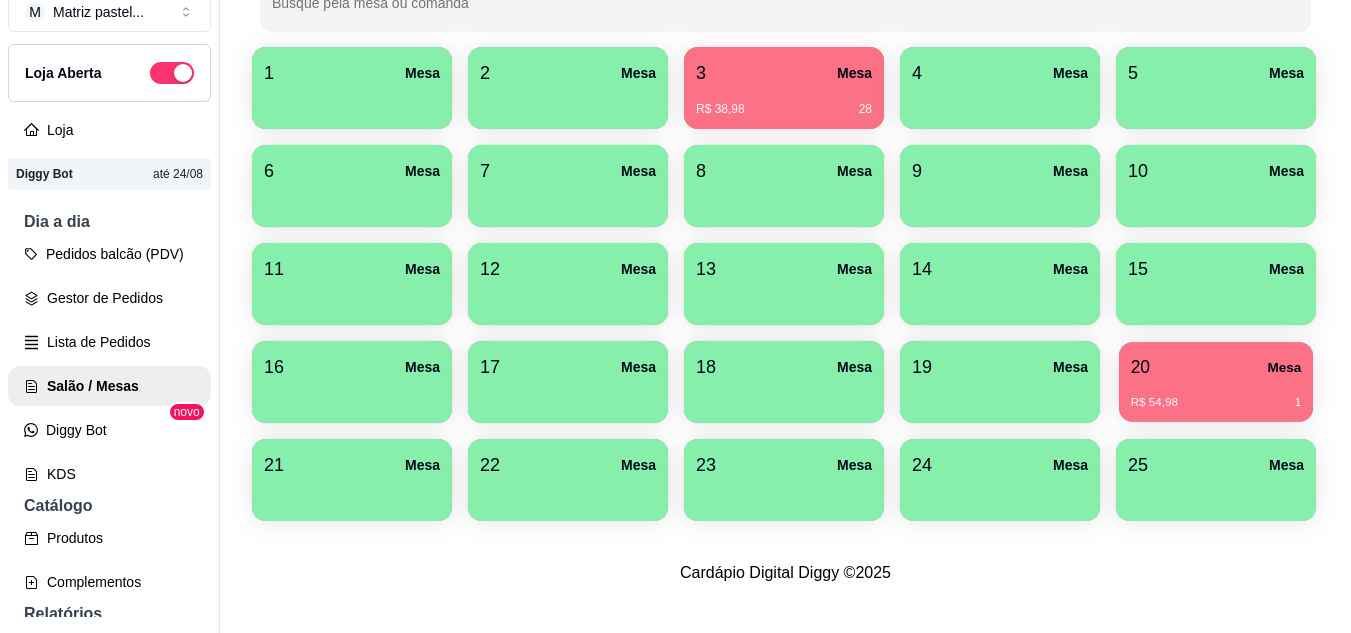 click on "20 Mesa" at bounding box center (1216, 367) 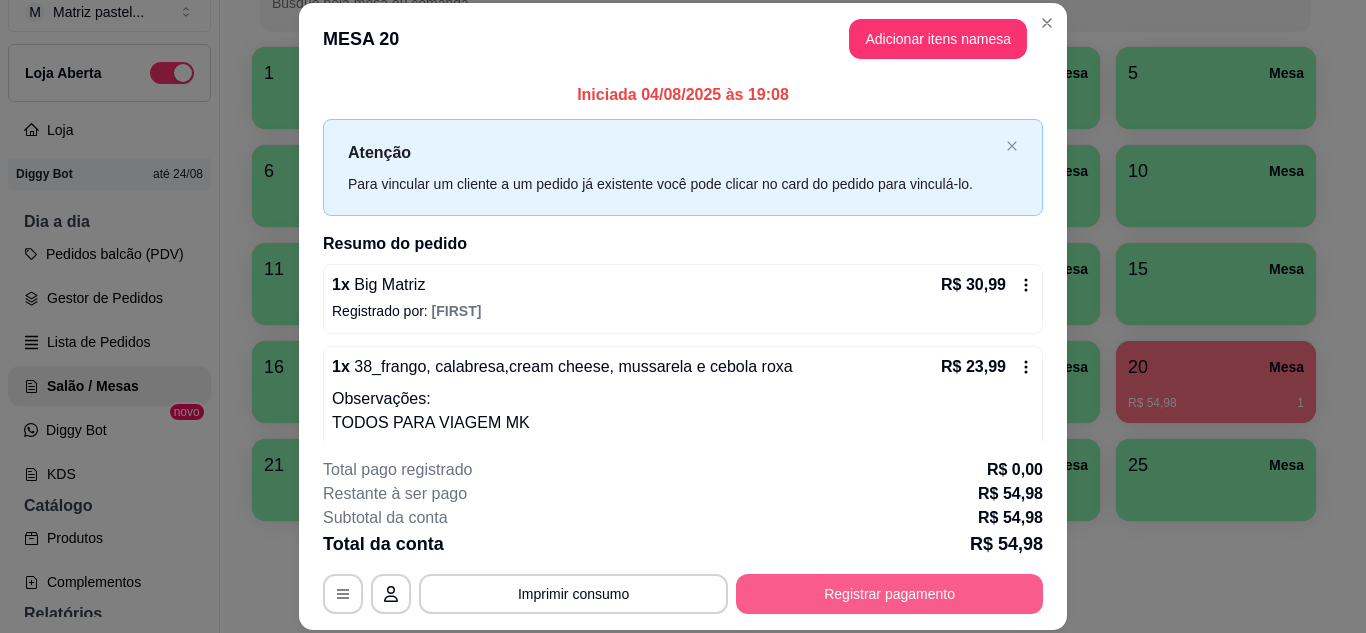 click on "Registrar pagamento" at bounding box center [889, 594] 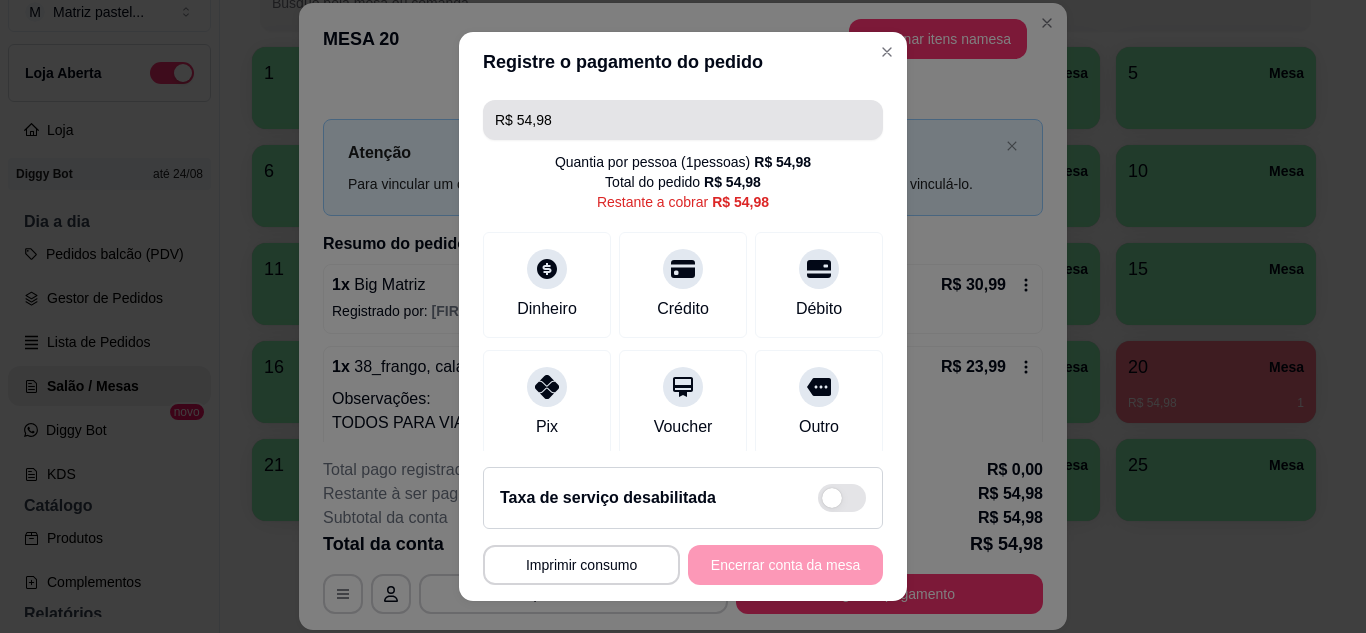 click on "R$ 54,98" at bounding box center (683, 120) 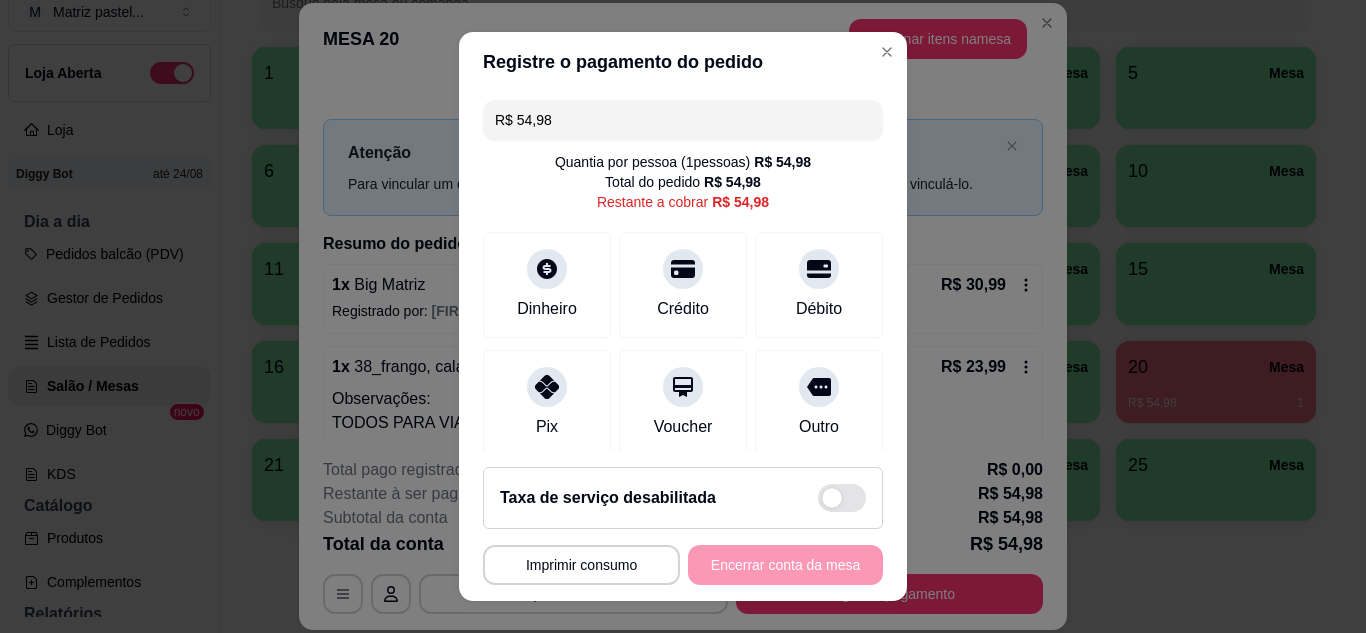 click on "R$ 54,98" at bounding box center (683, 120) 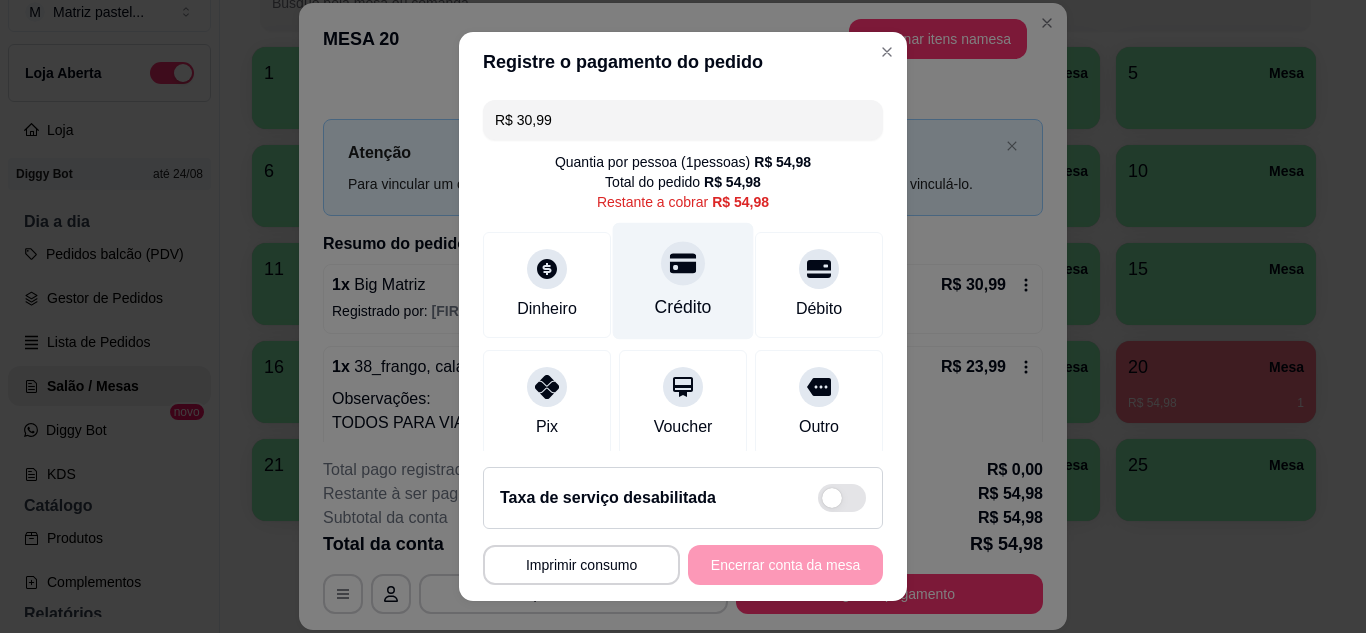 click at bounding box center (683, 263) 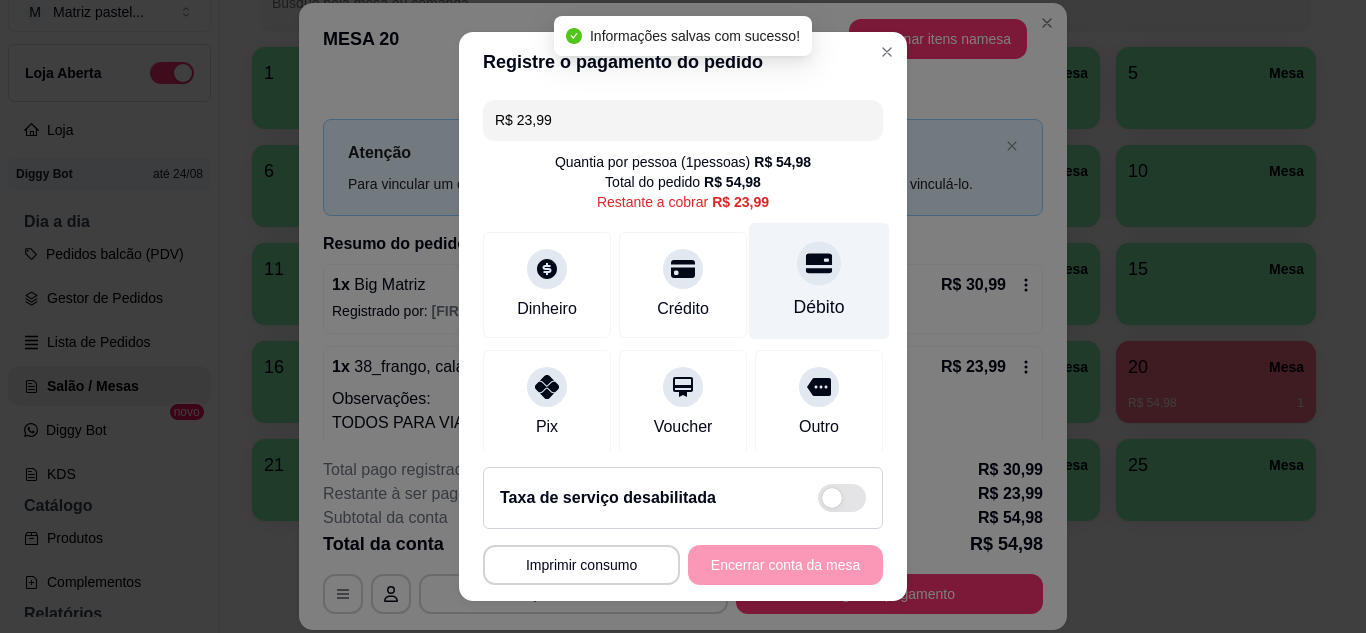 click on "Débito" at bounding box center [819, 307] 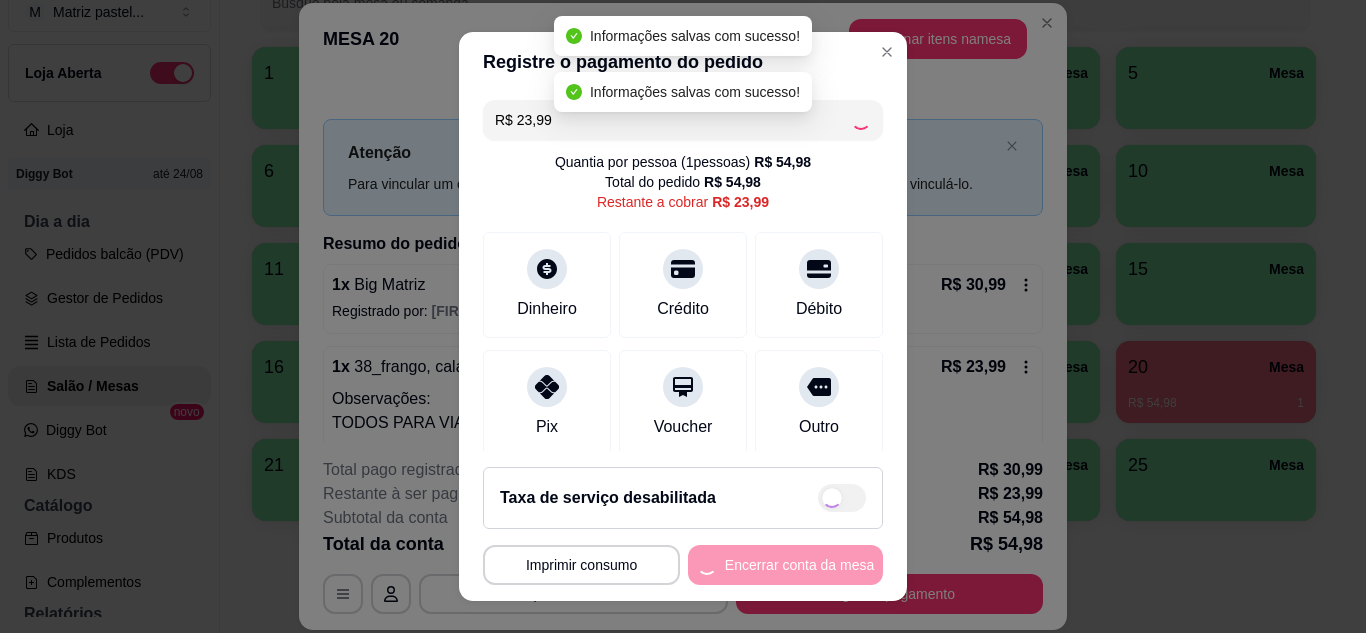 type on "R$ 0,00" 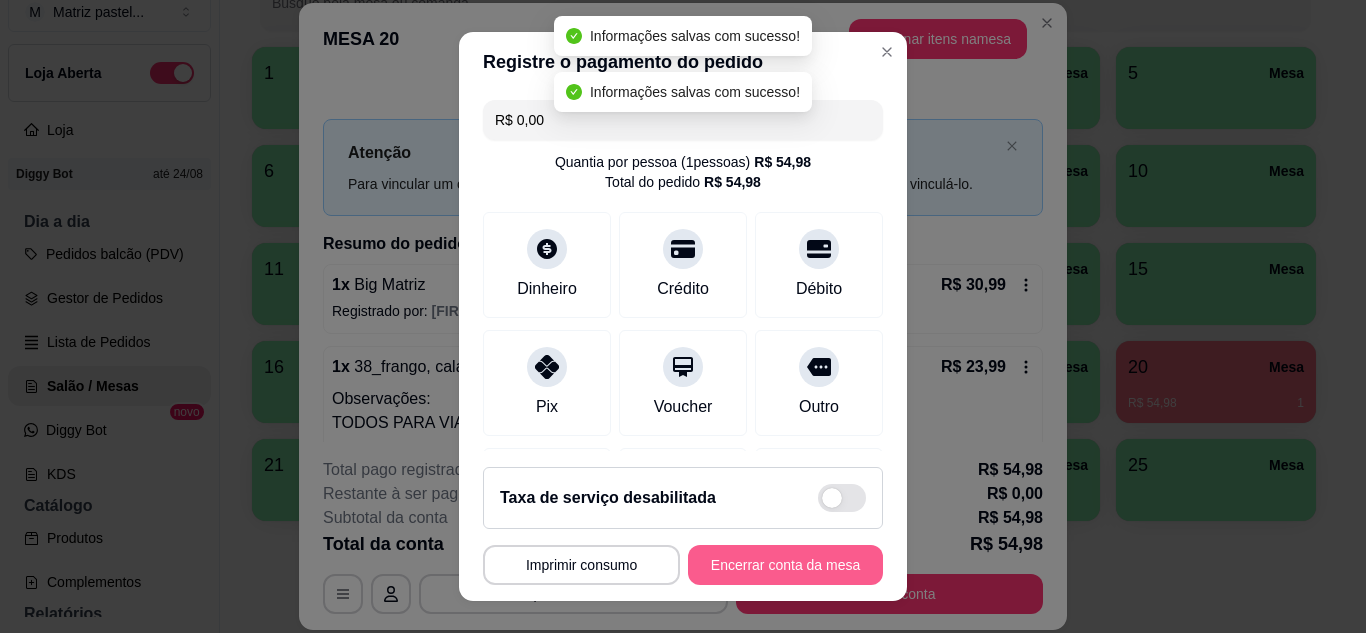 click on "Encerrar conta da mesa" at bounding box center (785, 565) 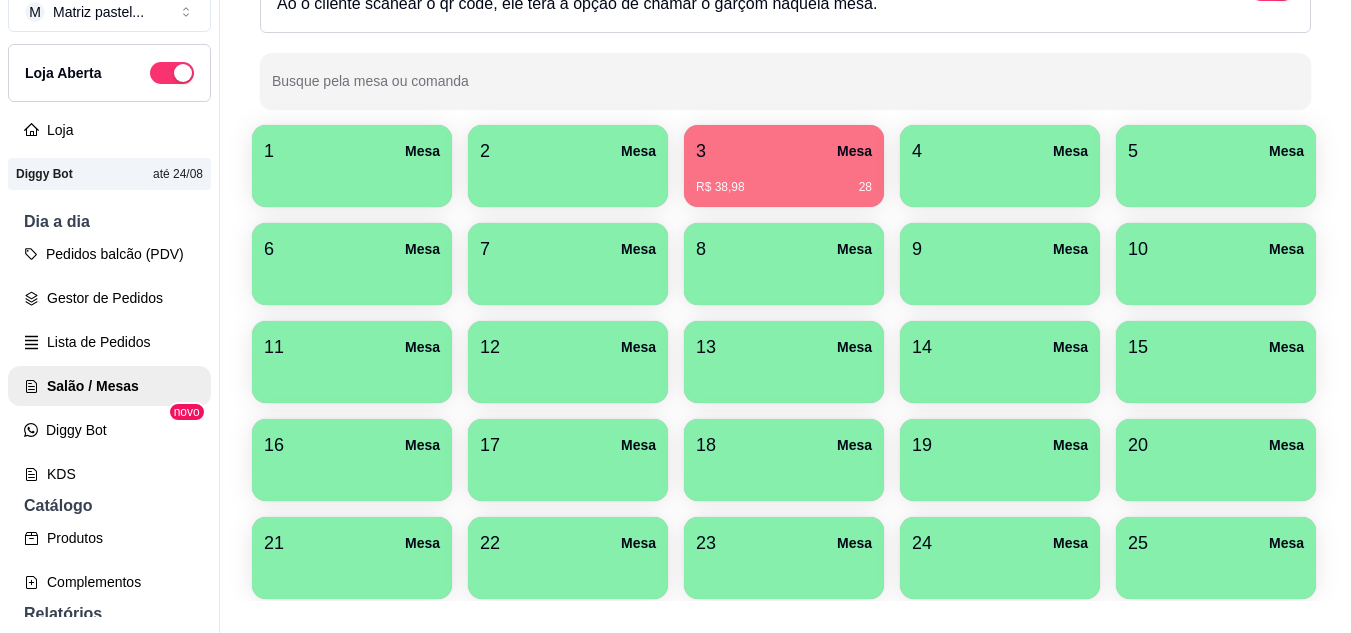 scroll, scrollTop: 200, scrollLeft: 0, axis: vertical 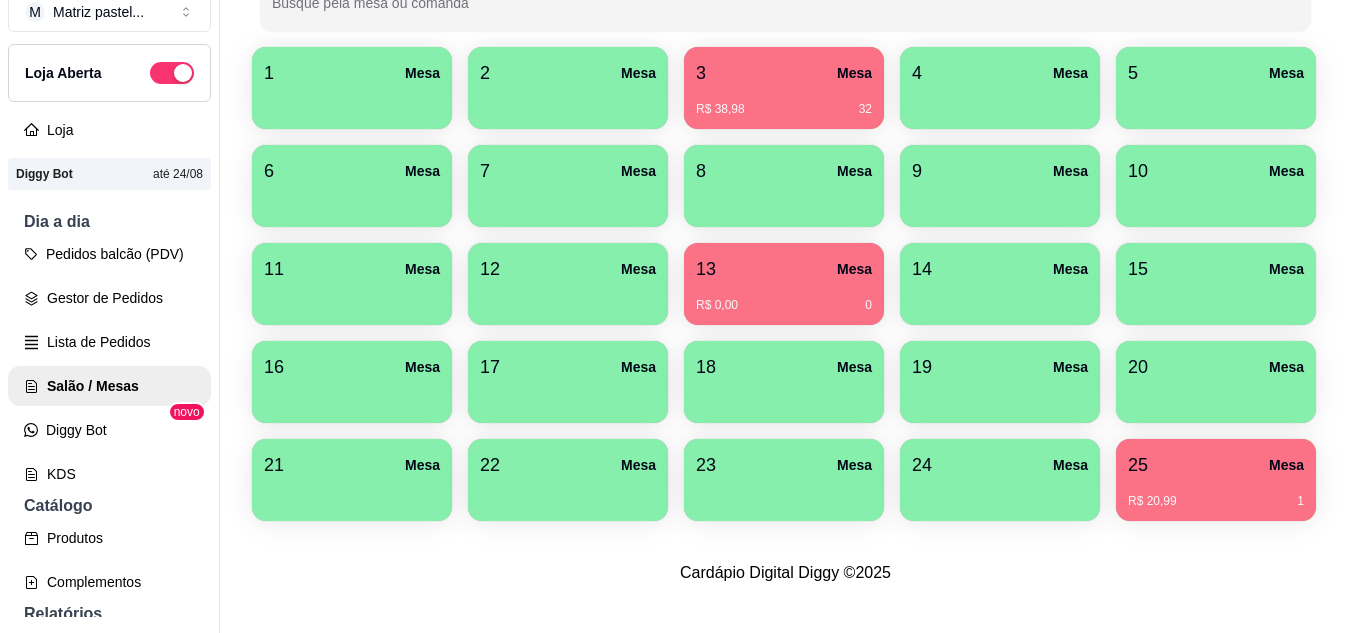click on "[NUMBER] Mesa R$ 20,99 1" at bounding box center (1216, 480) 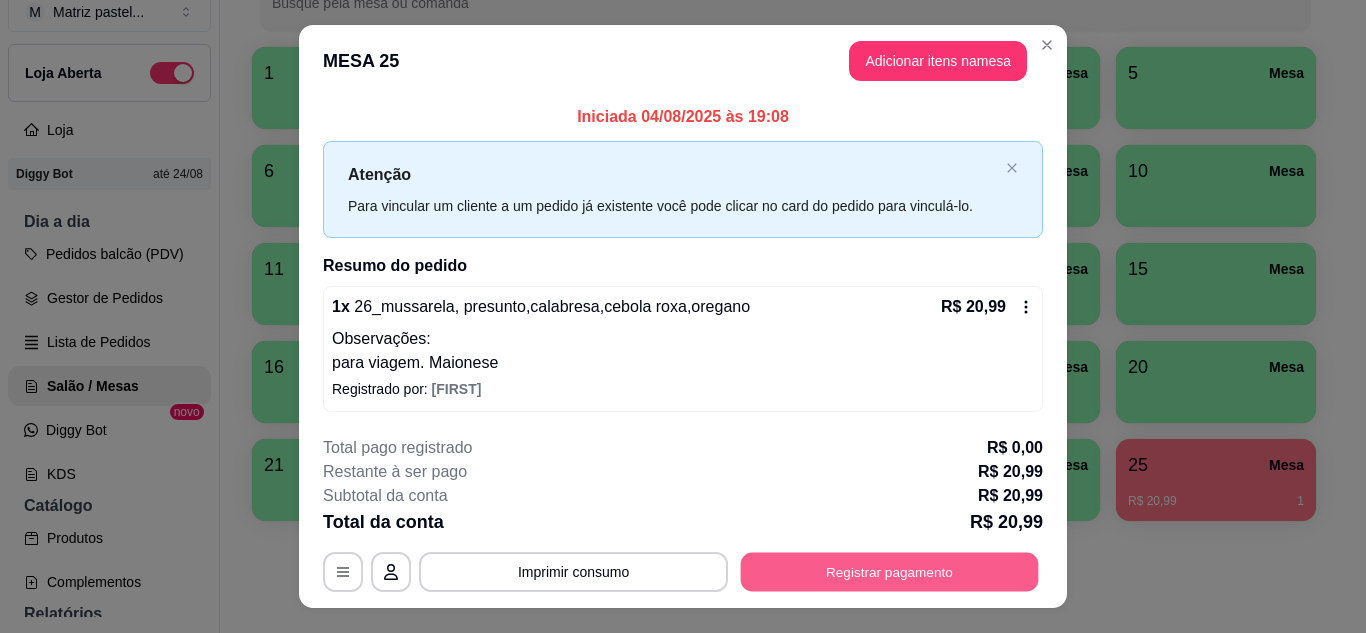 click on "Registrar pagamento" at bounding box center (890, 572) 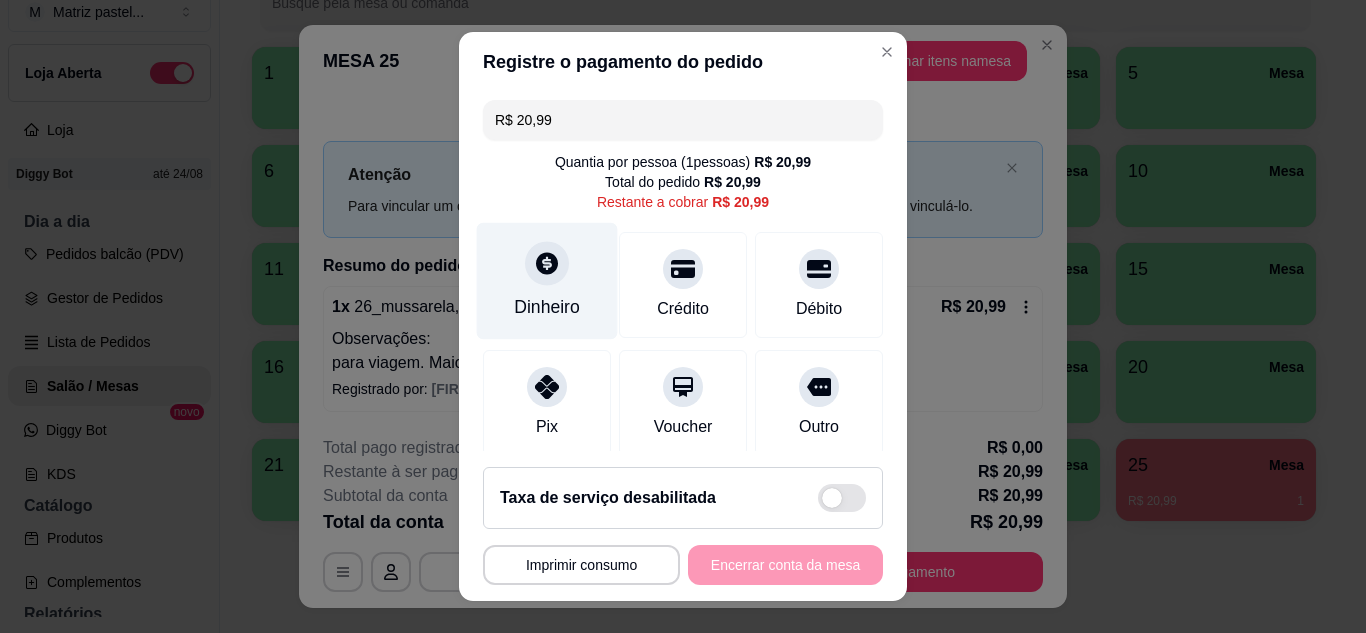 click 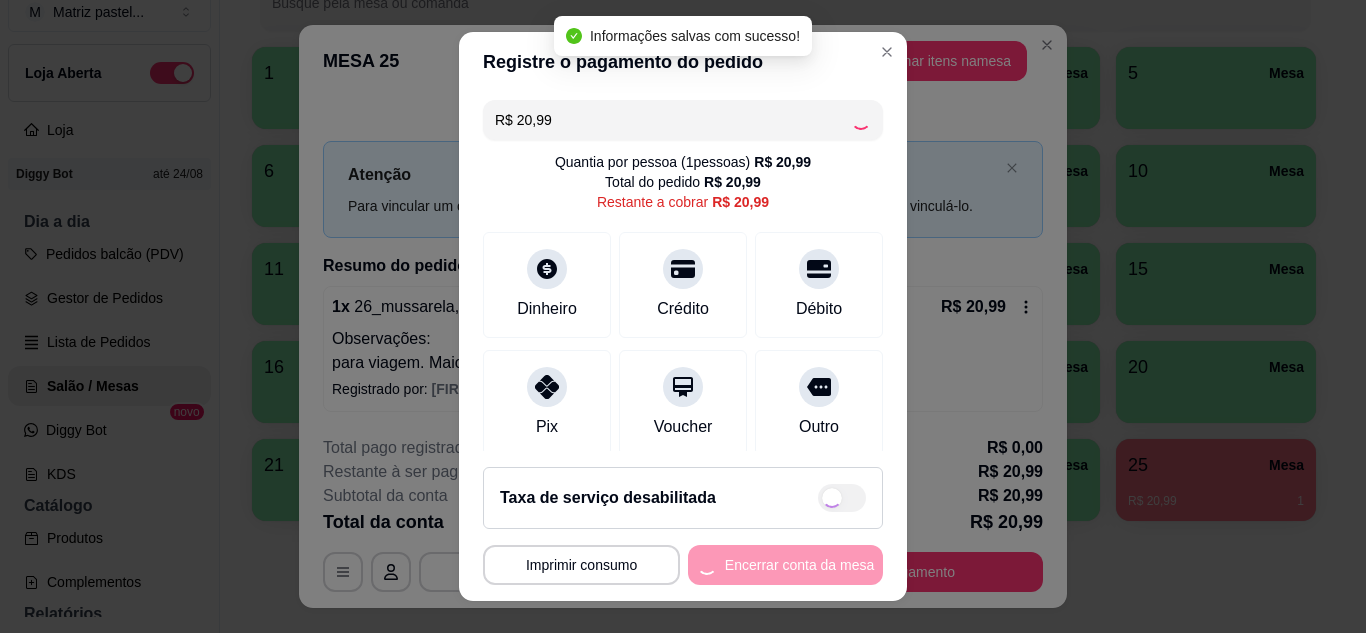 type on "R$ 0,00" 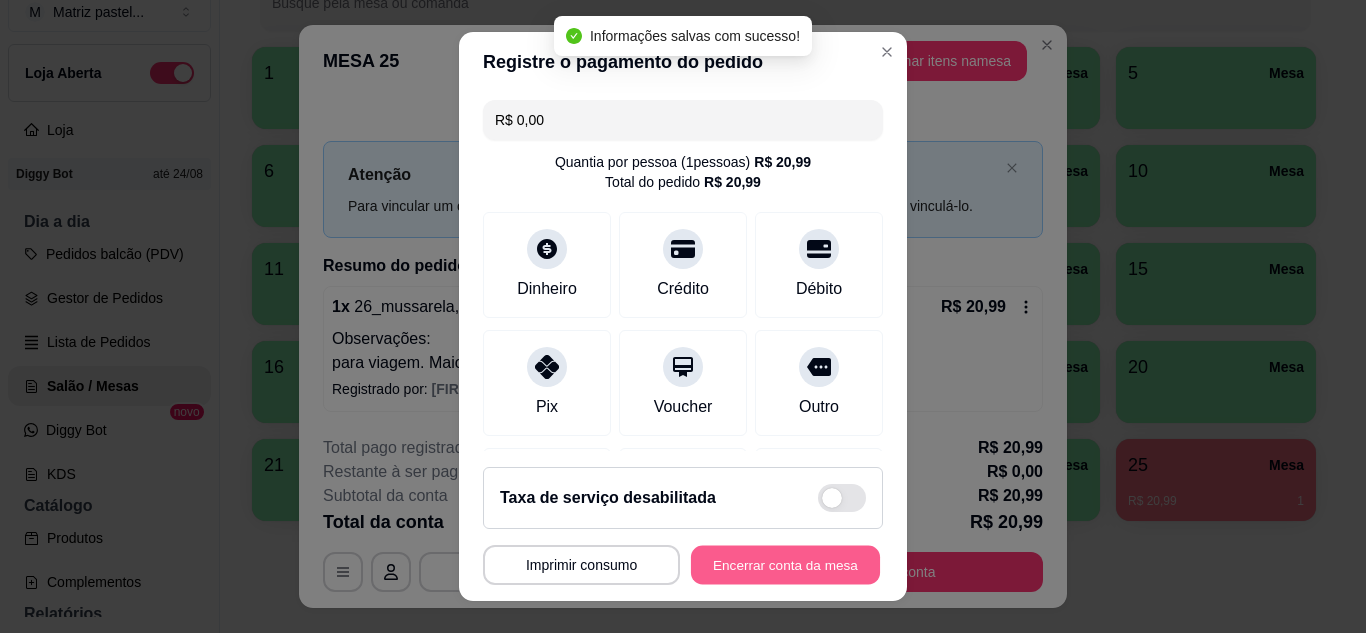 click on "Encerrar conta da mesa" at bounding box center (785, 565) 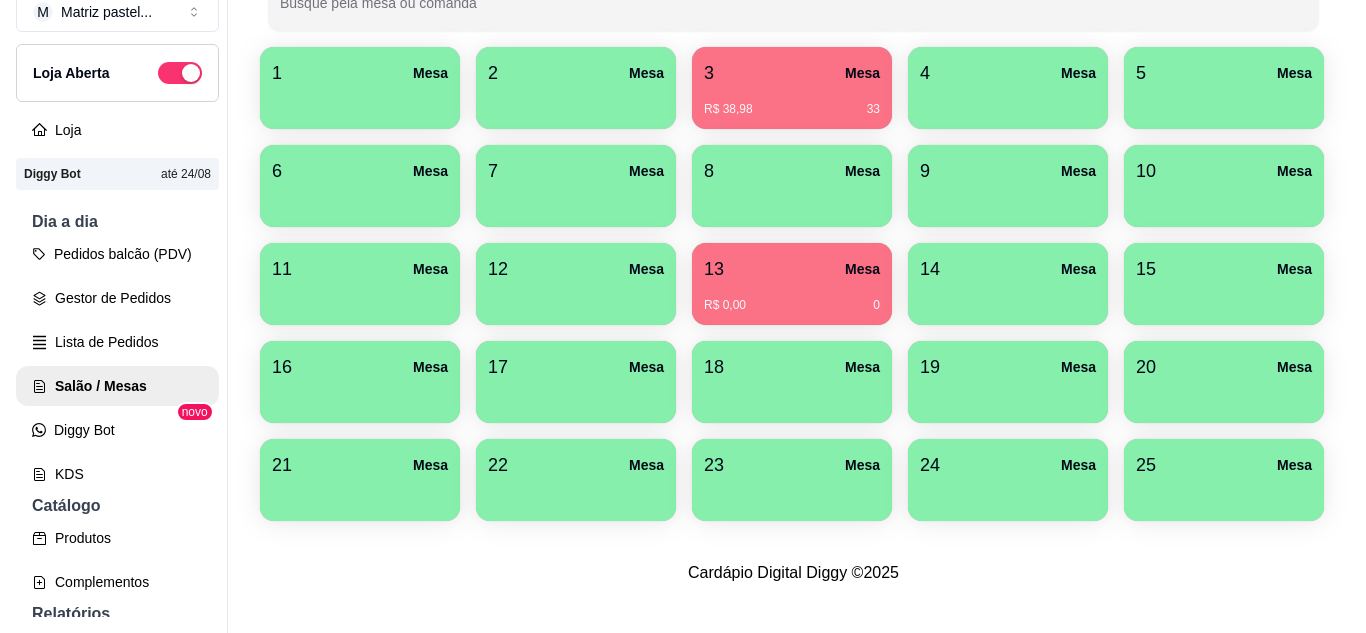 scroll, scrollTop: 190, scrollLeft: 0, axis: vertical 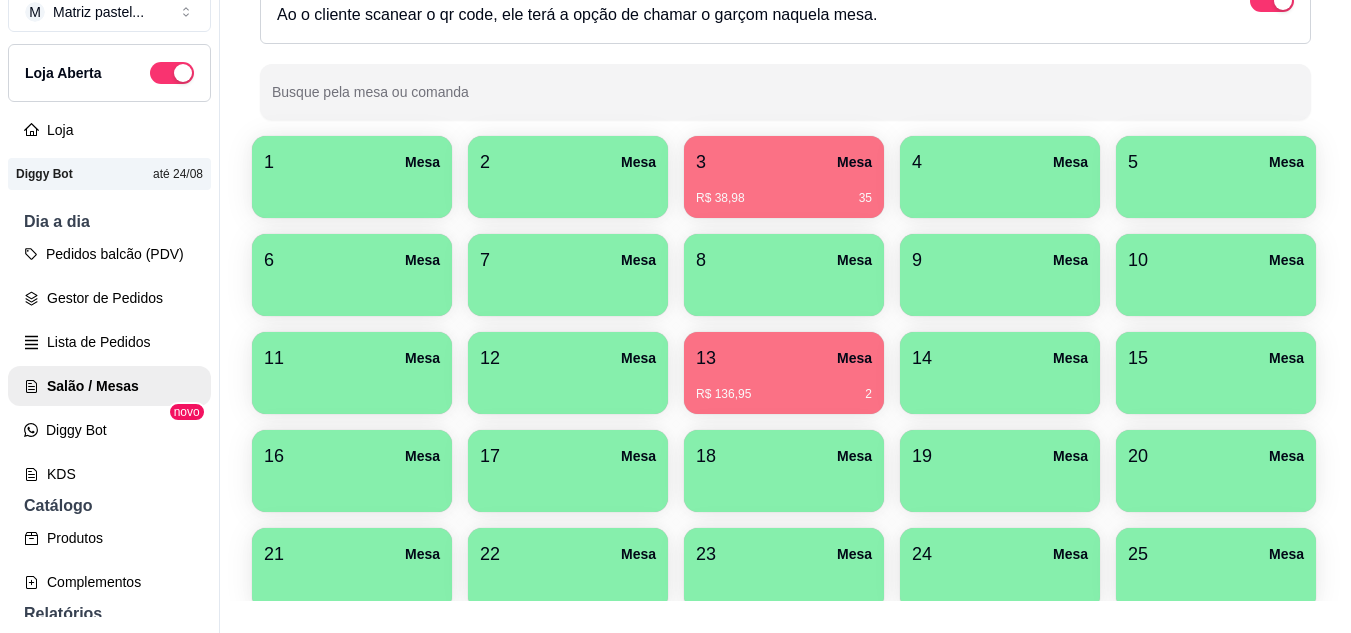 click on "[NUMBER] Mesa R$ 38,98 35" at bounding box center [784, 177] 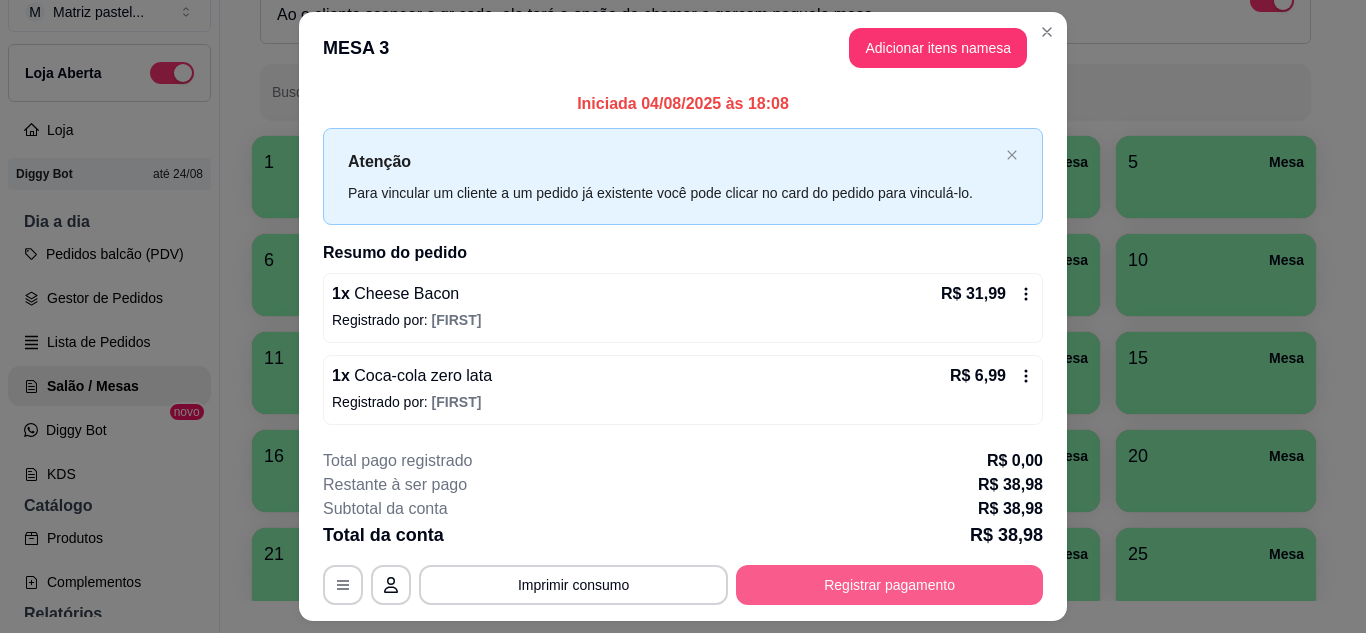 click on "Registrar pagamento" at bounding box center (889, 585) 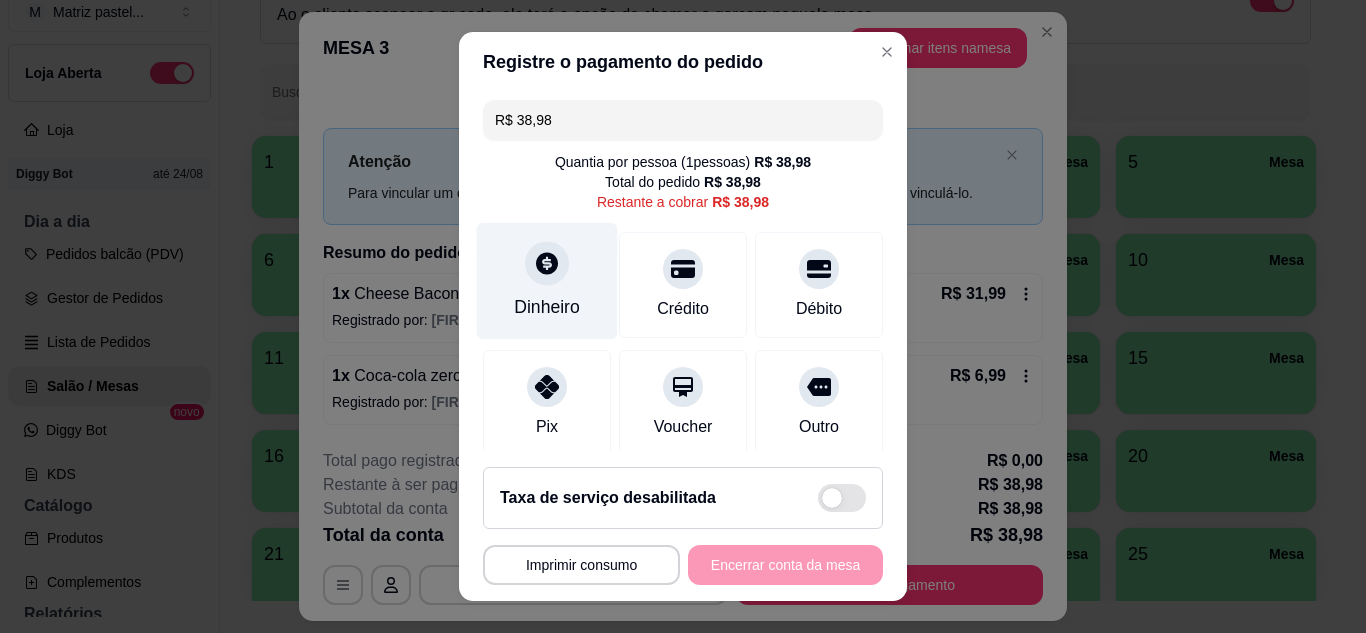 click on "Dinheiro" at bounding box center (547, 280) 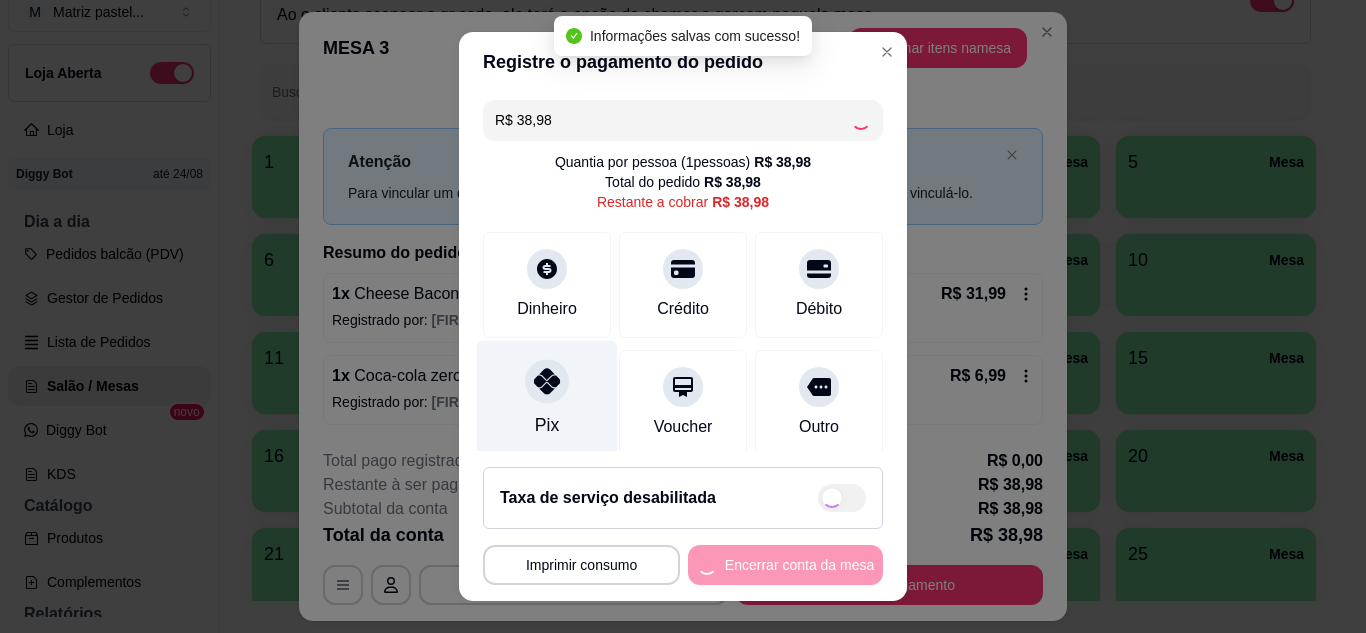 type on "R$ 0,00" 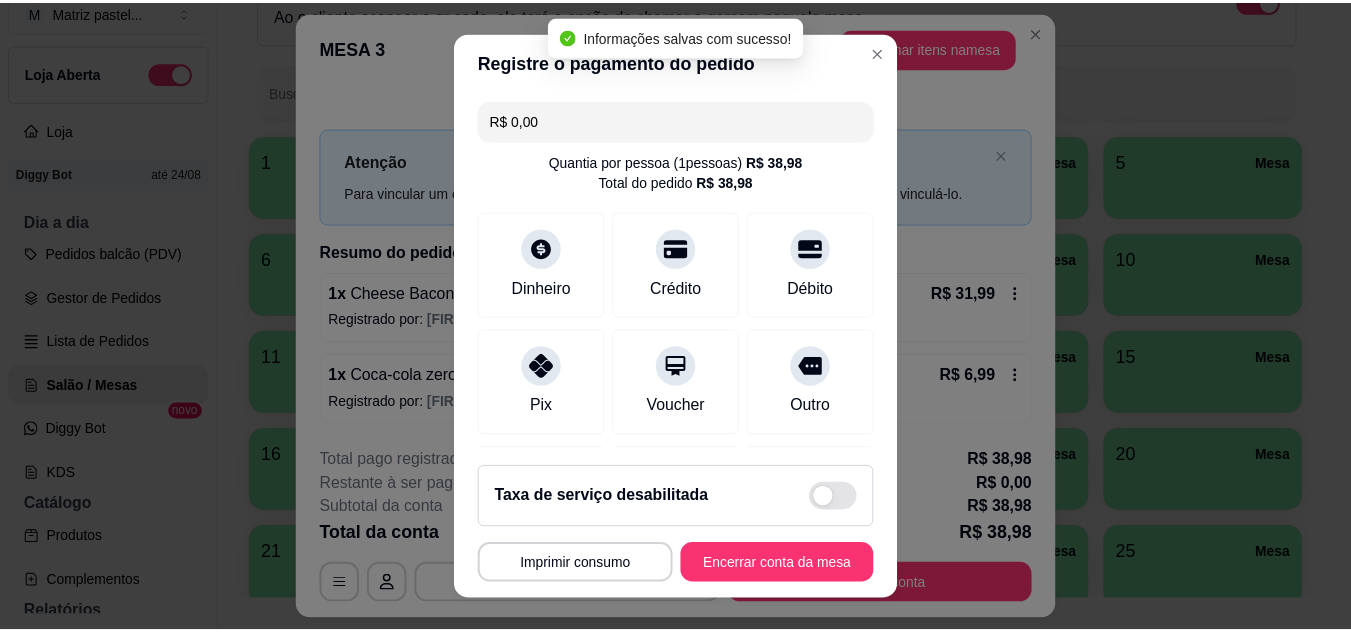 scroll, scrollTop: 238, scrollLeft: 0, axis: vertical 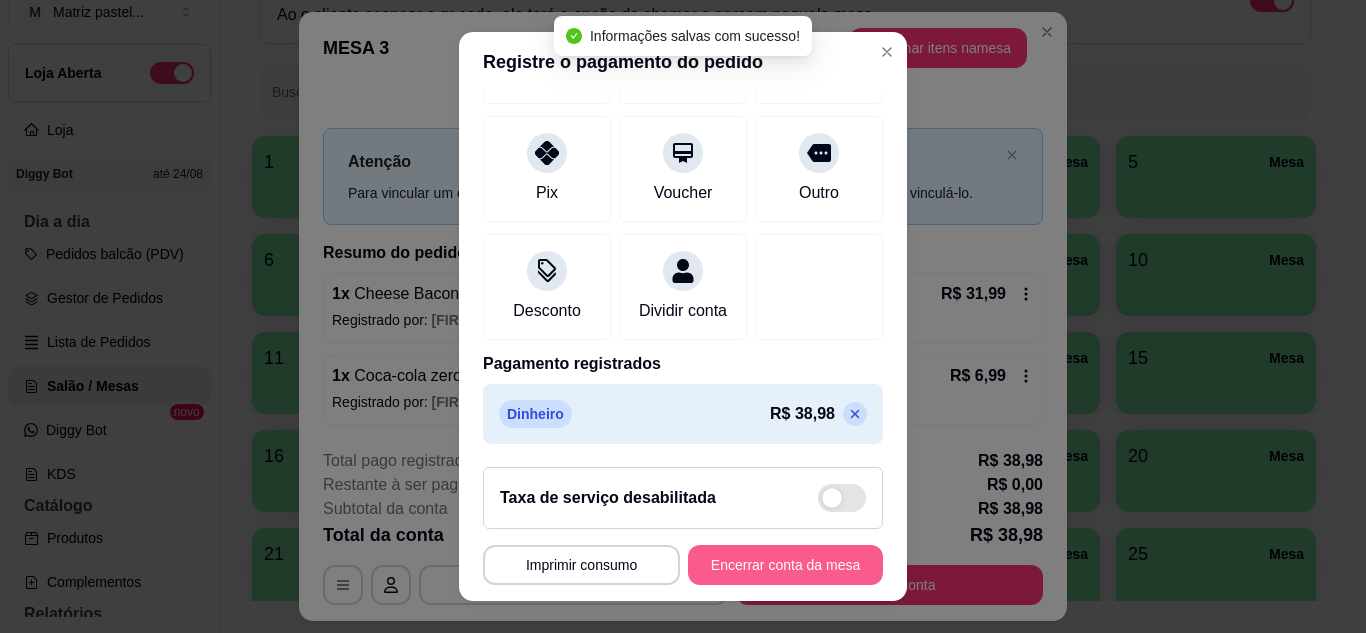 click on "Encerrar conta da mesa" at bounding box center (785, 565) 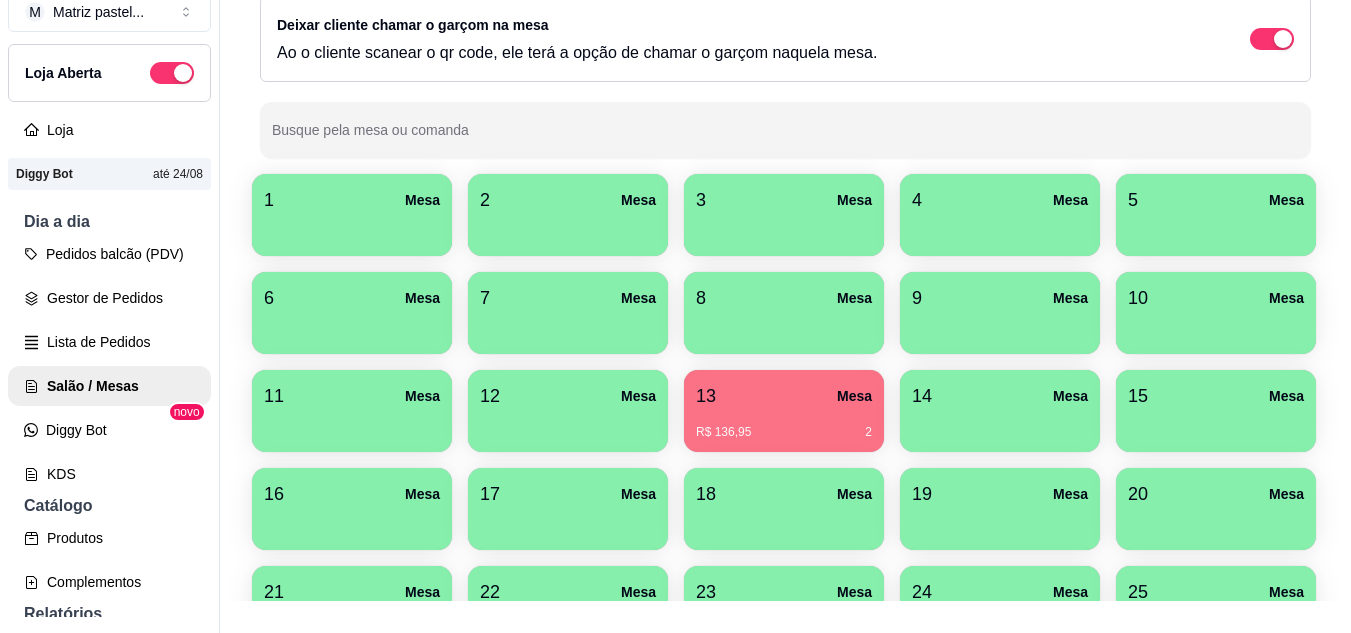 scroll, scrollTop: 90, scrollLeft: 0, axis: vertical 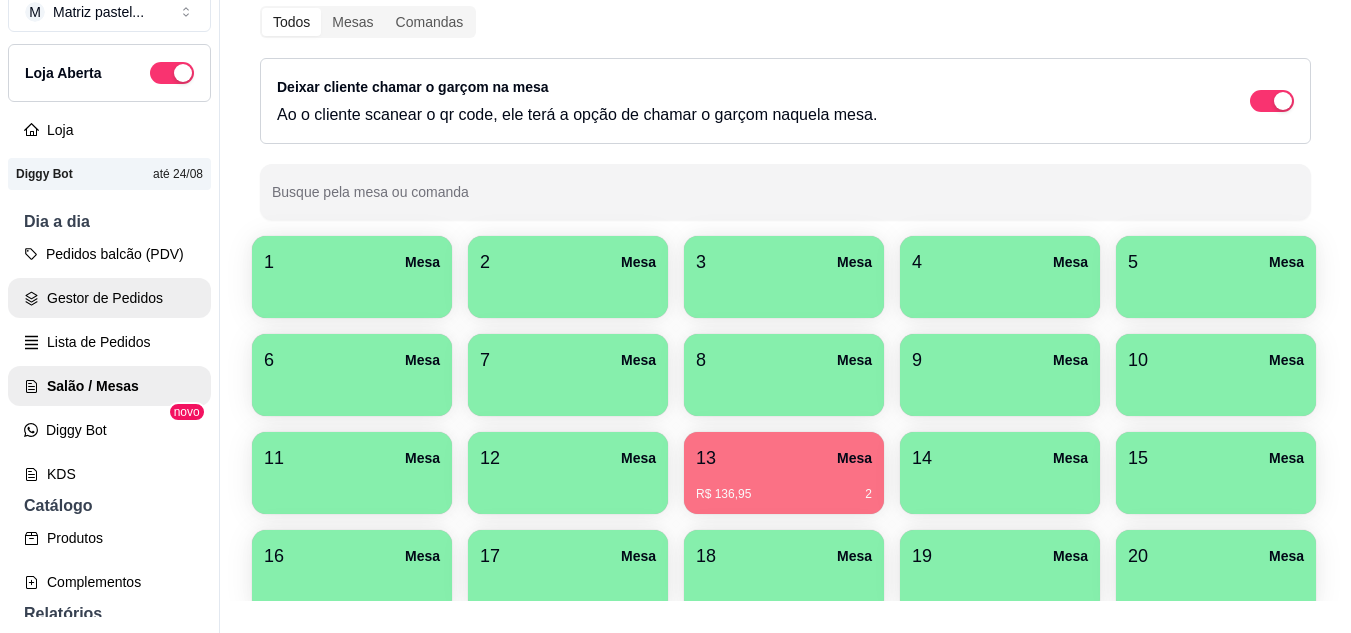 click on "Gestor de Pedidos" at bounding box center [109, 298] 